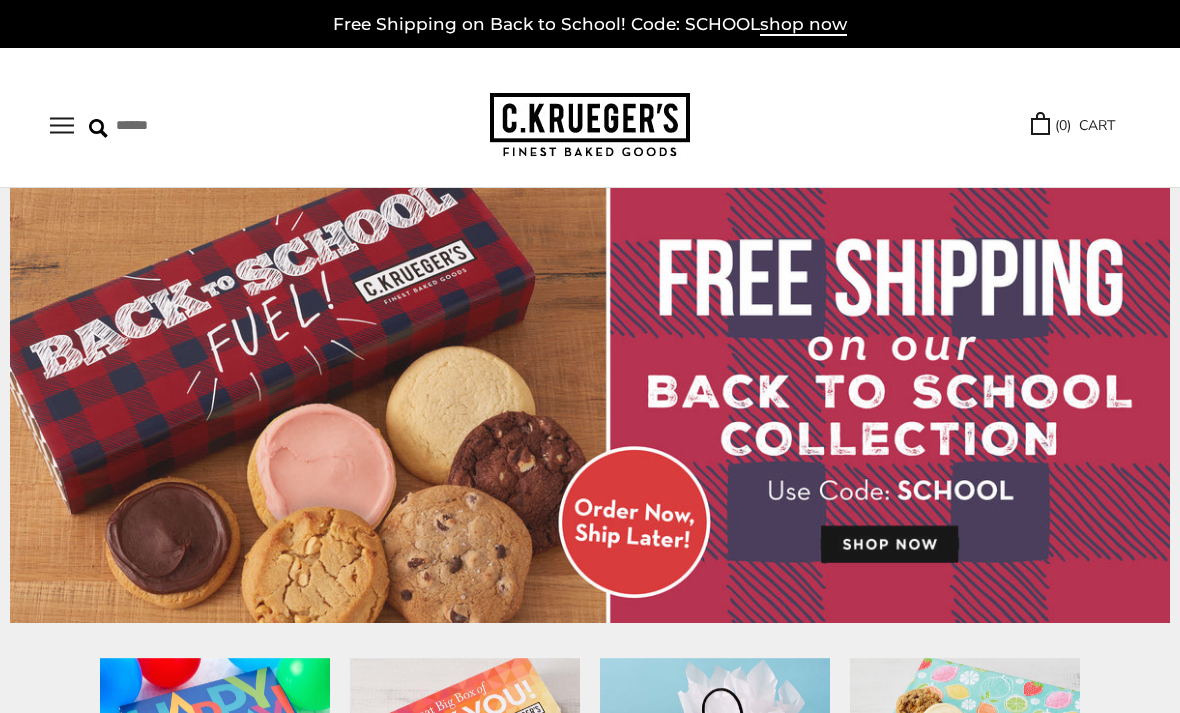 scroll, scrollTop: 0, scrollLeft: 0, axis: both 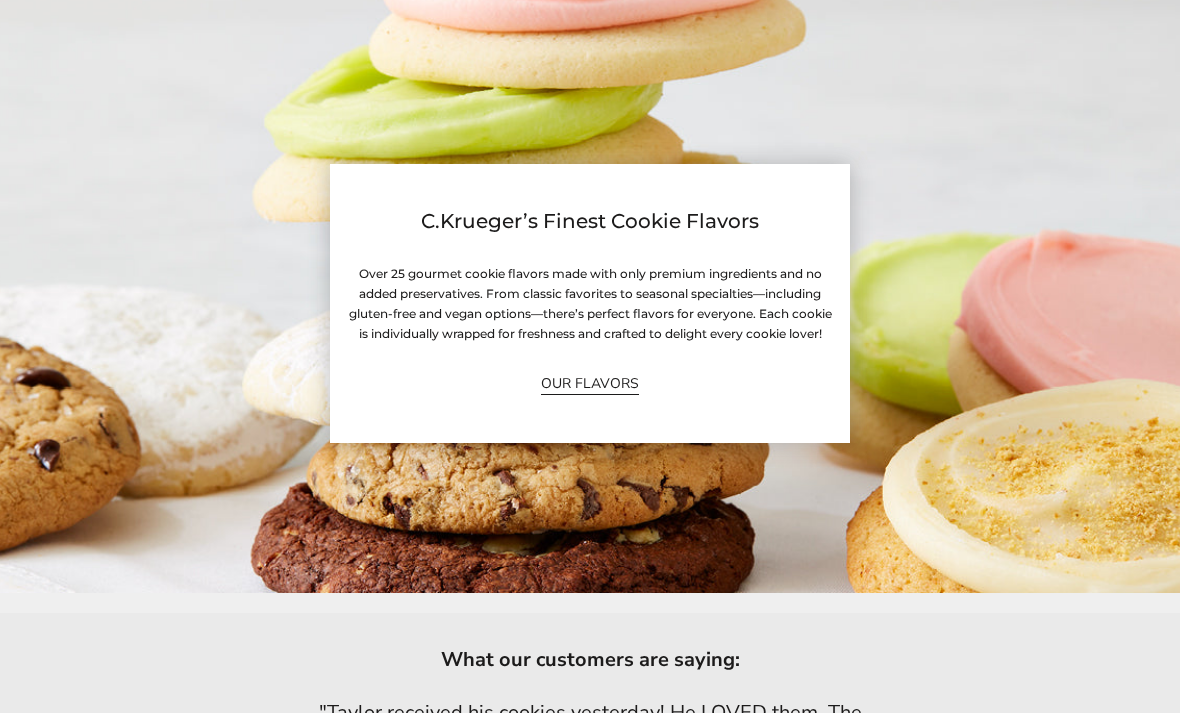 click on "C.Krueger’s Finest Cookie Flavors
Over 25 gourmet cookie flavors made with only premium ingredients and no added preservatives. From classic favorites to seasonal specialties—including gluten-free and vegan options—there’s perfect flavors for everyone. Each cookie is individually wrapped for freshness and crafted to delight every cookie lover!
OUR FLAVORS" at bounding box center (590, 303) 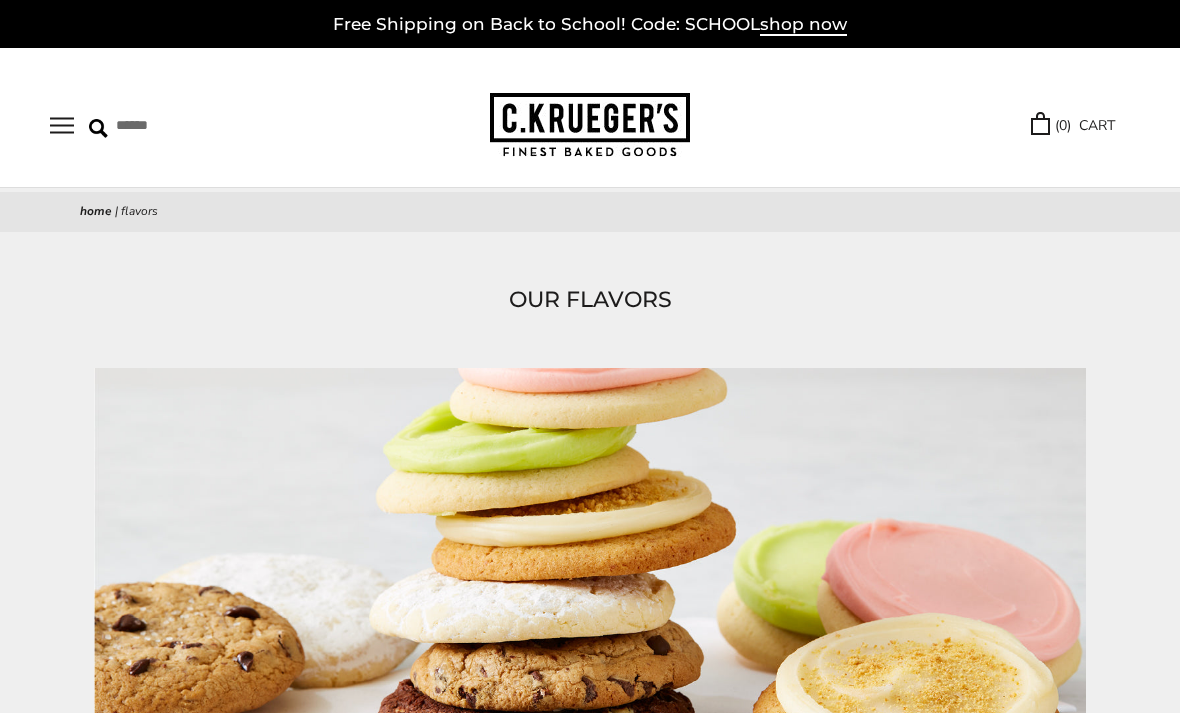 scroll, scrollTop: 0, scrollLeft: 0, axis: both 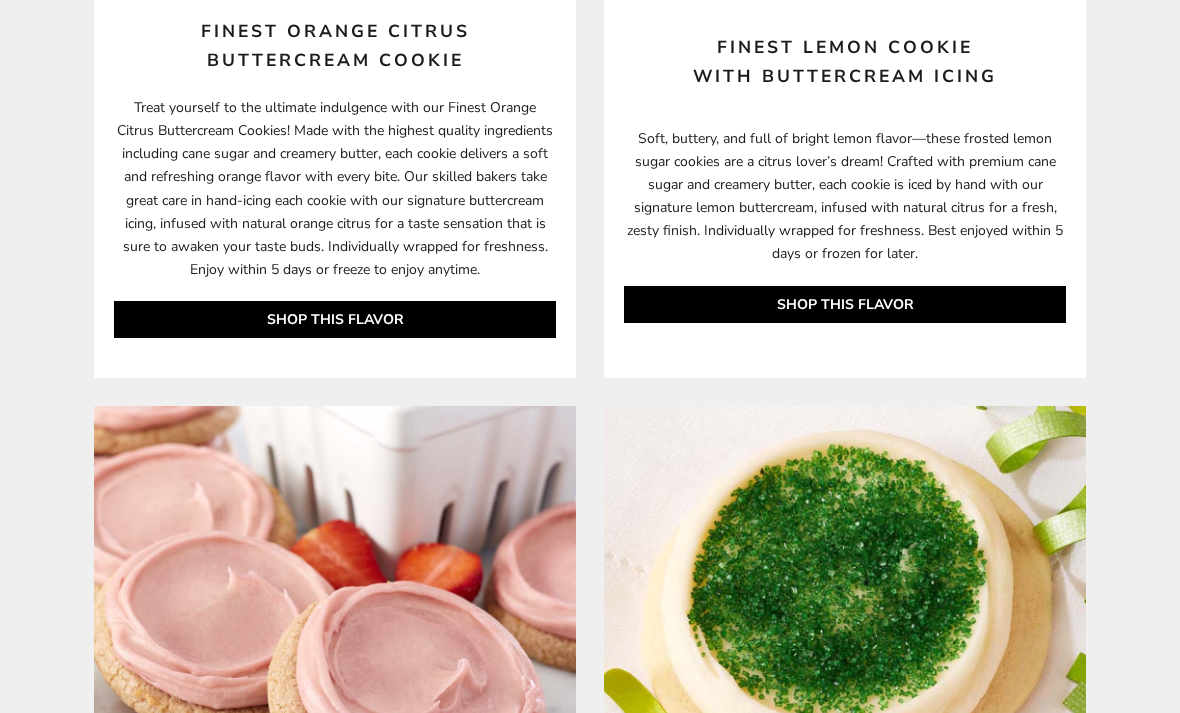 click on "SHOP THIS FLAVOR" at bounding box center (335, 319) 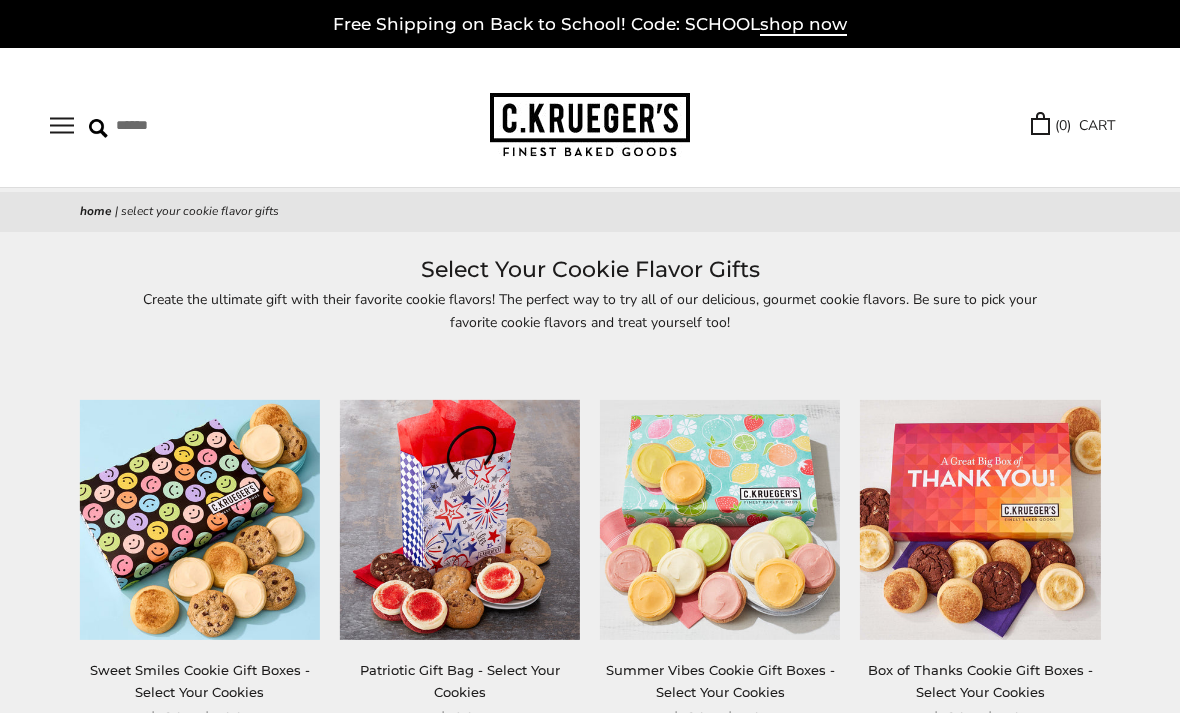 scroll, scrollTop: 0, scrollLeft: 0, axis: both 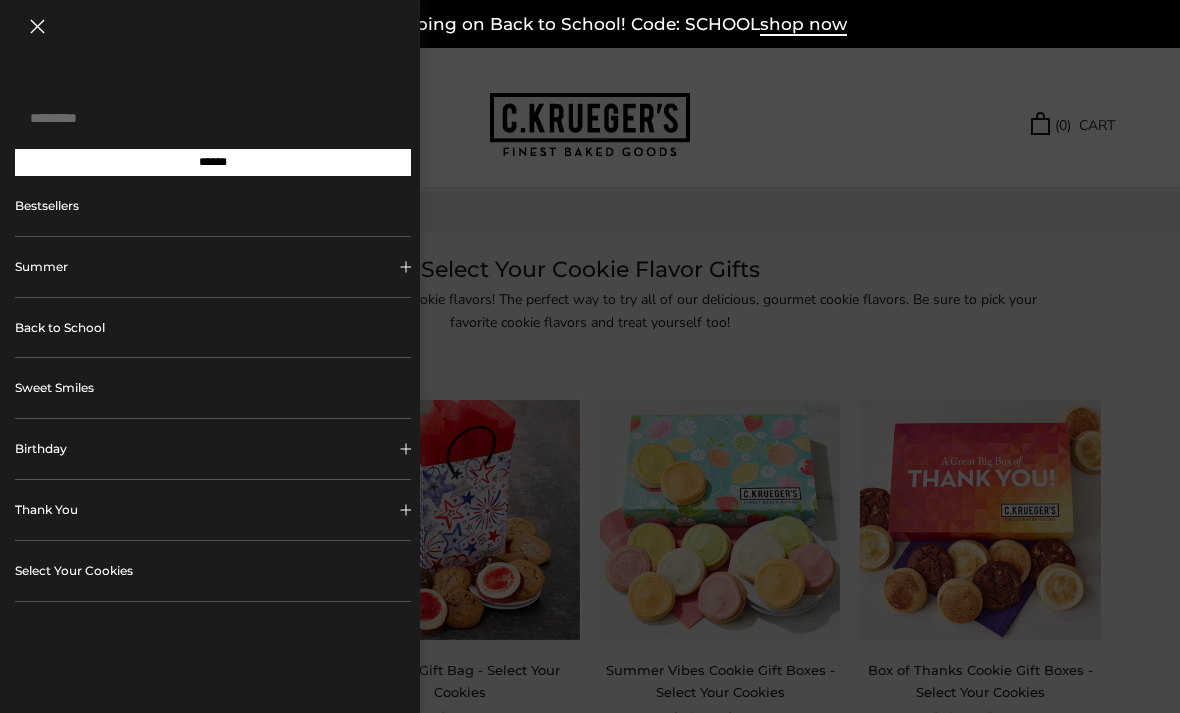 click at bounding box center (213, 118) 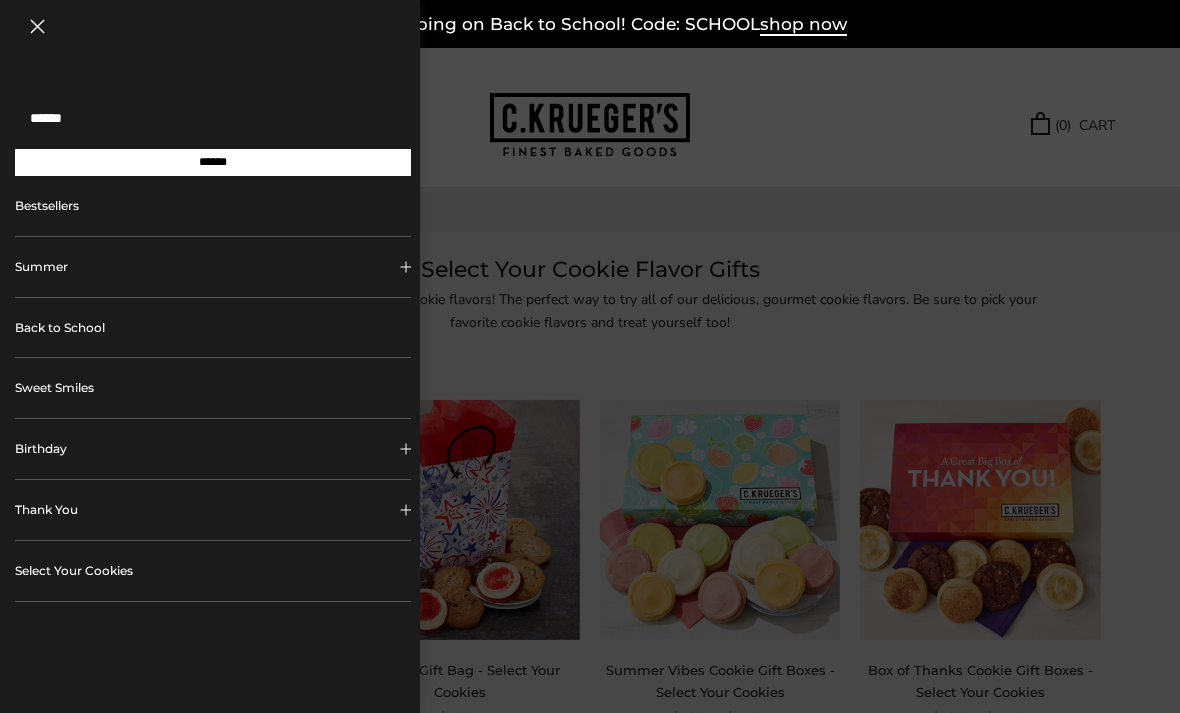 type on "******" 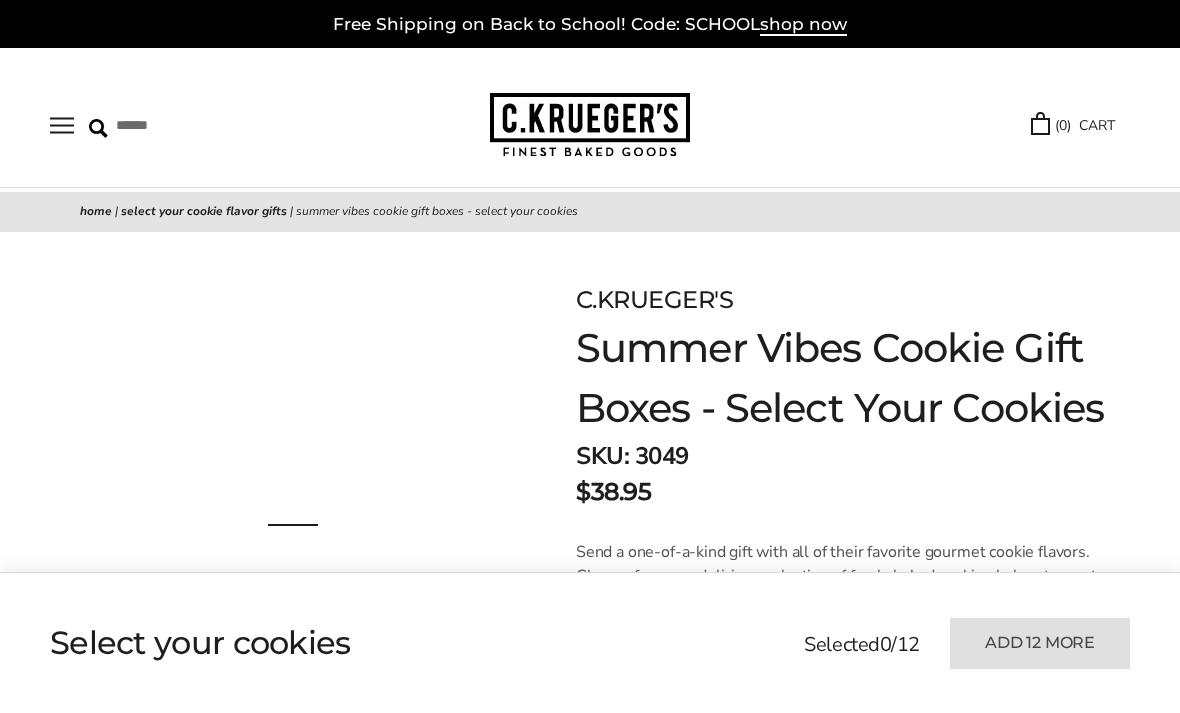 scroll, scrollTop: 0, scrollLeft: 0, axis: both 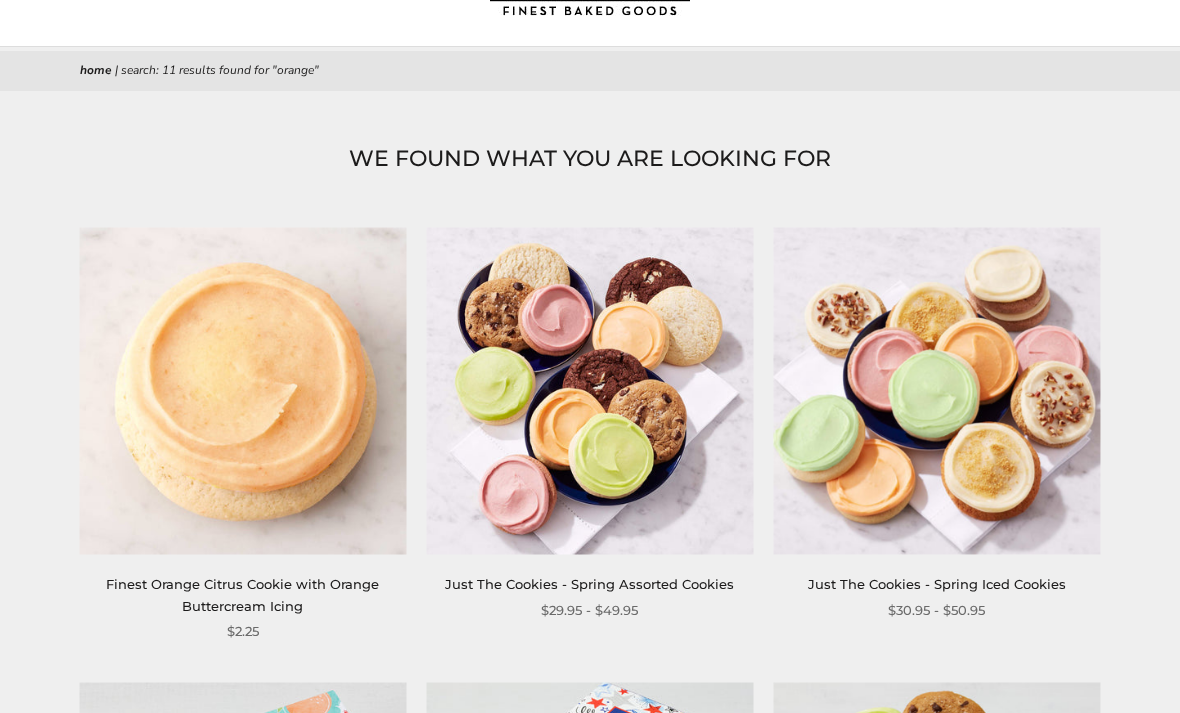 click at bounding box center [242, 390] 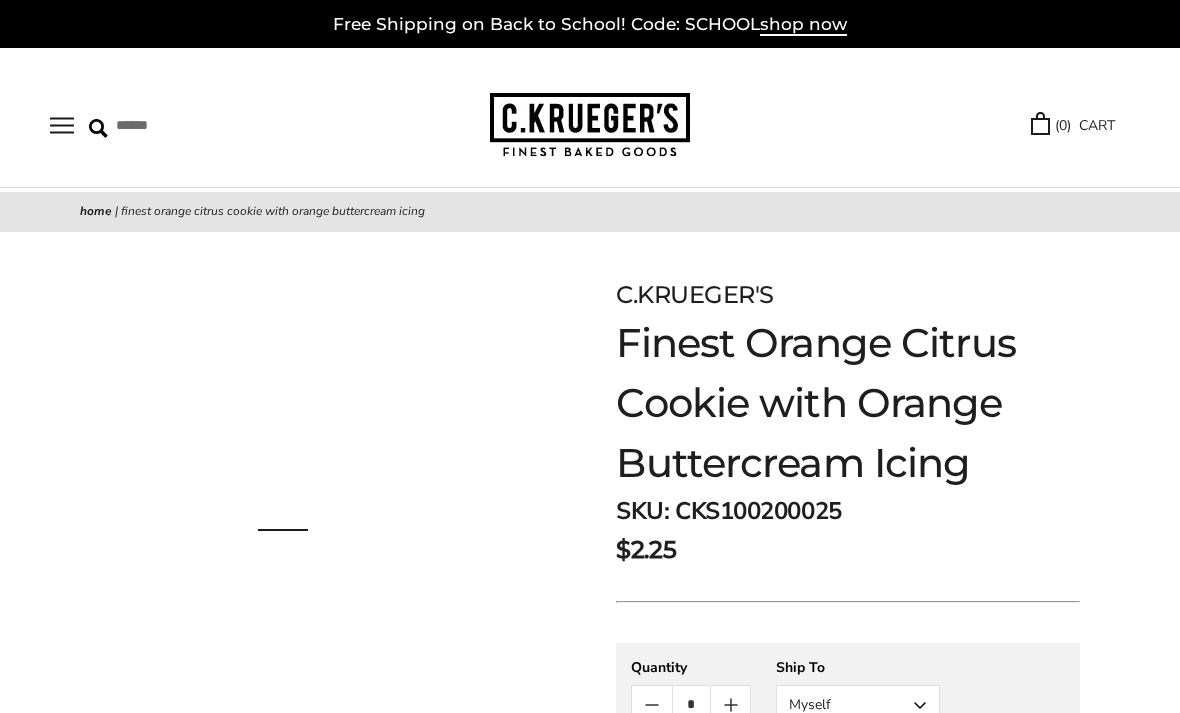 scroll, scrollTop: 0, scrollLeft: 0, axis: both 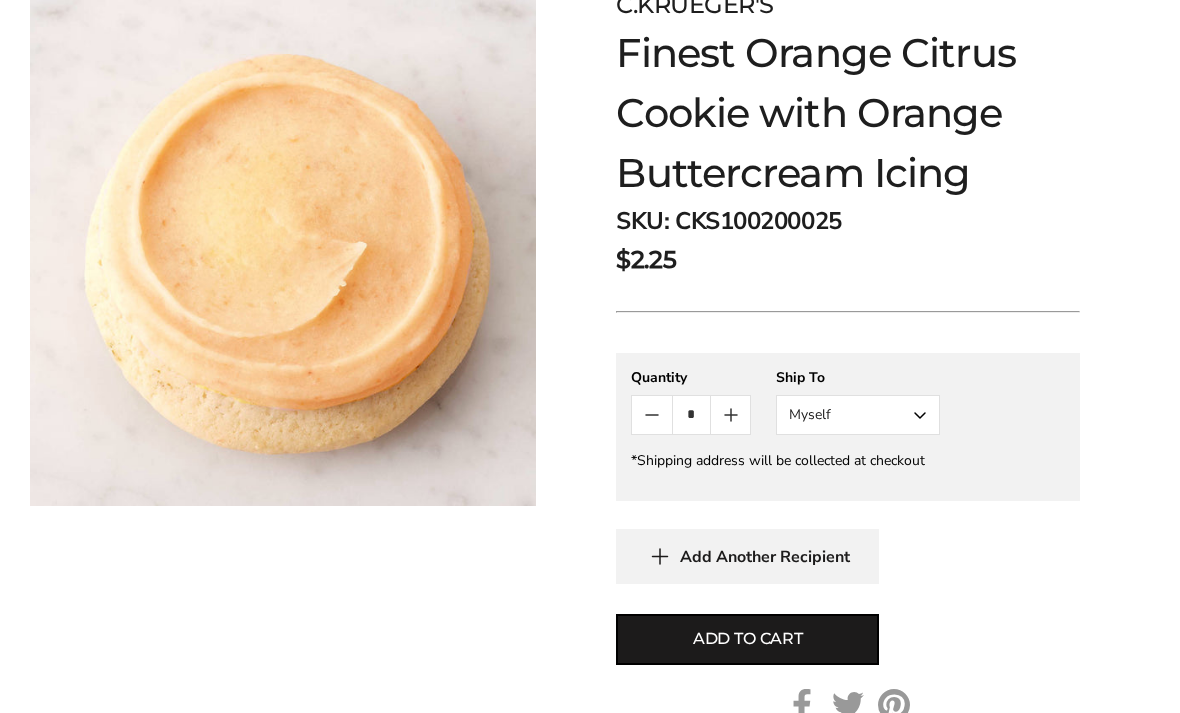 click 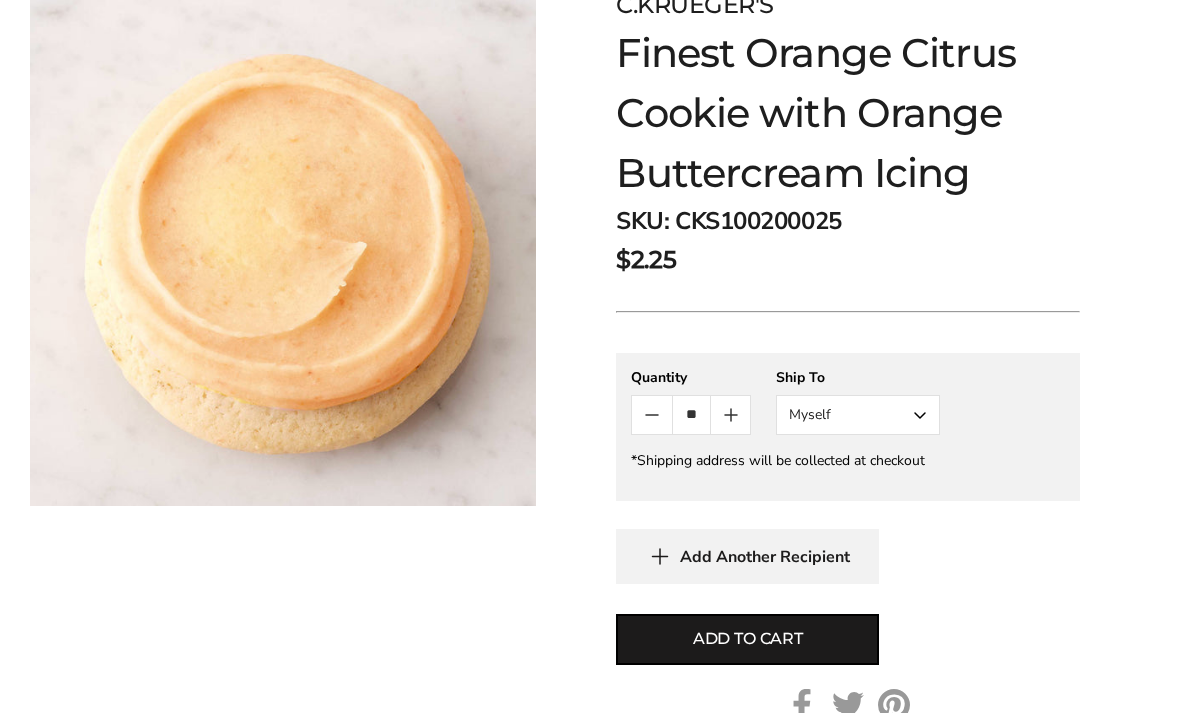 click at bounding box center (730, 415) 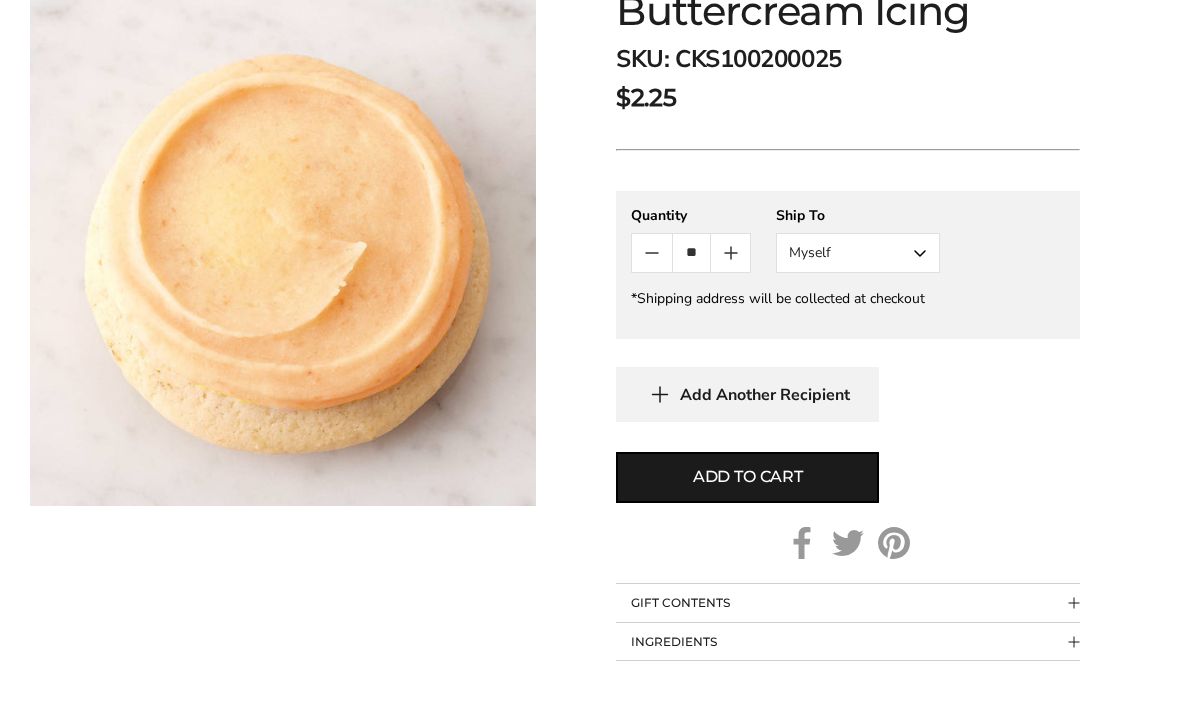 click on "Add to cart" at bounding box center [748, 478] 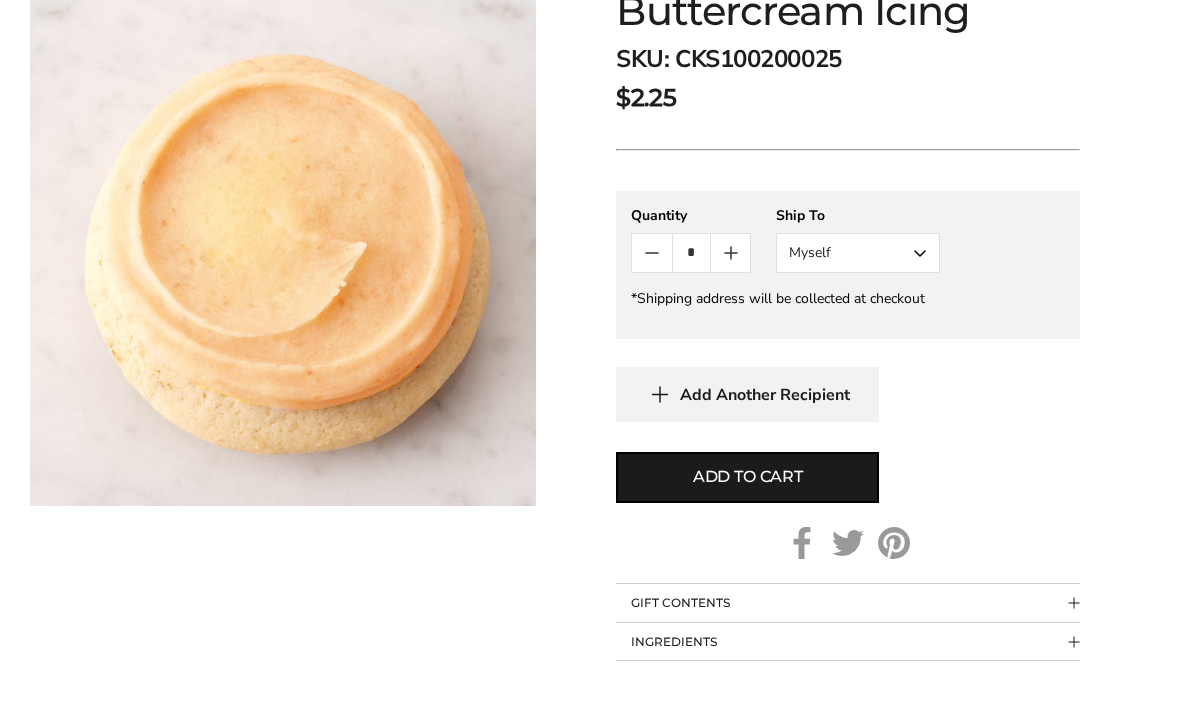 scroll, scrollTop: 452, scrollLeft: 0, axis: vertical 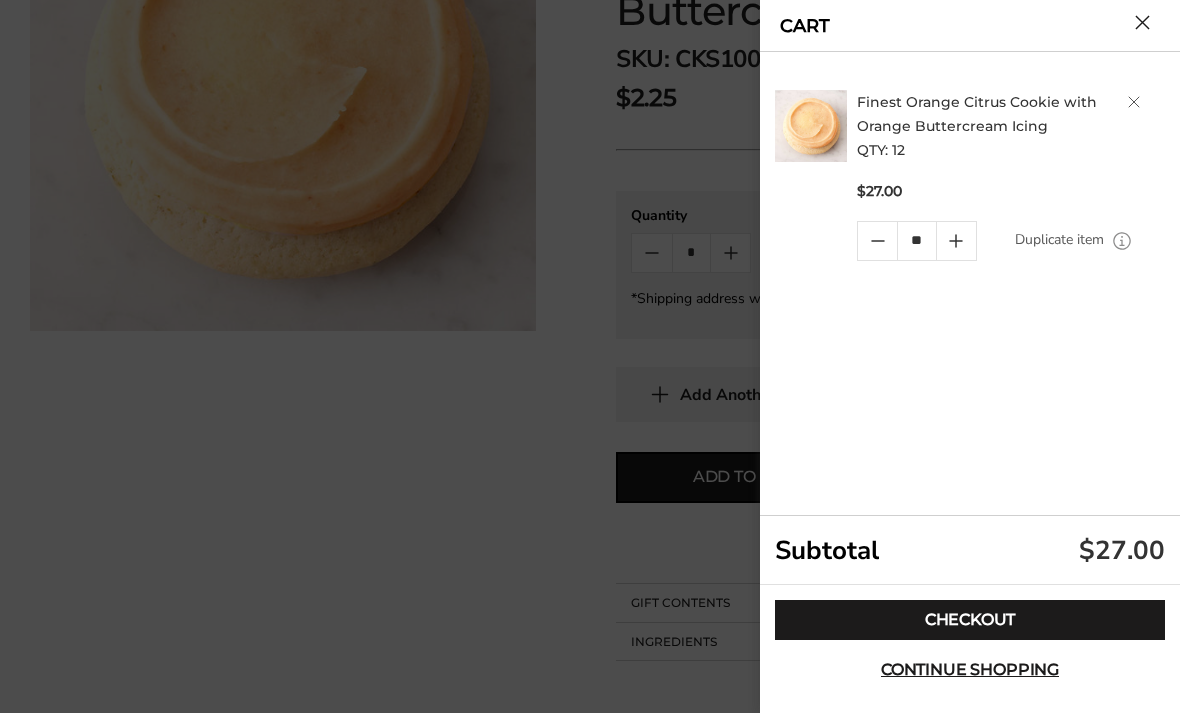 click on "Checkout" at bounding box center [970, 620] 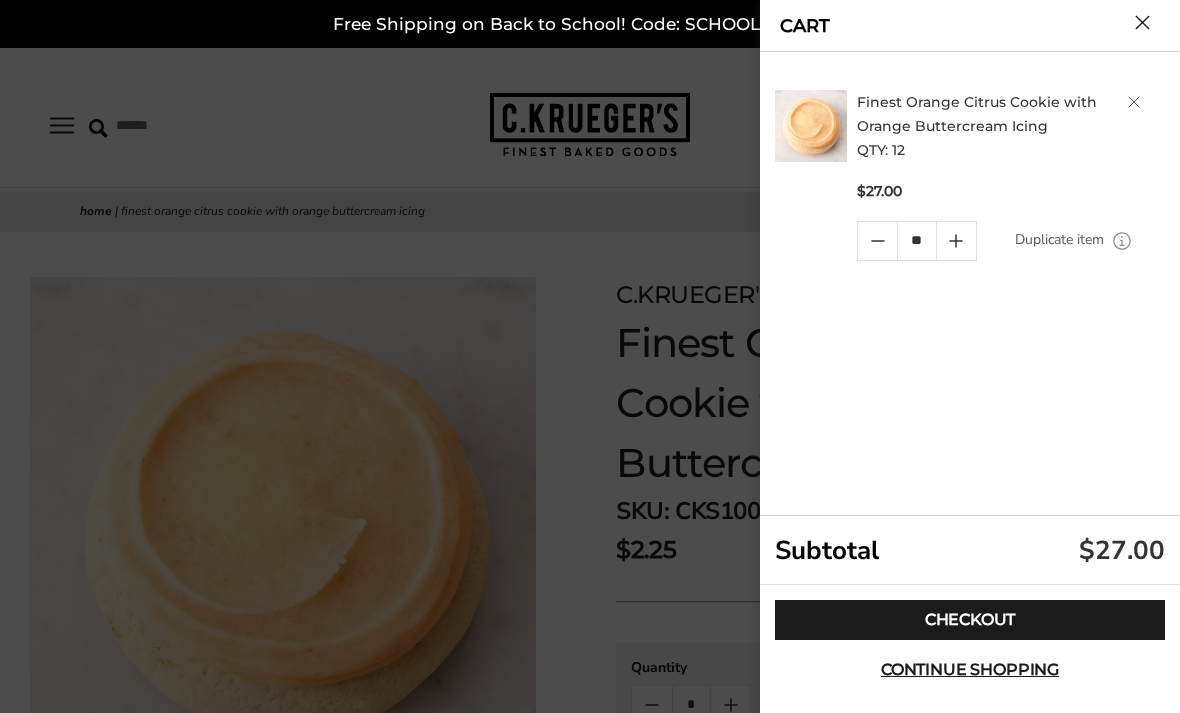 scroll, scrollTop: 516, scrollLeft: 0, axis: vertical 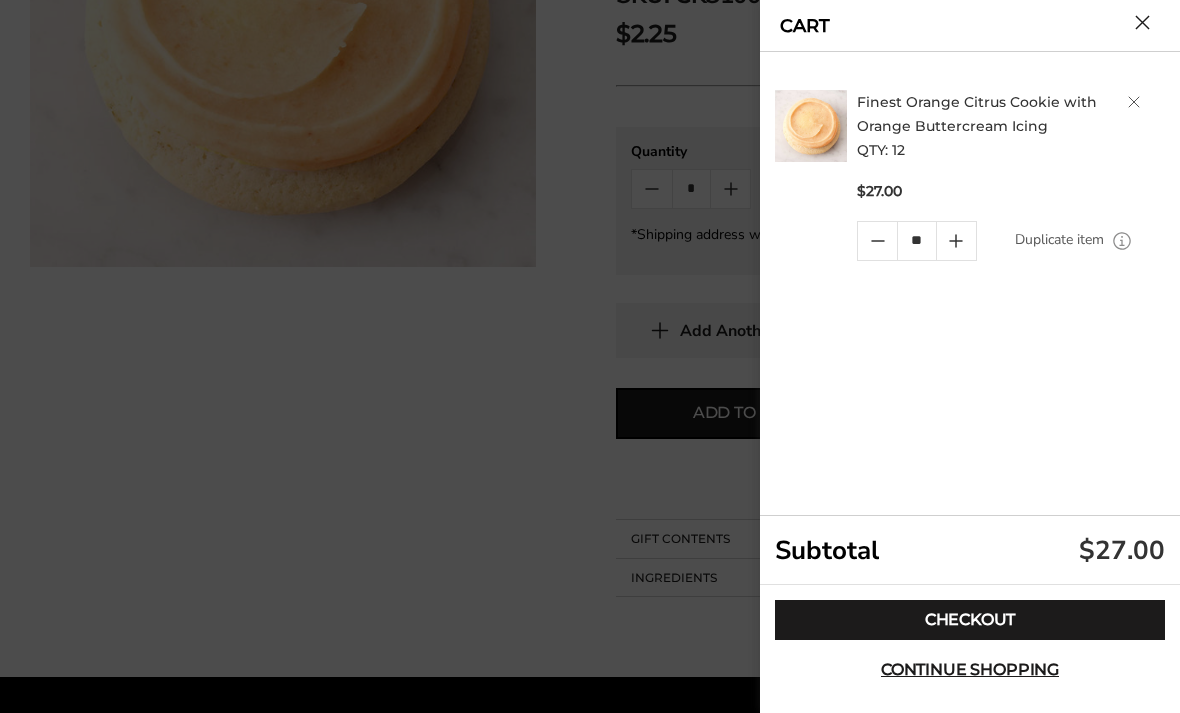 click at bounding box center [1142, 22] 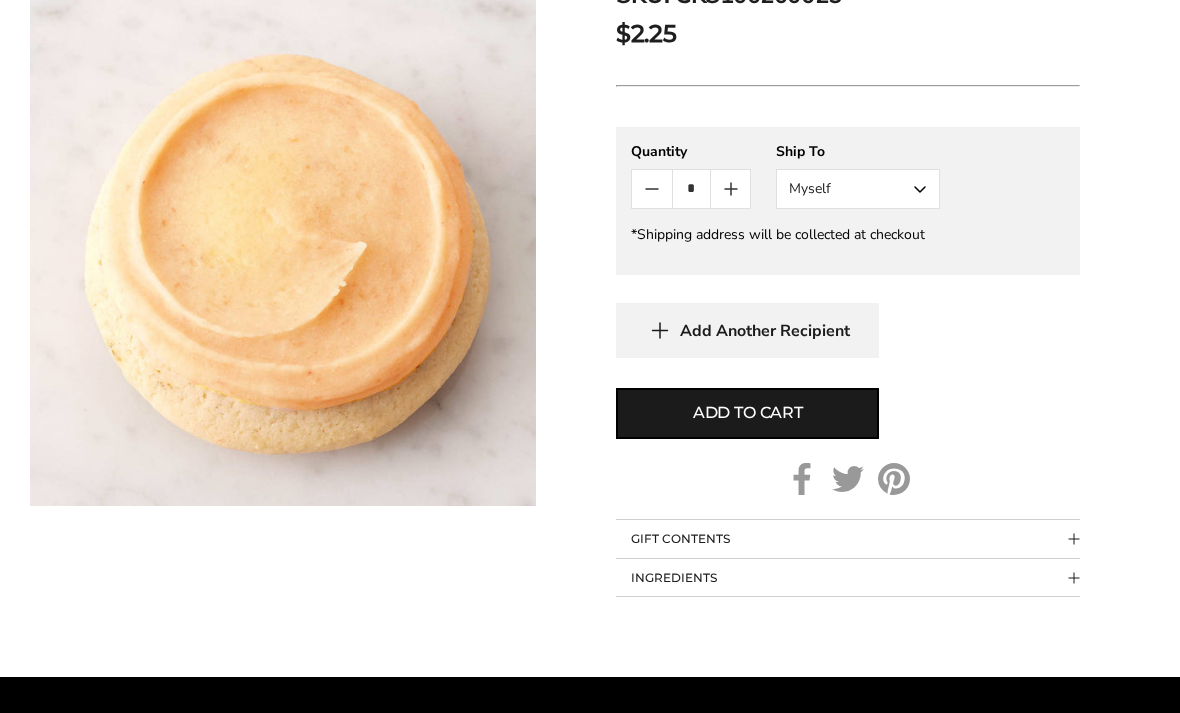 click on "Myself" at bounding box center [858, 189] 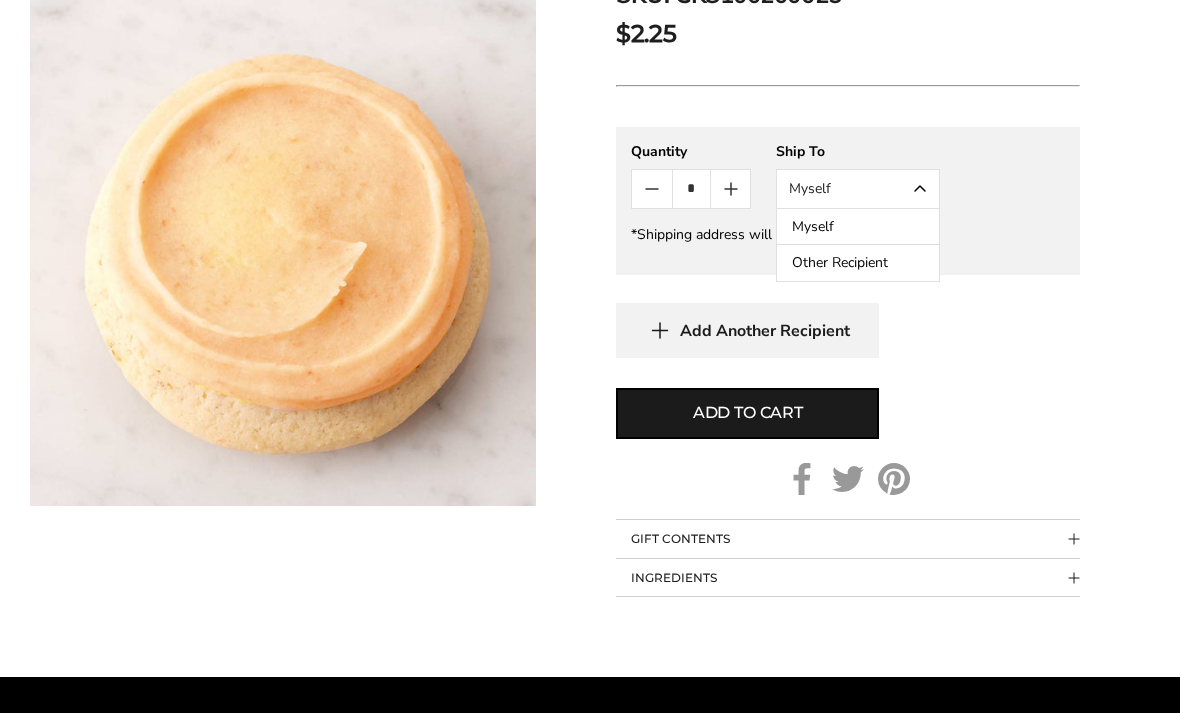 click on "Other Recipient" at bounding box center [858, 263] 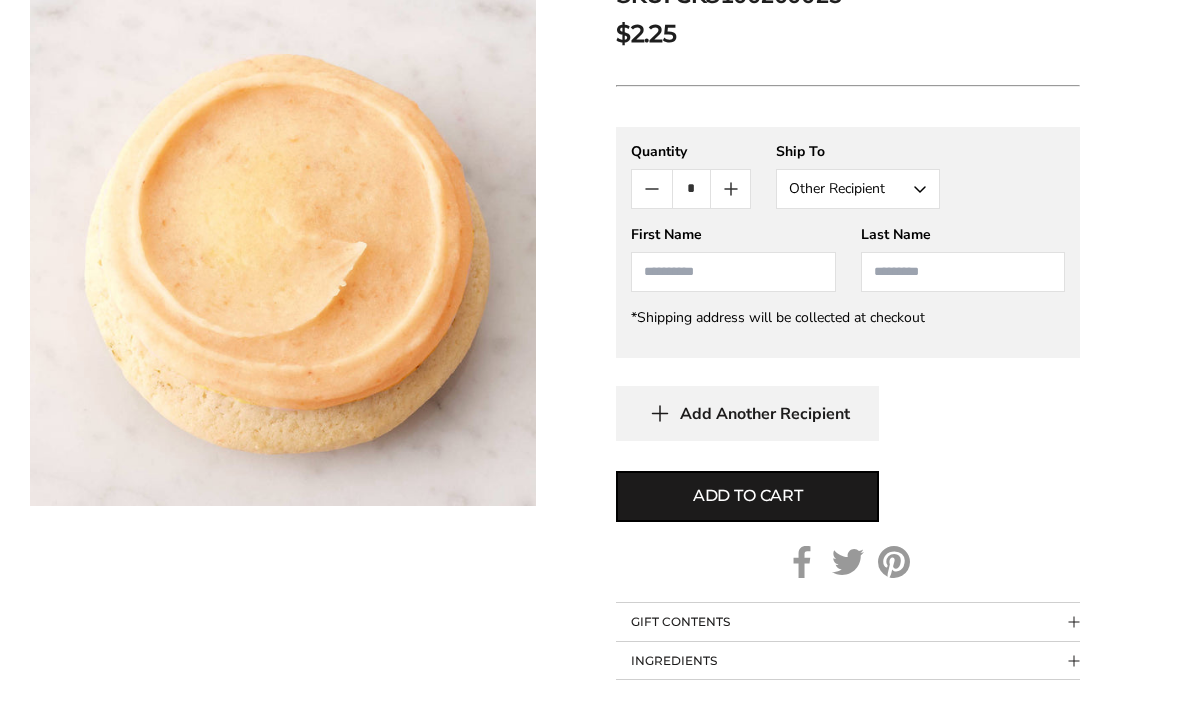 click at bounding box center [733, 272] 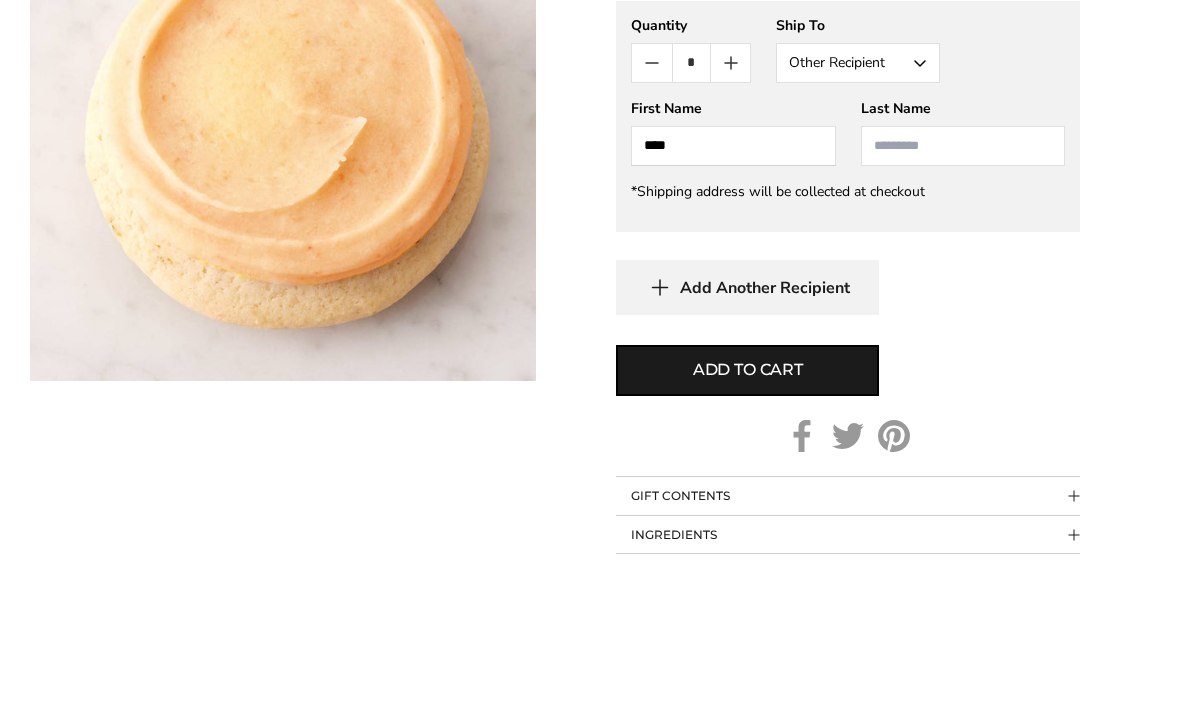 type on "***" 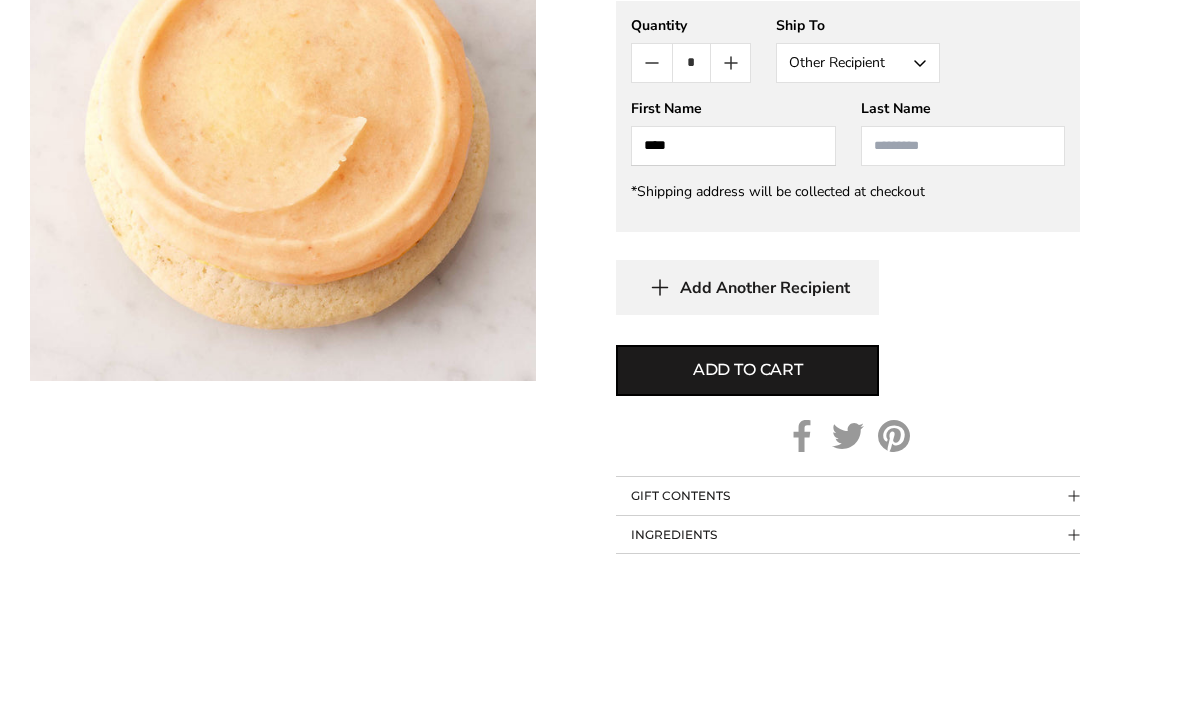 click at bounding box center (963, 272) 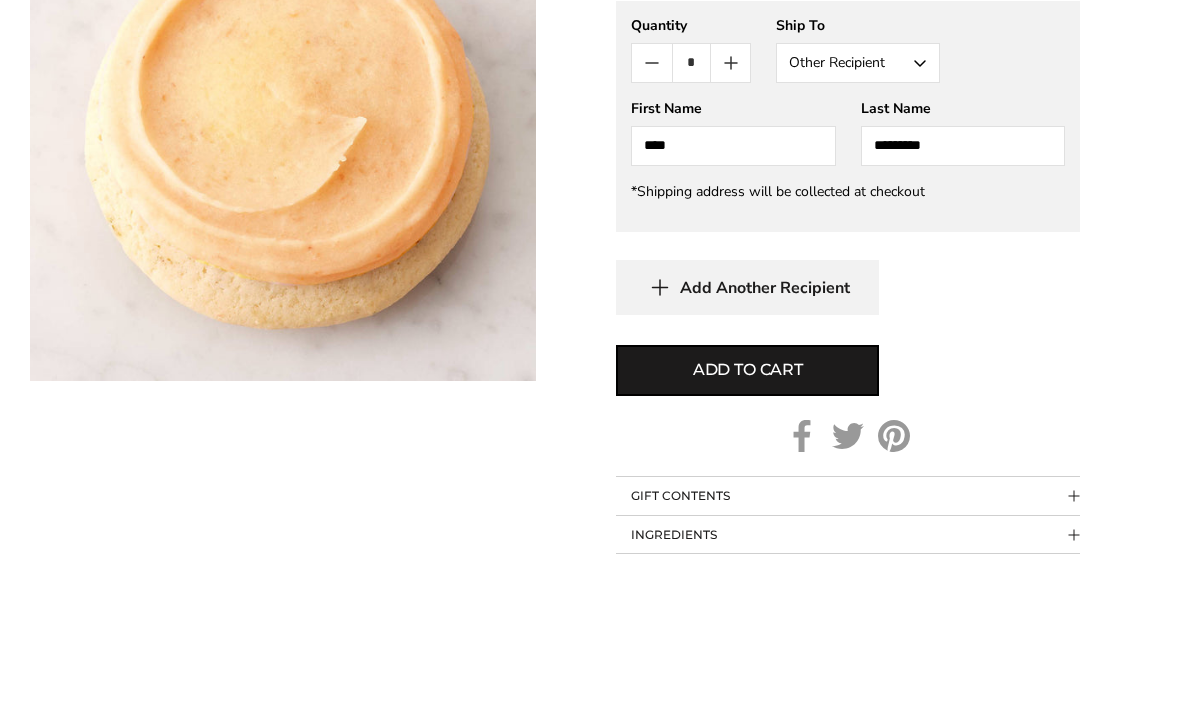 type on "*********" 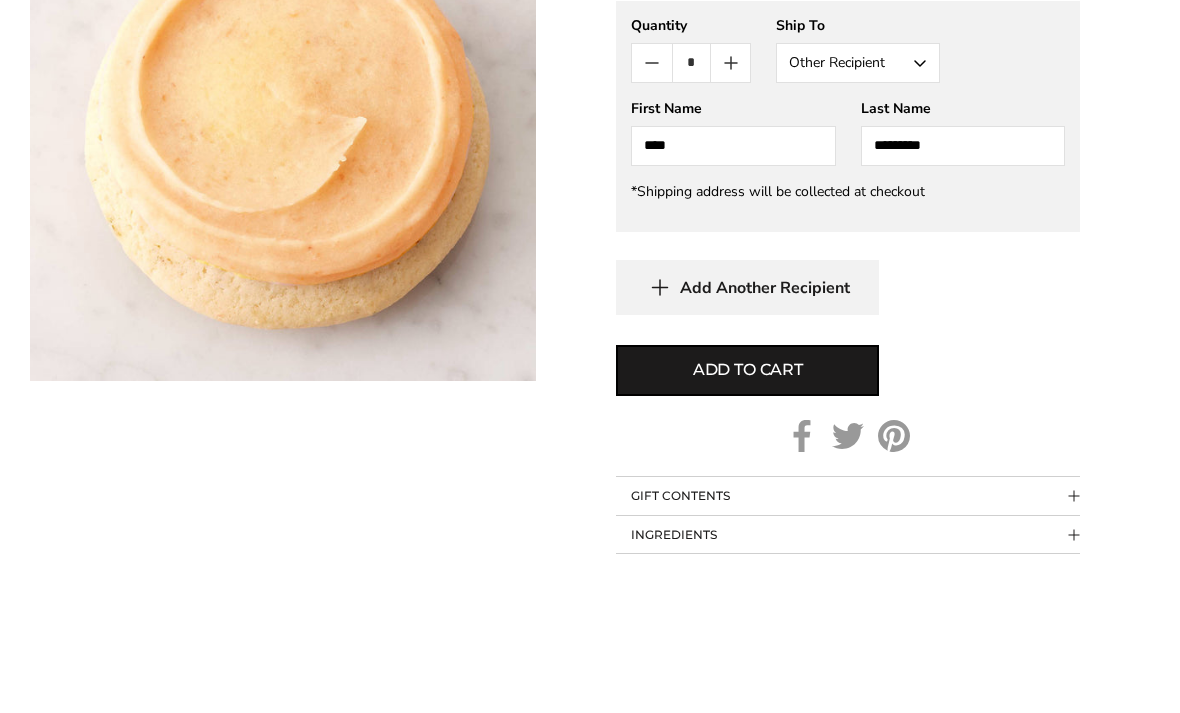 click on "Add to cart" at bounding box center [747, 496] 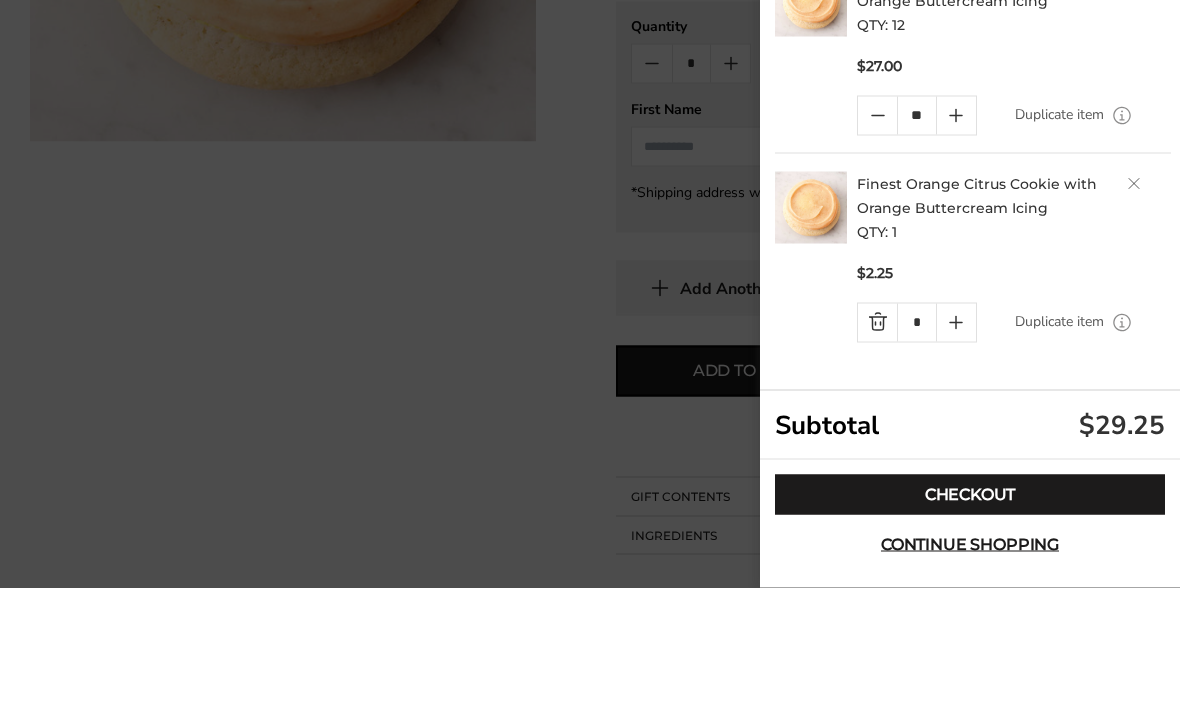 scroll, scrollTop: 642, scrollLeft: 0, axis: vertical 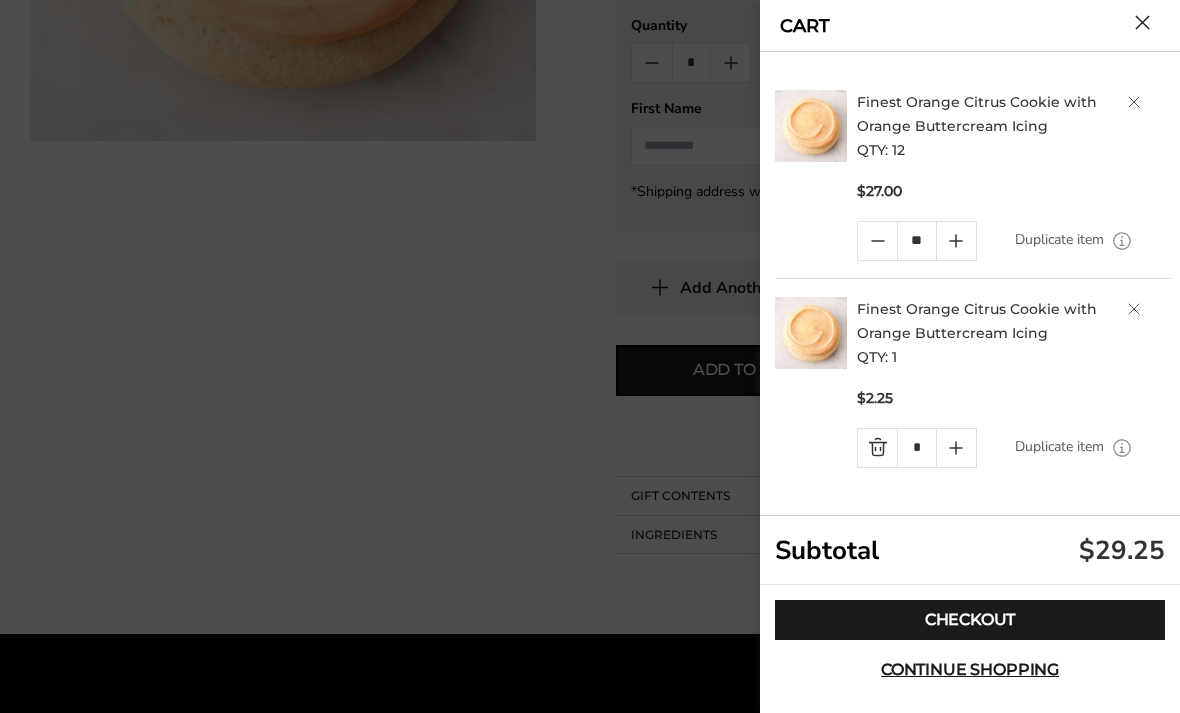 click 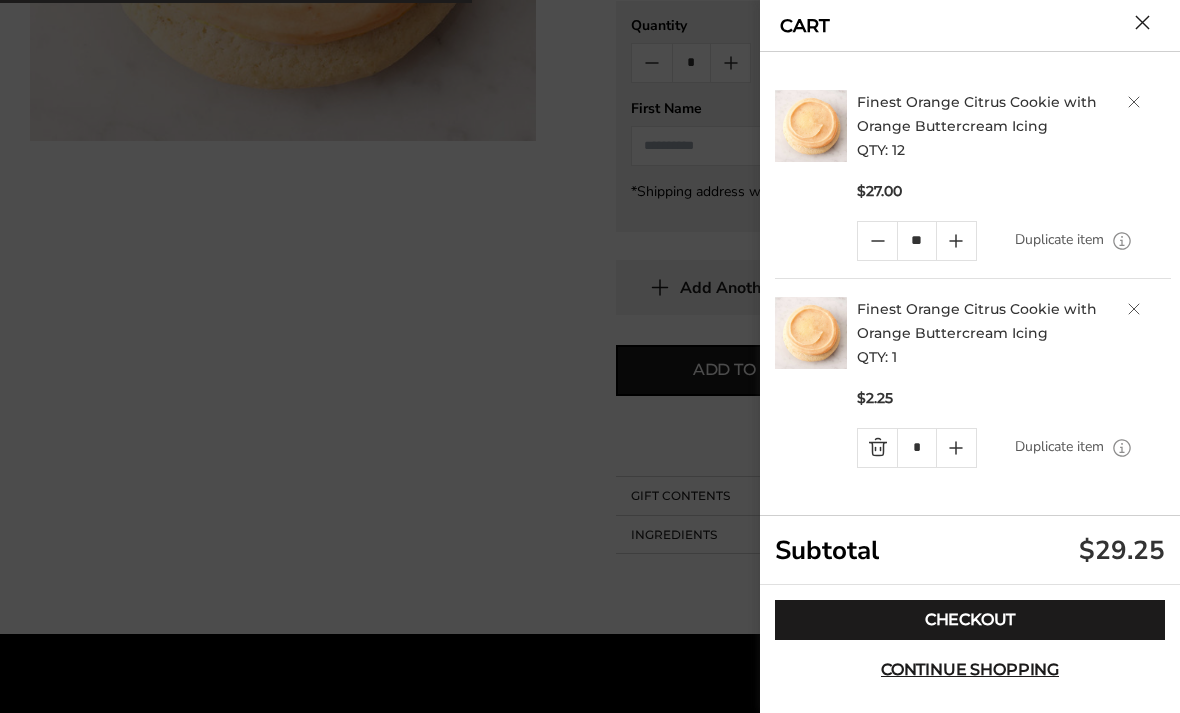 click 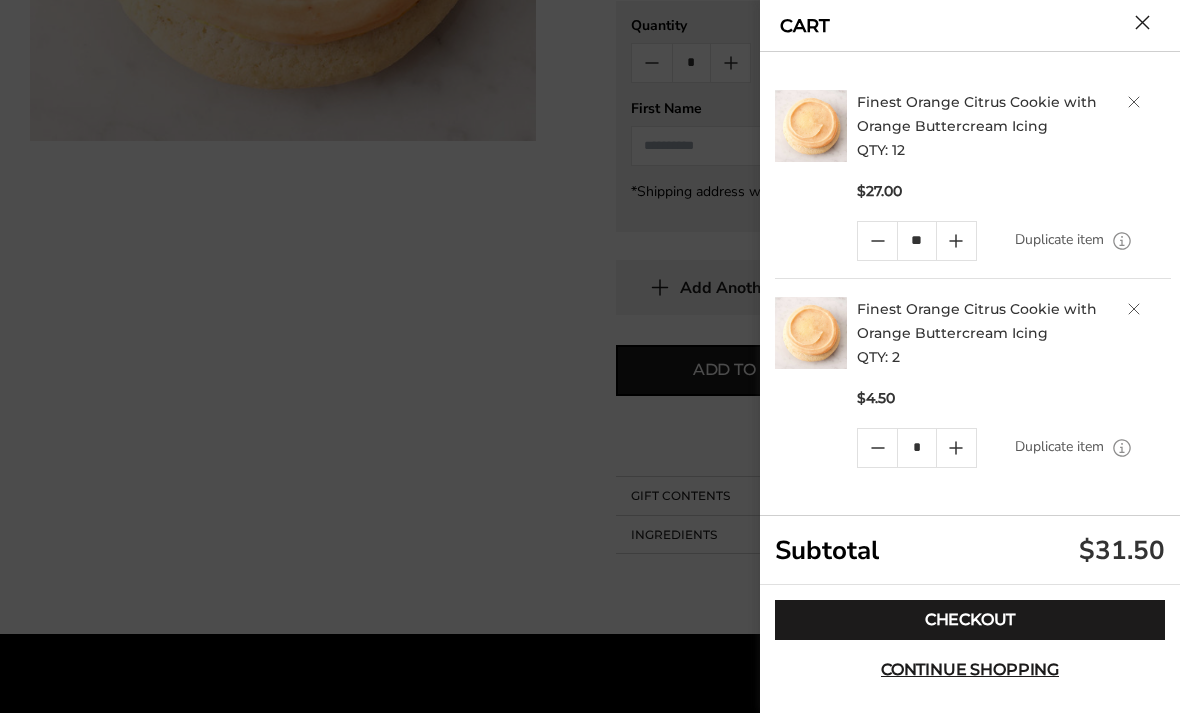 click 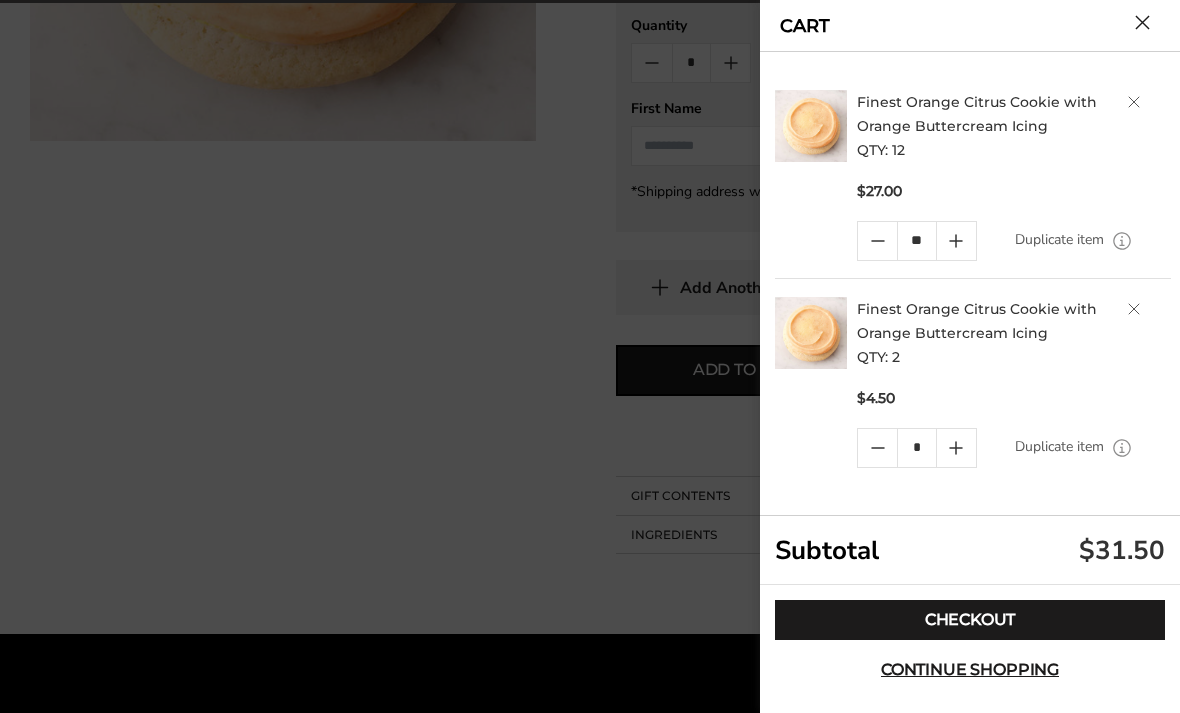 click 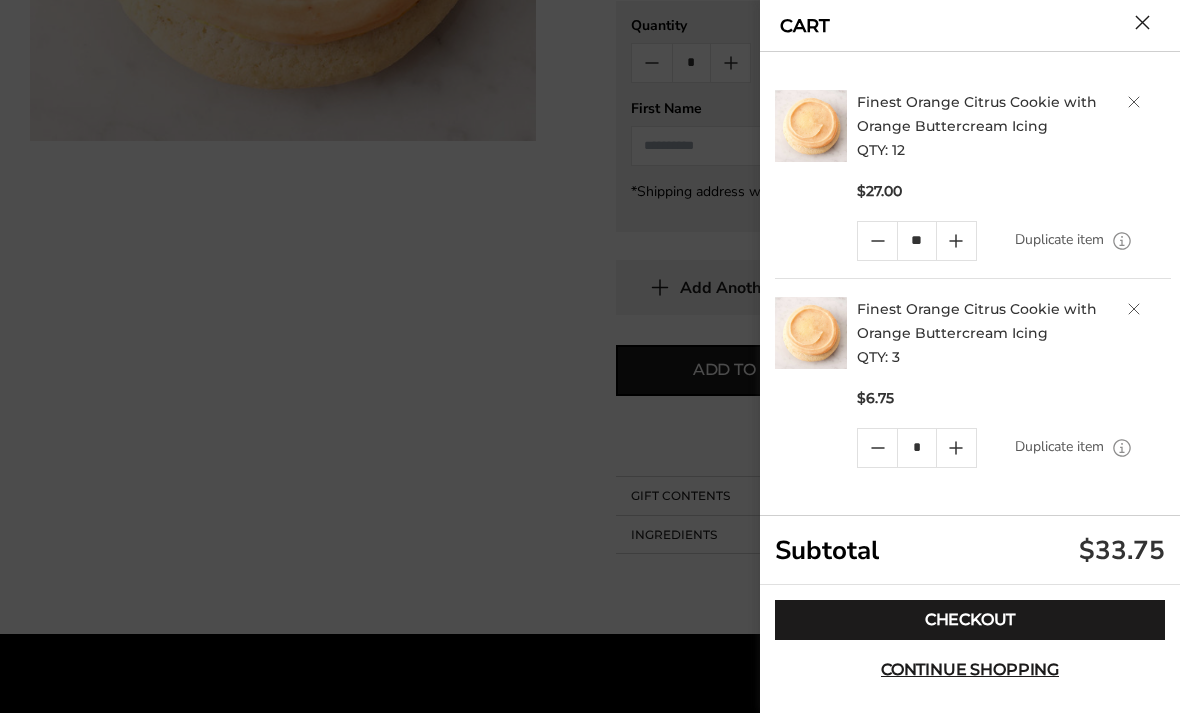 click 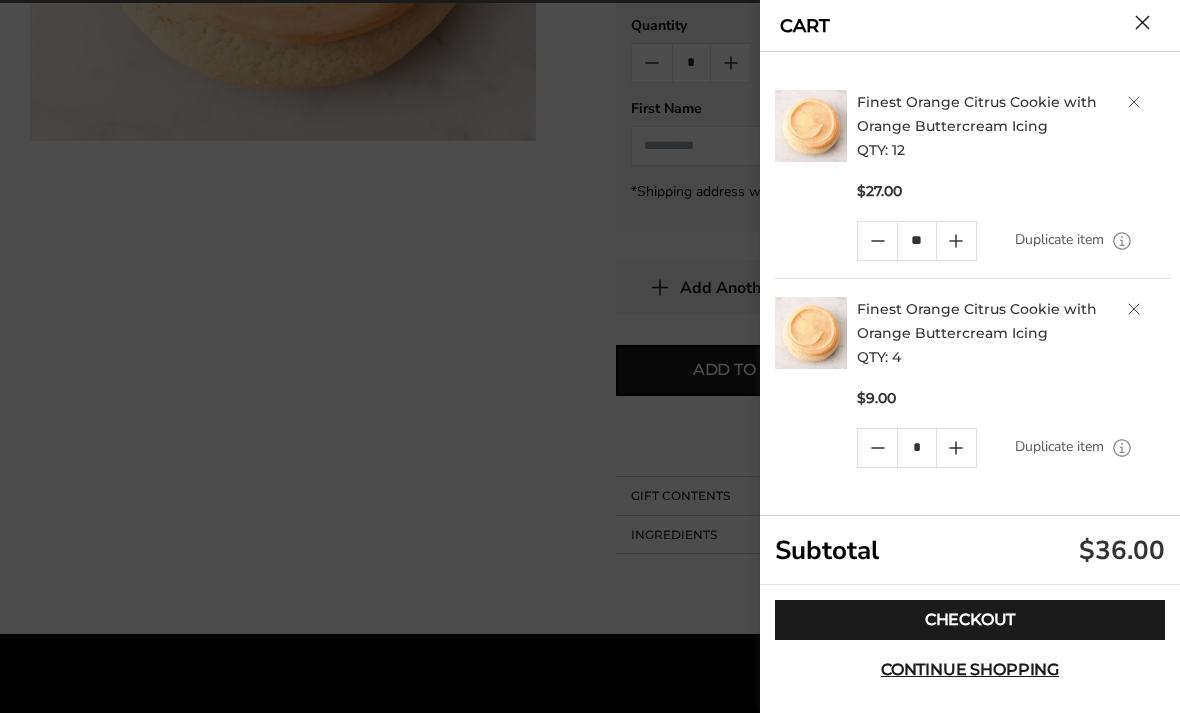 click 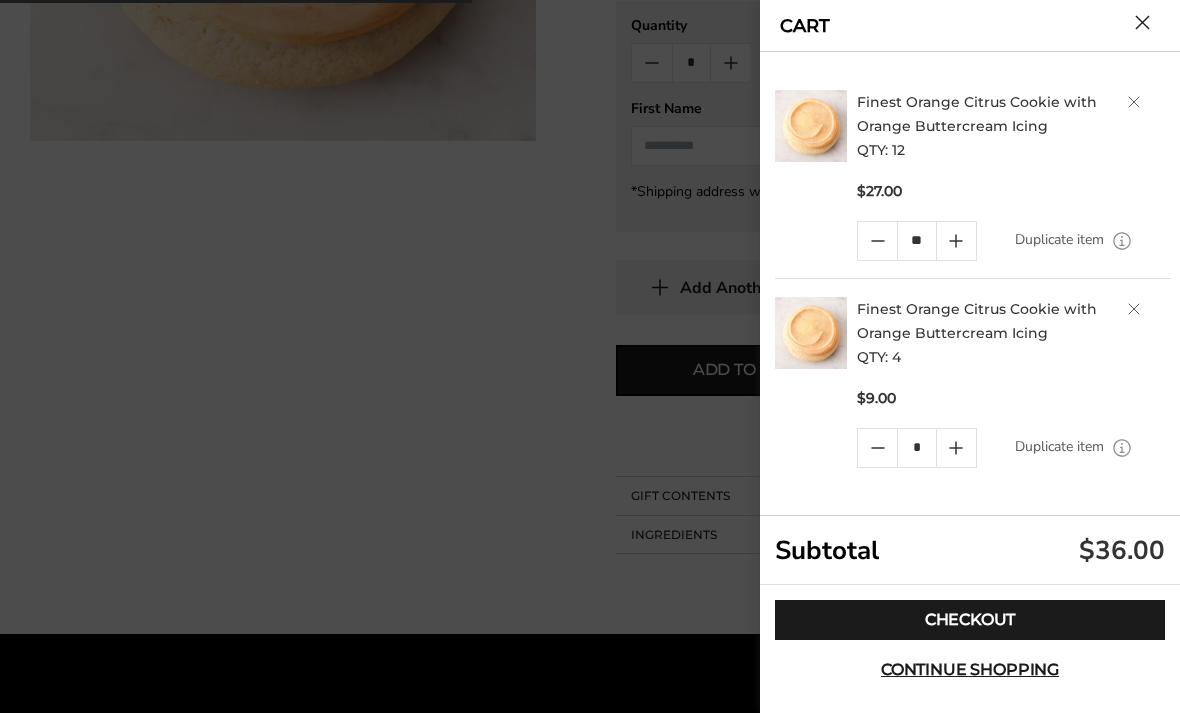 click 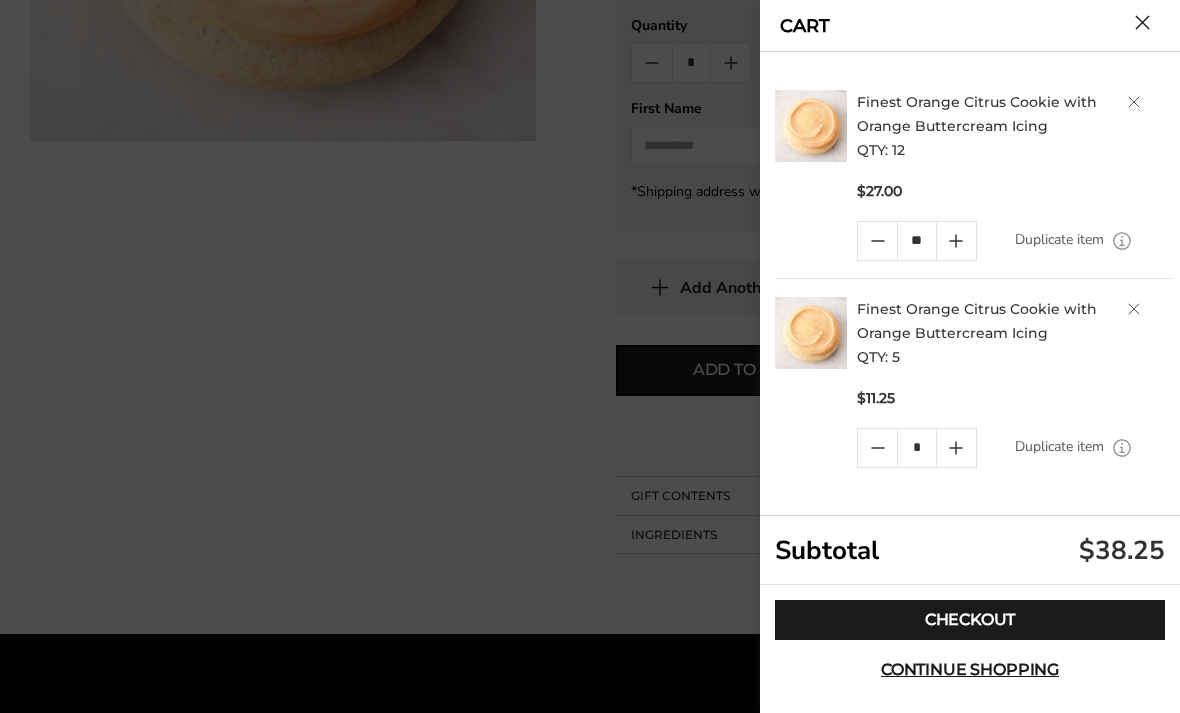 click at bounding box center (956, 448) 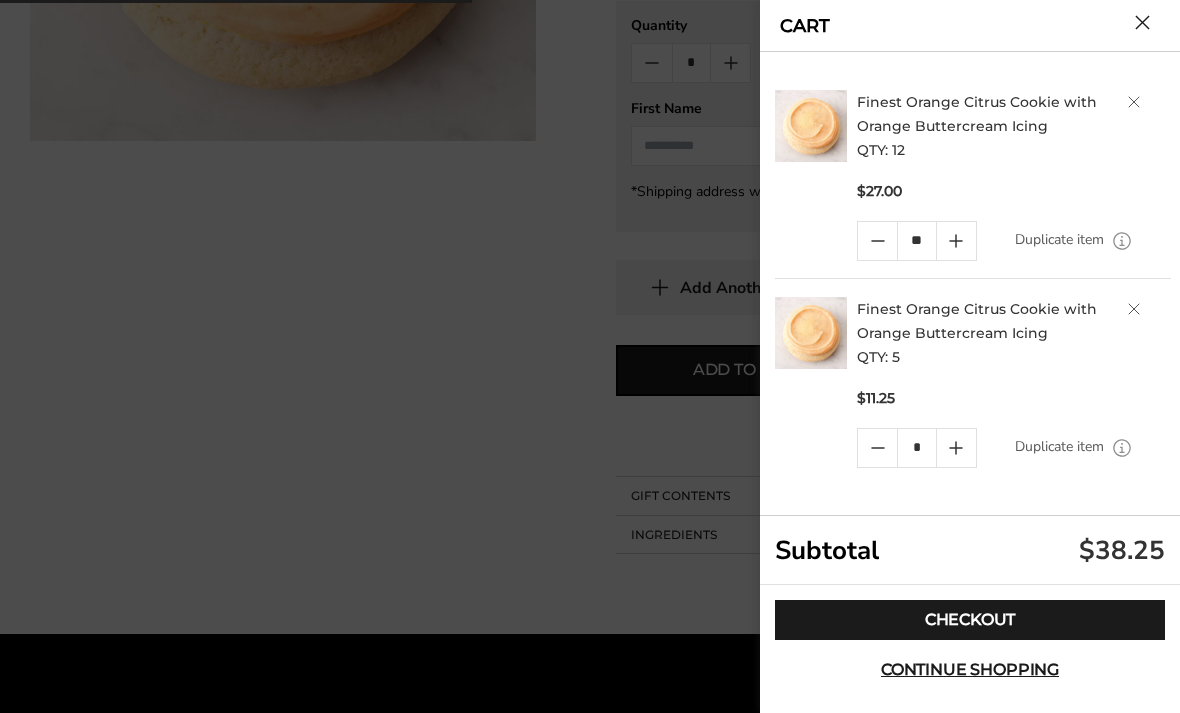 click at bounding box center [956, 448] 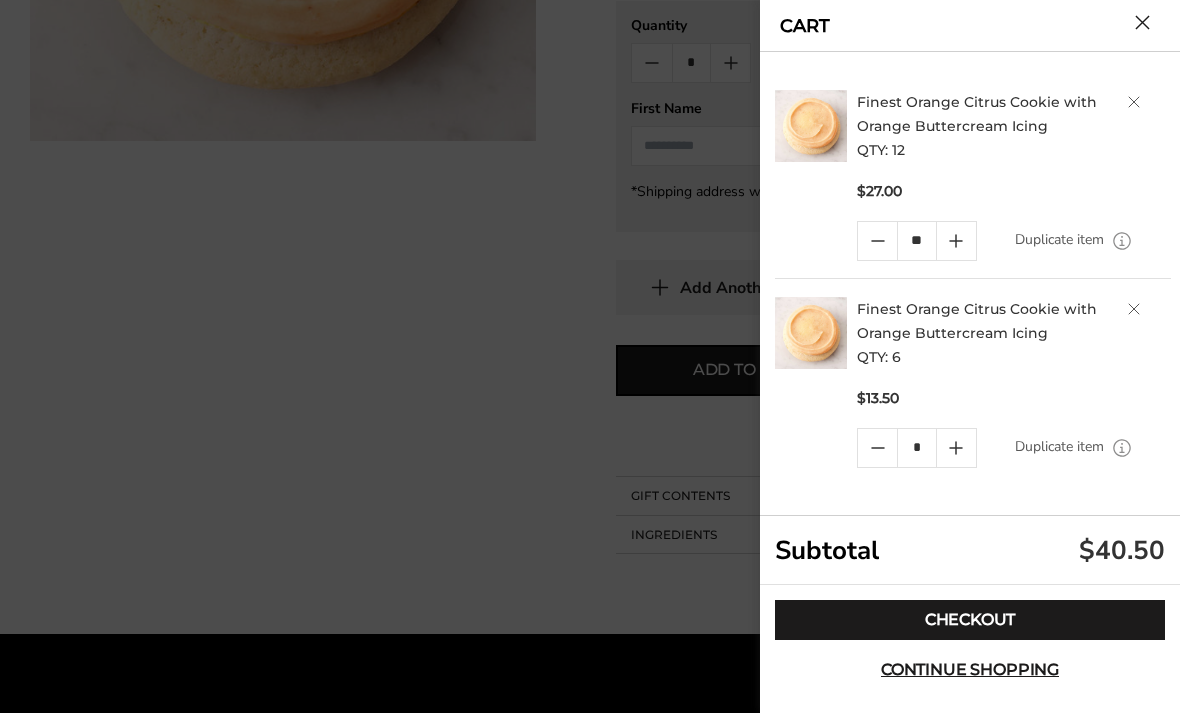 click 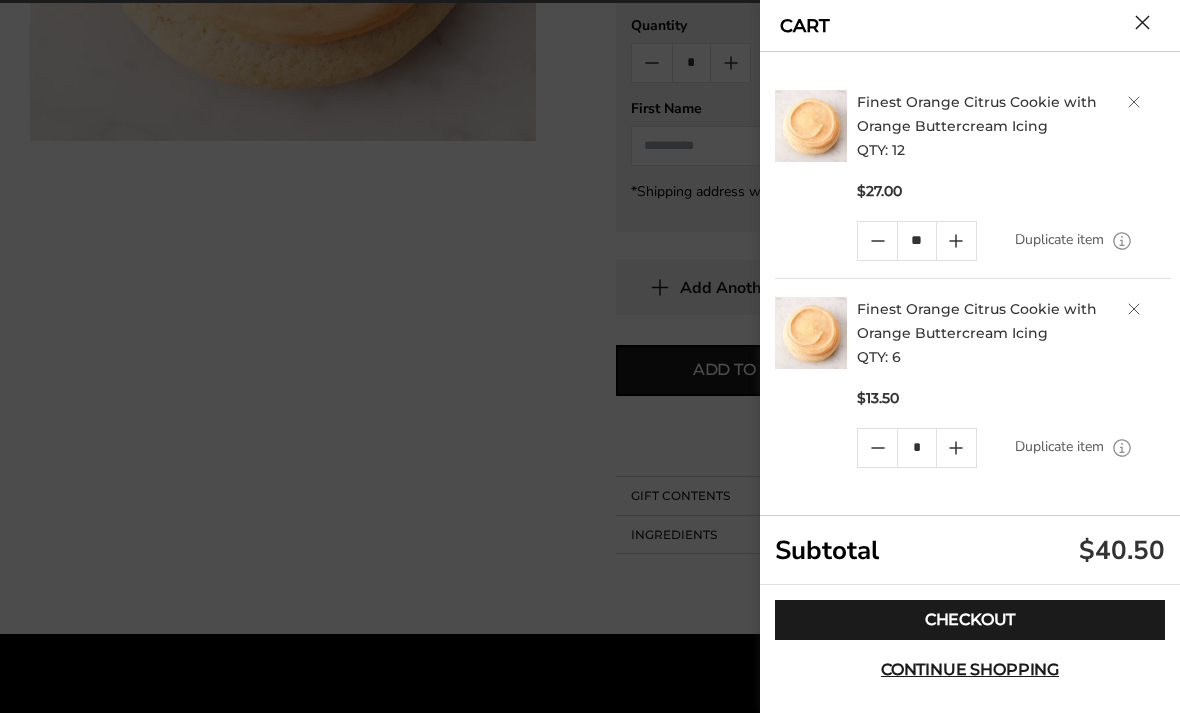 click 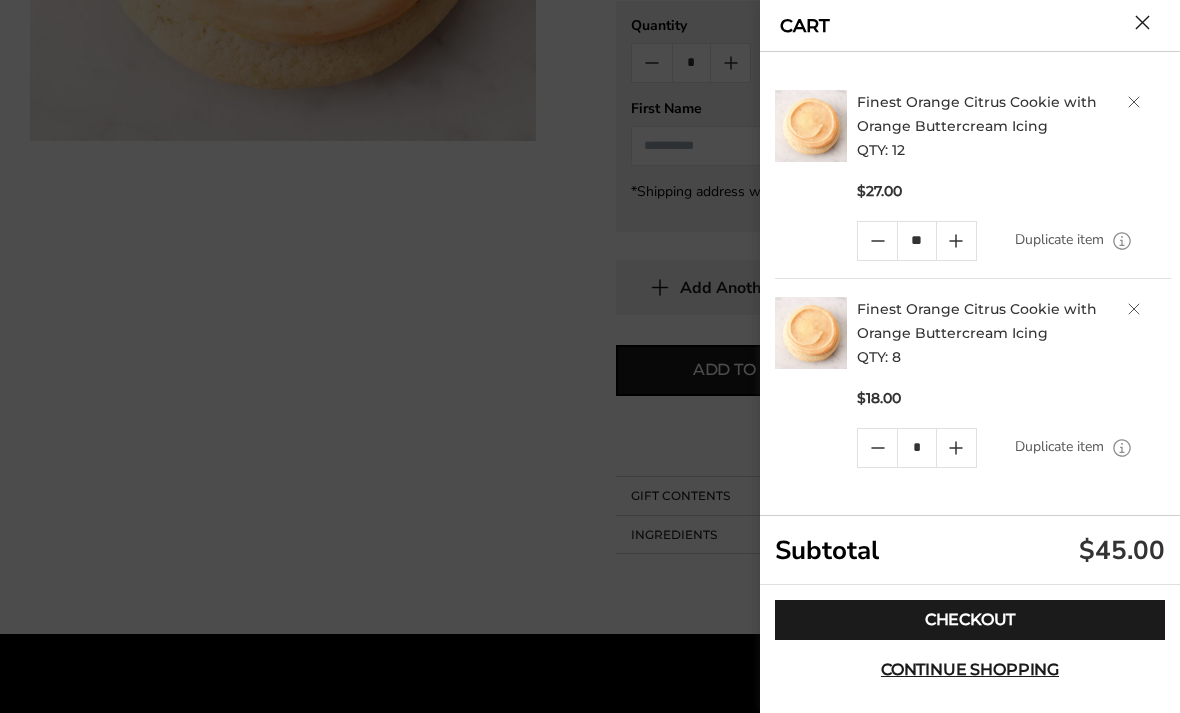 click 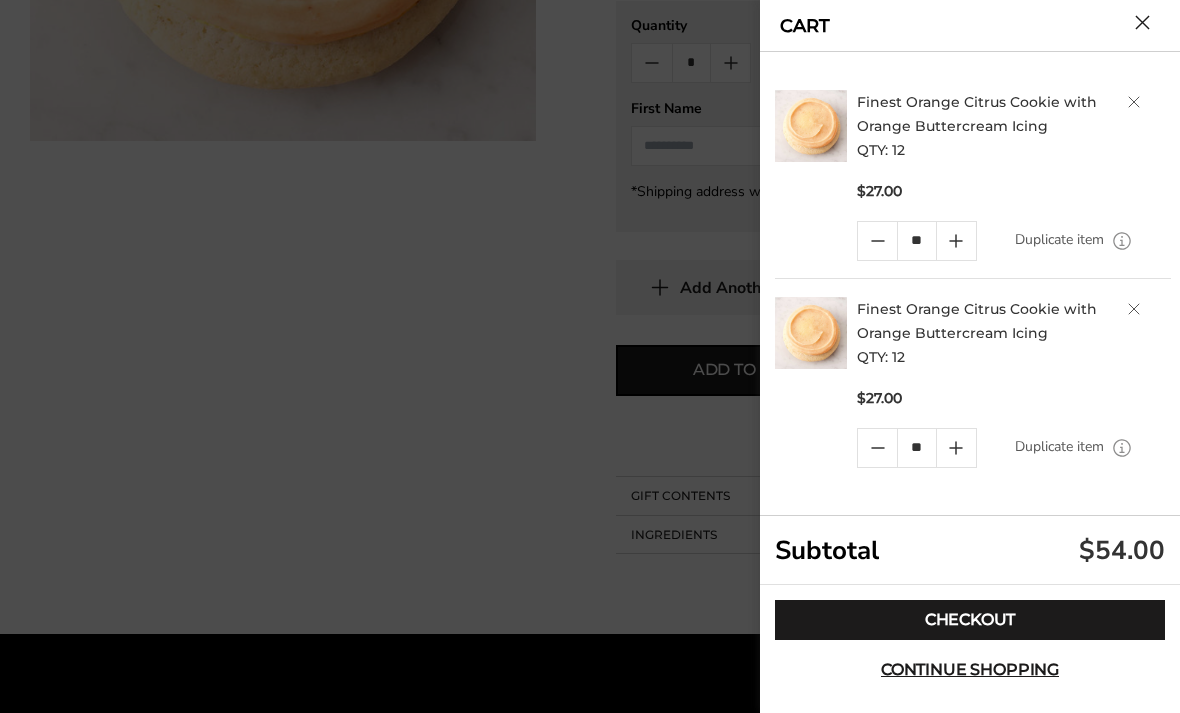 click 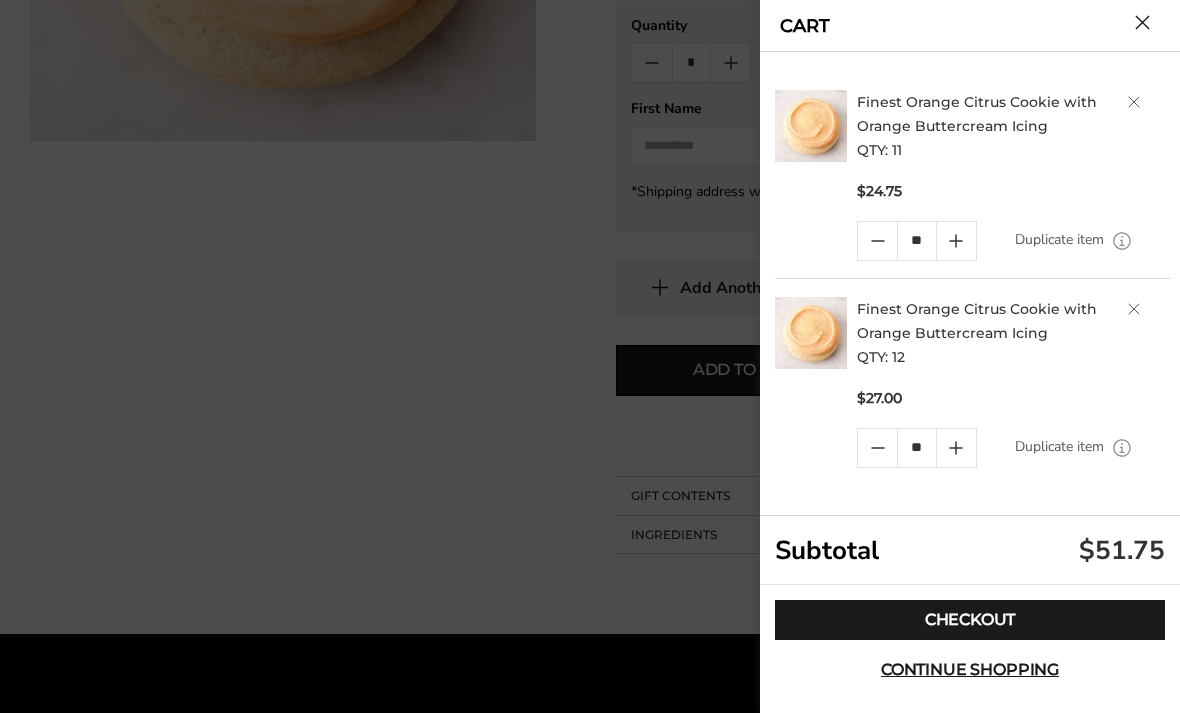 click on "Checkout" at bounding box center [970, 620] 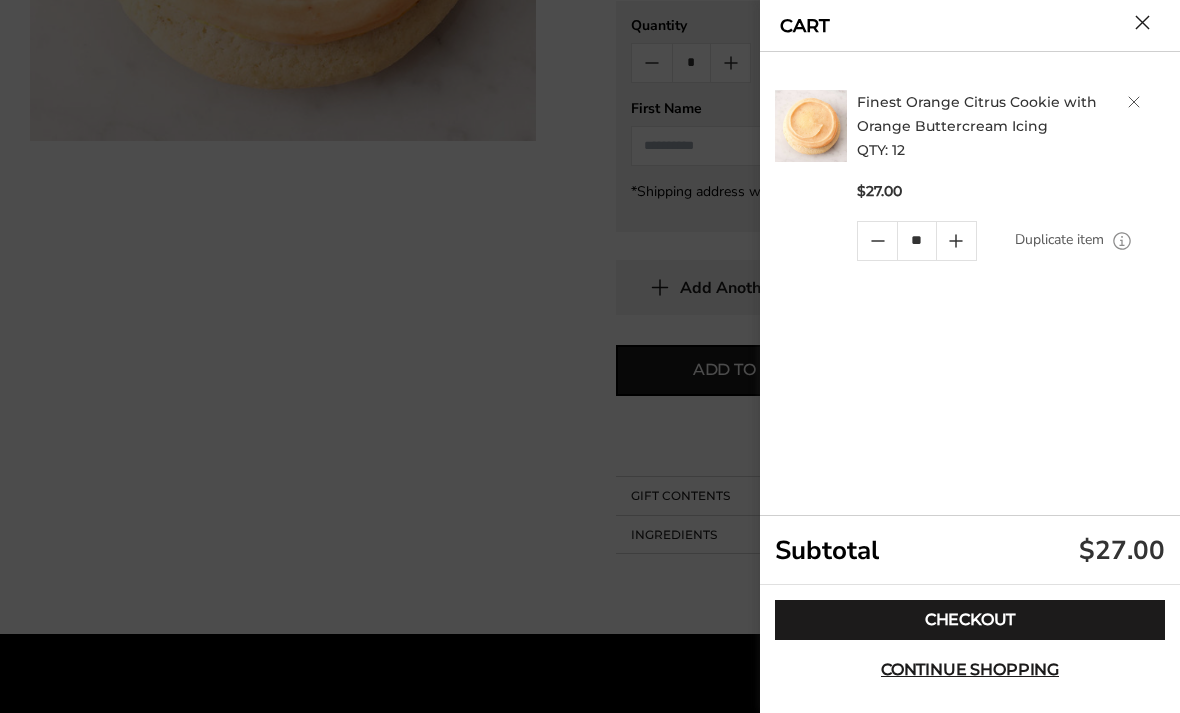click at bounding box center [1142, 22] 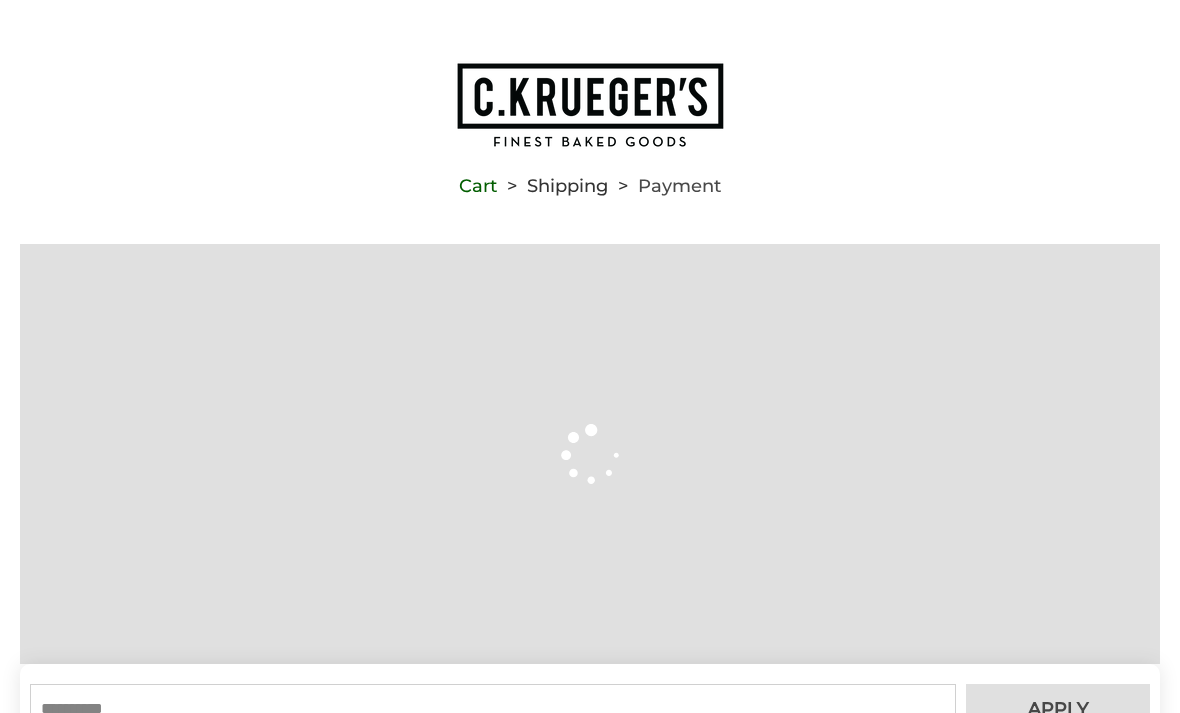 scroll, scrollTop: 0, scrollLeft: 0, axis: both 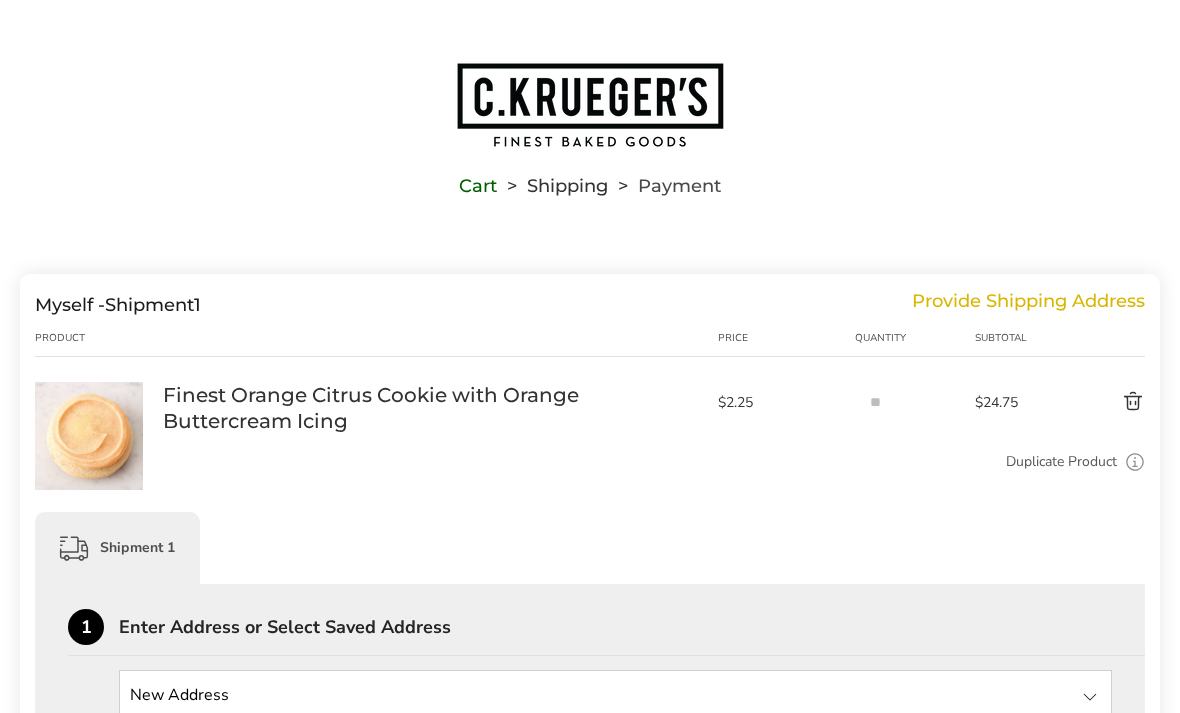 click at bounding box center [1098, 402] 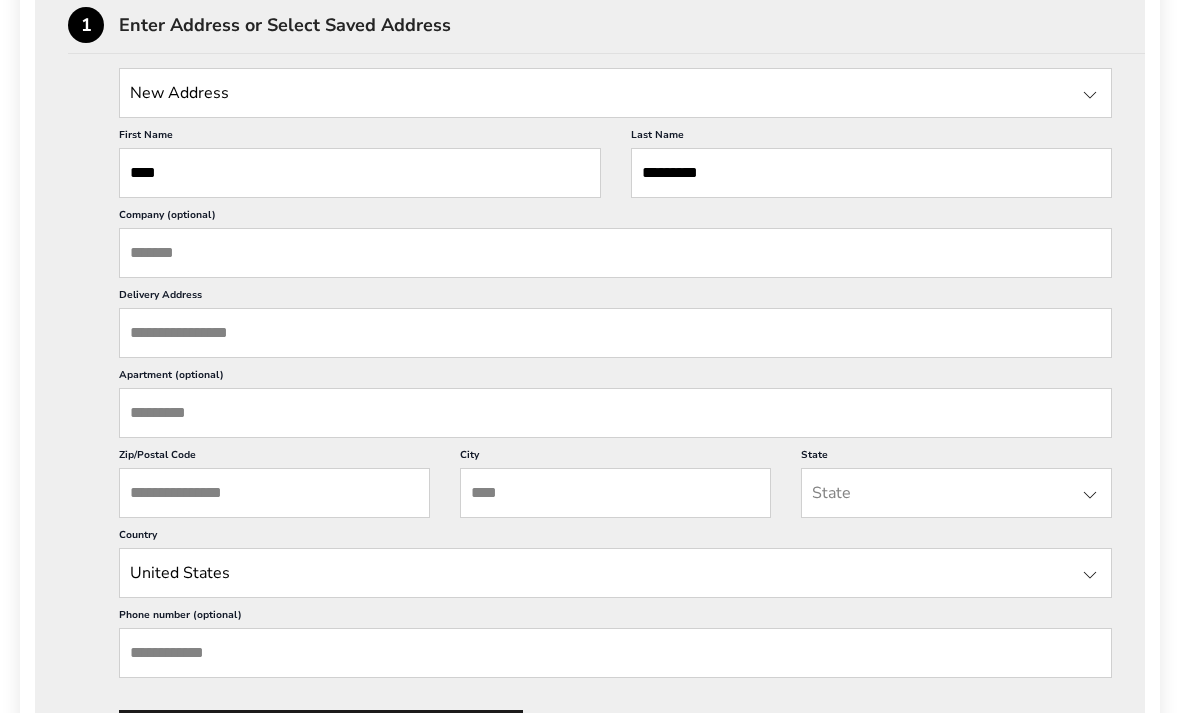 scroll, scrollTop: 602, scrollLeft: 0, axis: vertical 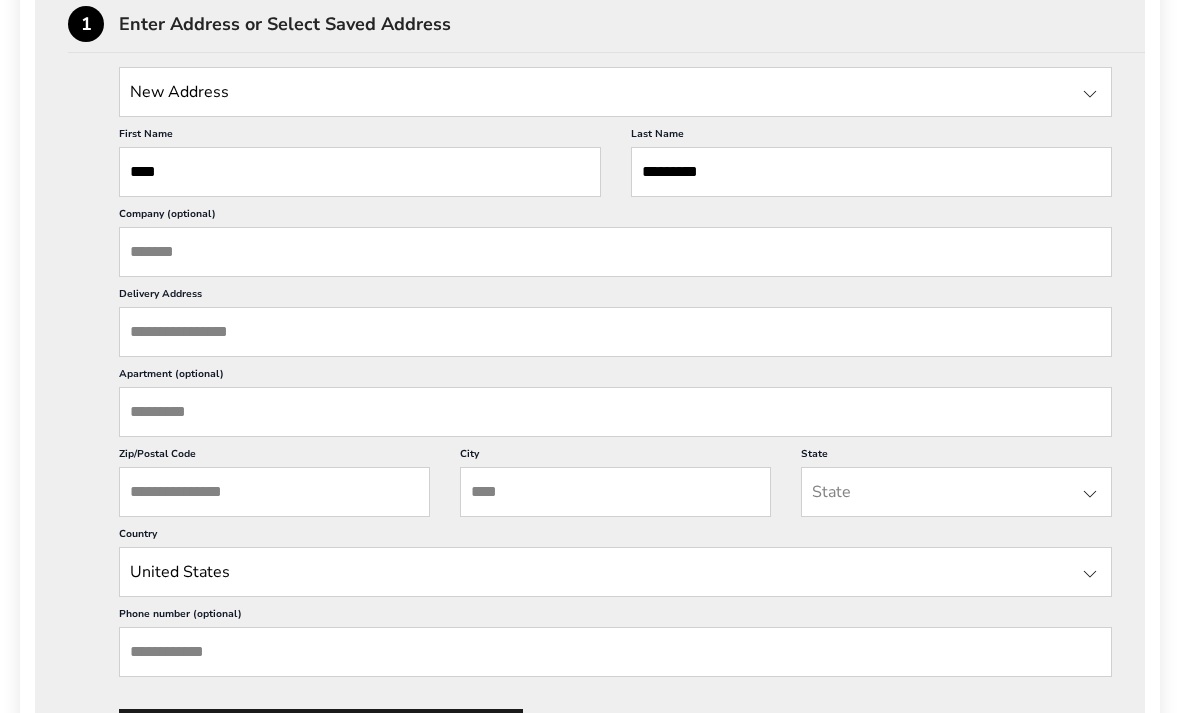 click on "Delivery Address" at bounding box center [615, 333] 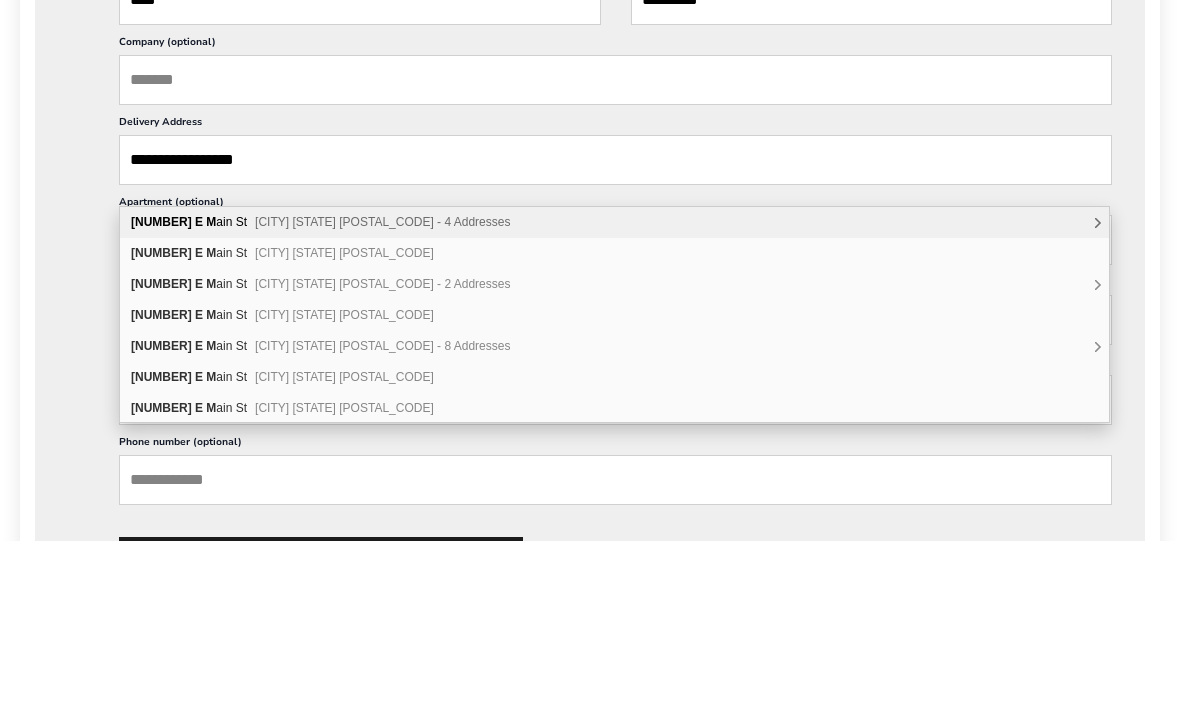 scroll, scrollTop: 775, scrollLeft: 0, axis: vertical 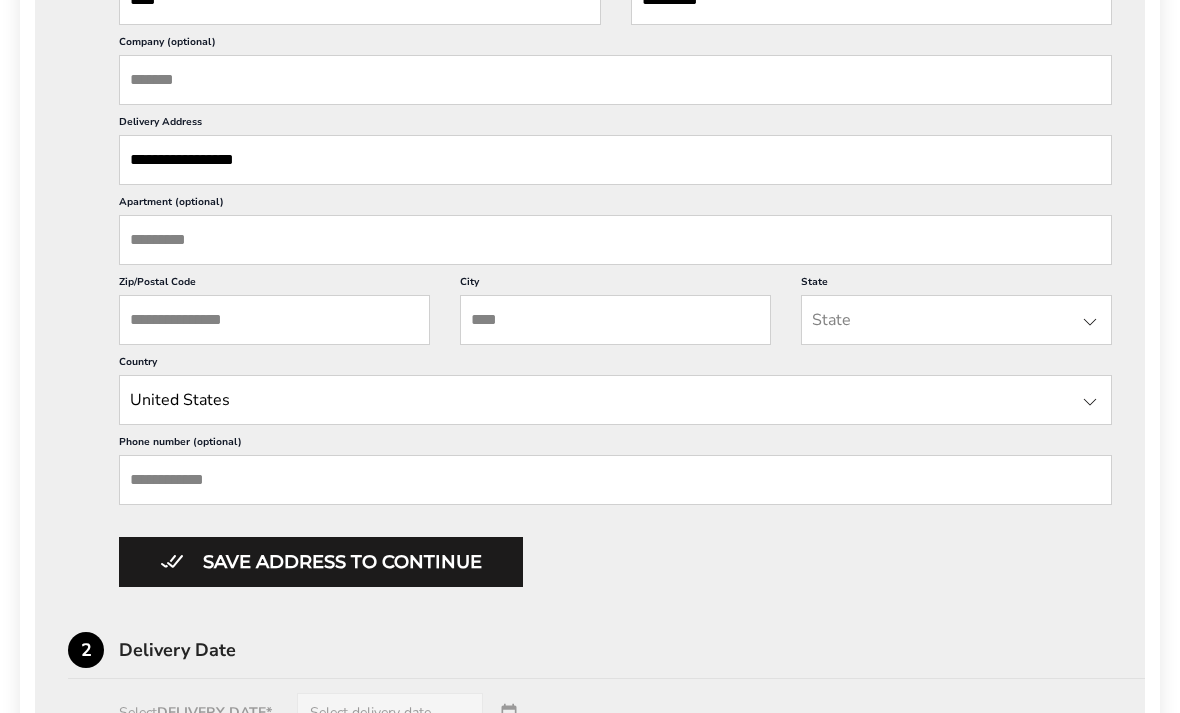 type on "**********" 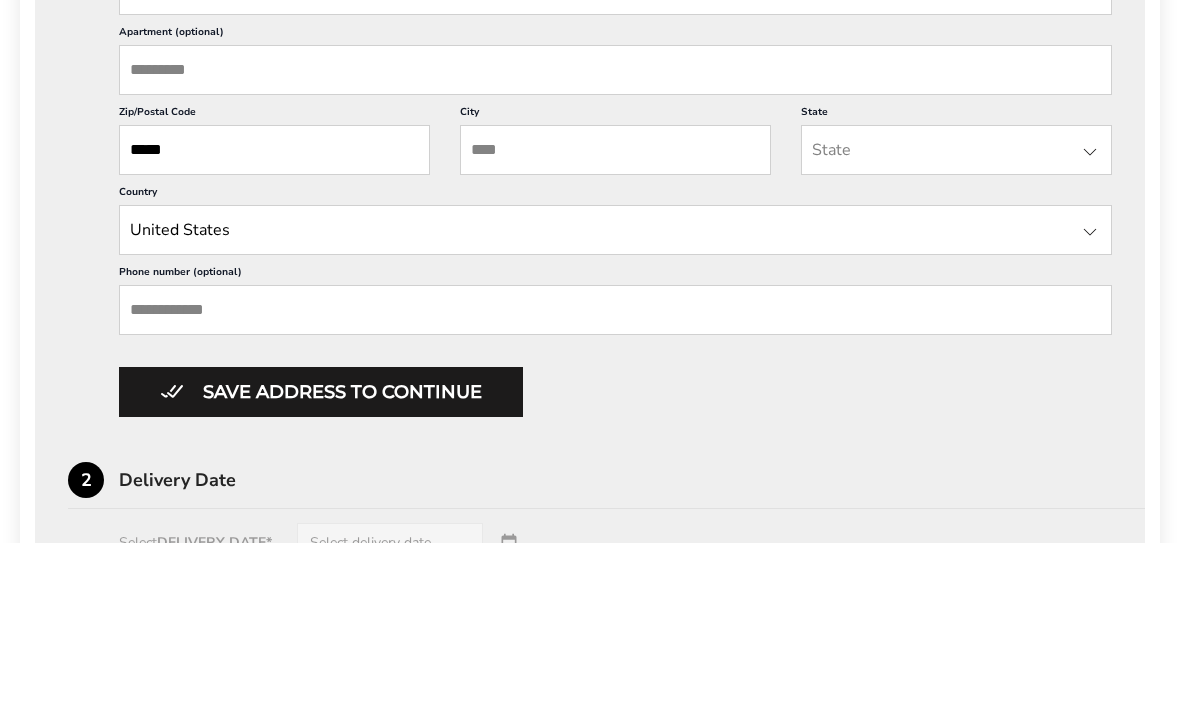 type on "*****" 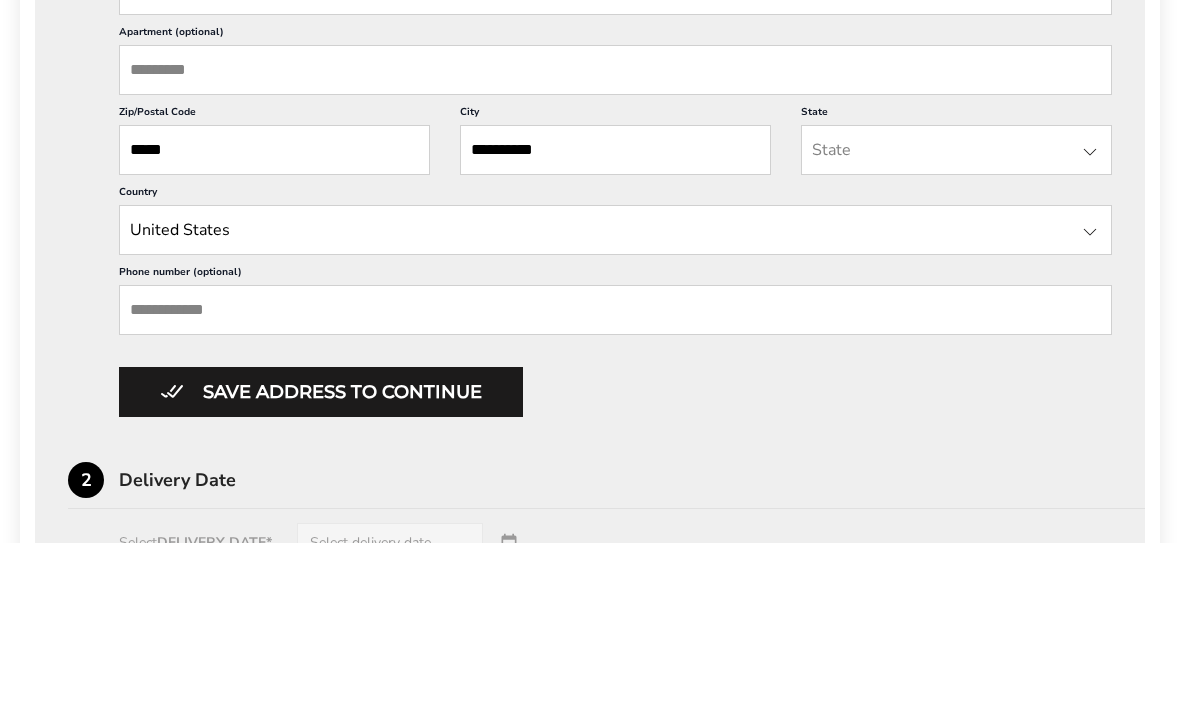 type on "**********" 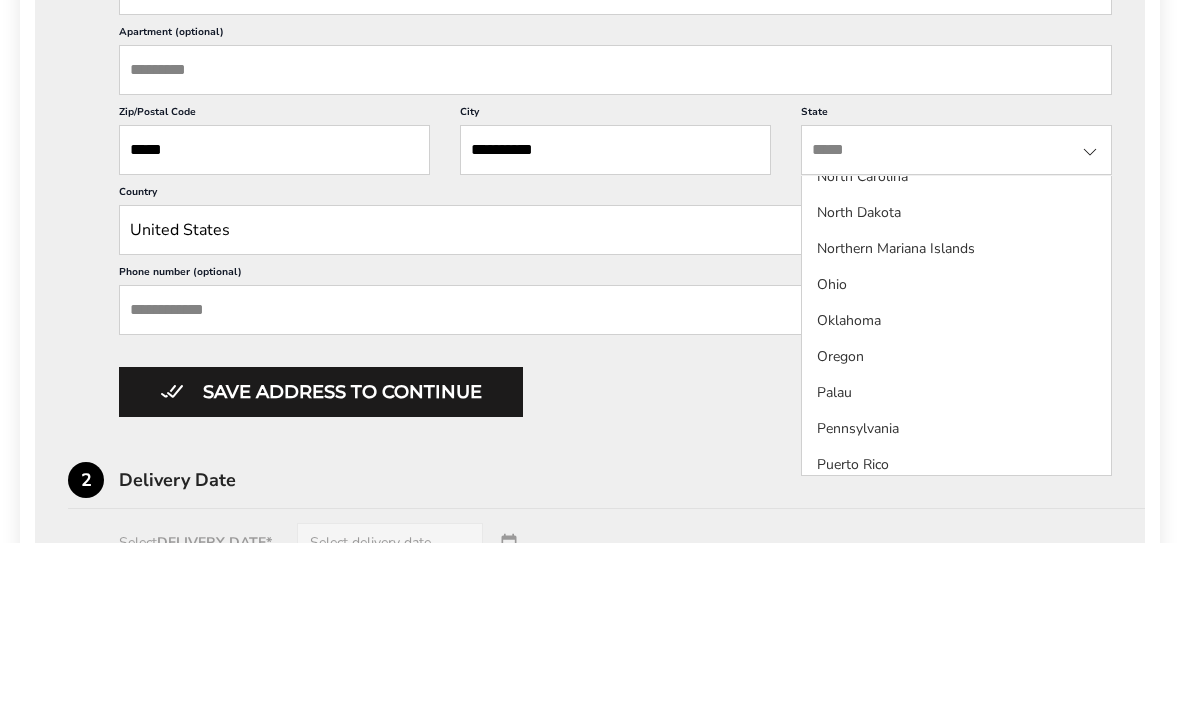 scroll, scrollTop: 1340, scrollLeft: 0, axis: vertical 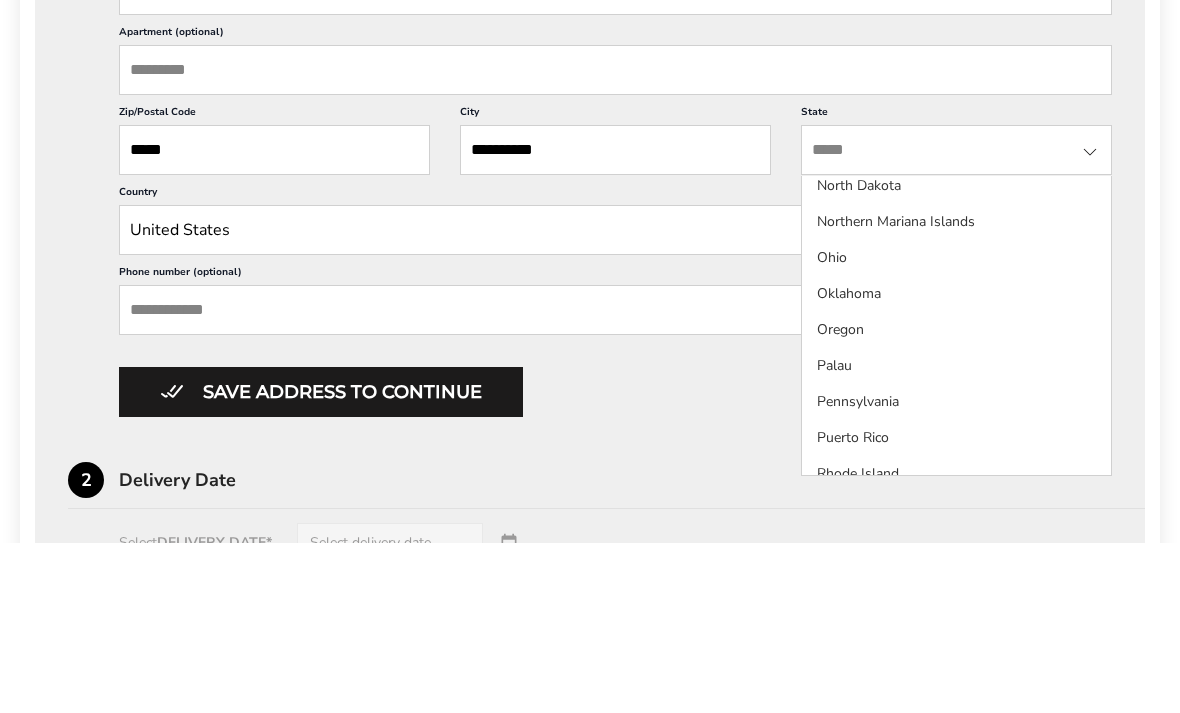 click on "Ohio" 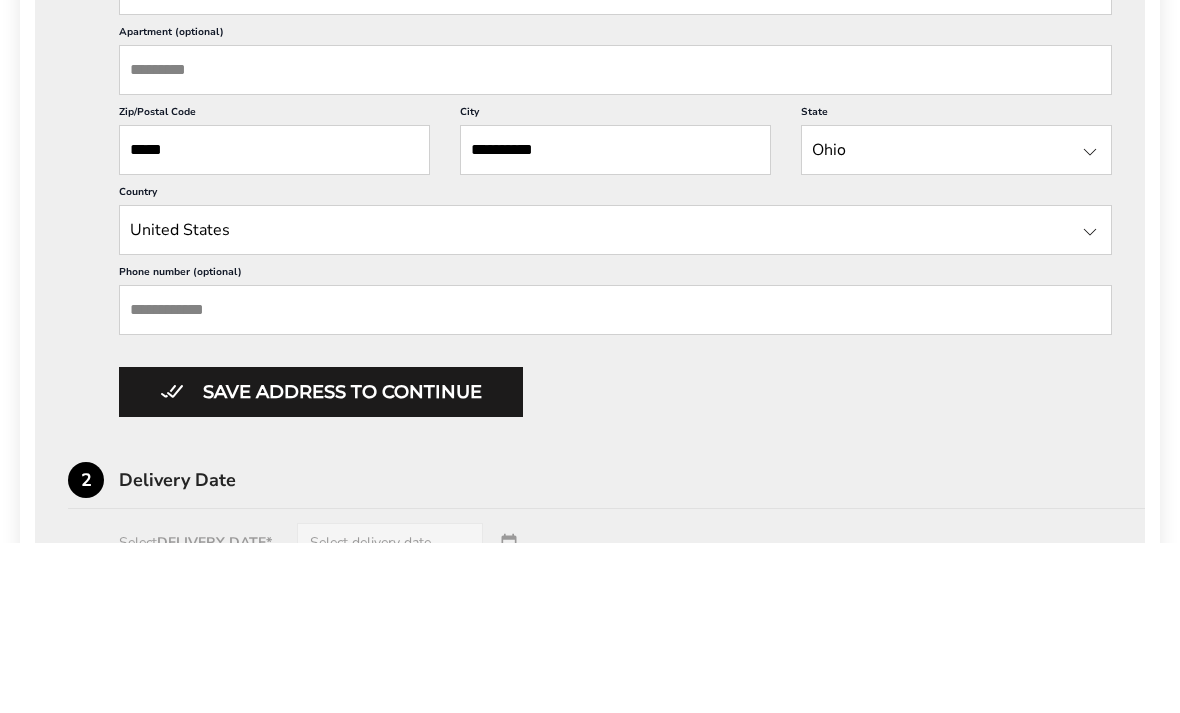 scroll, scrollTop: 945, scrollLeft: 0, axis: vertical 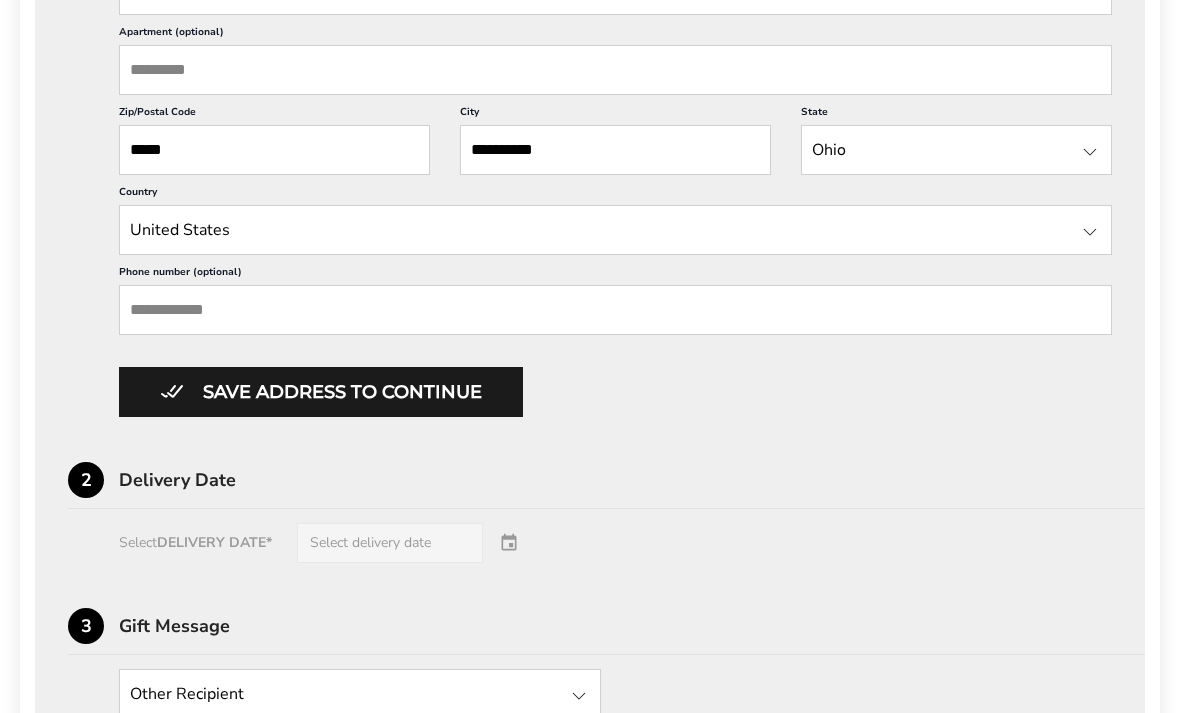 click on "Phone number (optional)" at bounding box center (615, 310) 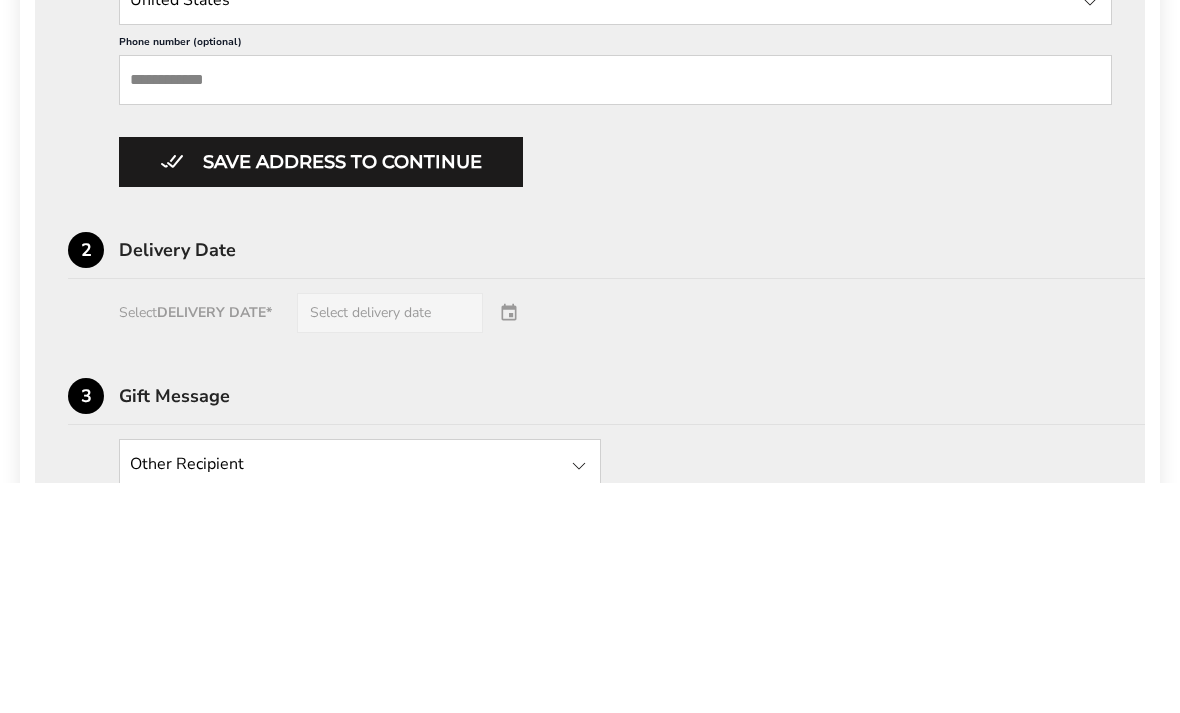click on "**********" 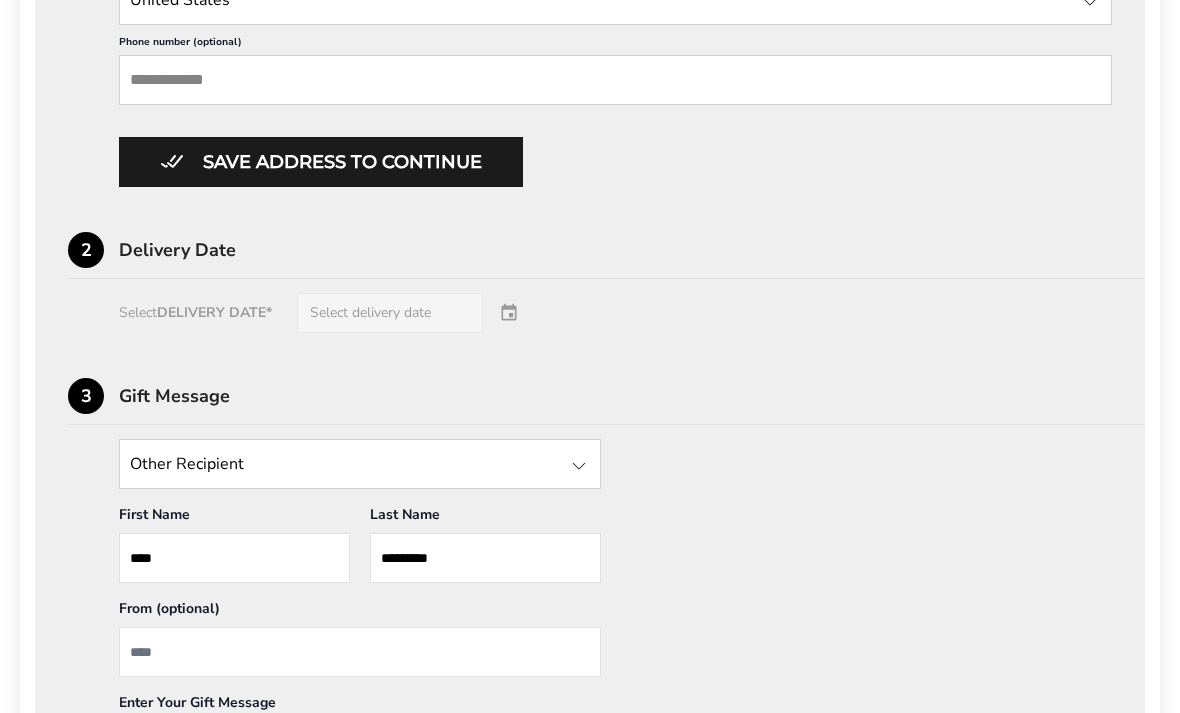 click on "Save address to continue" at bounding box center [321, 162] 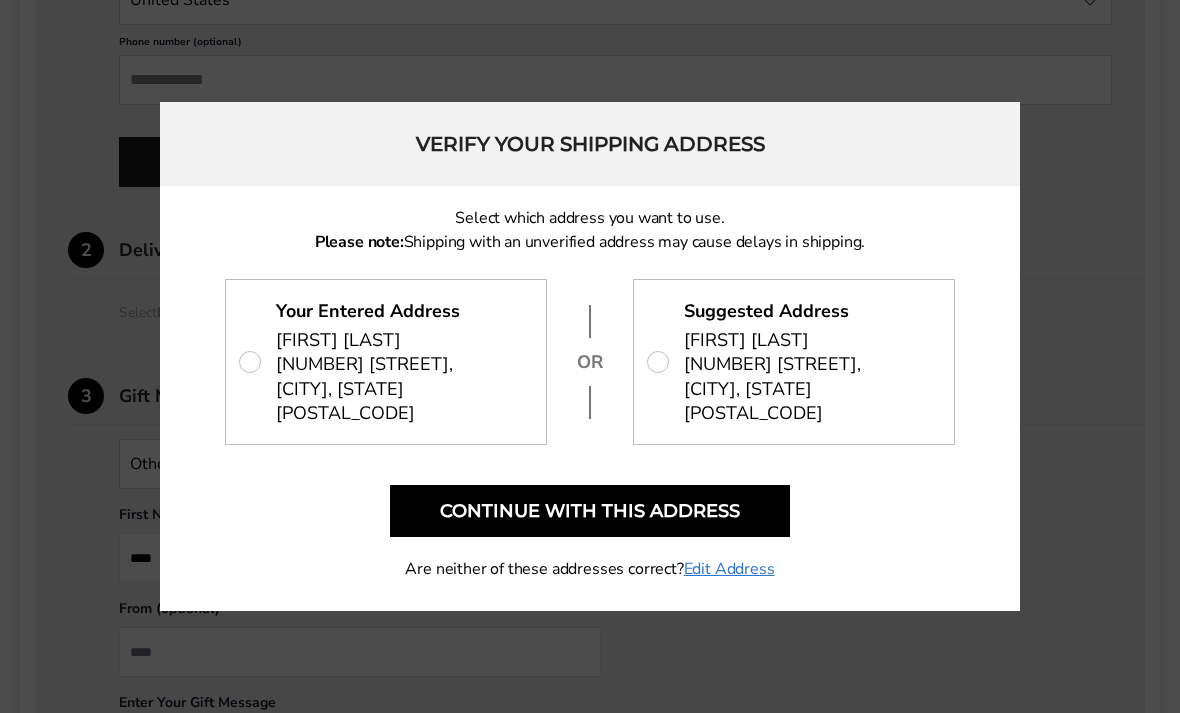 click on "127 E MAIN ST,   NEW LONDON, OH 44851-1201" at bounding box center (809, 388) 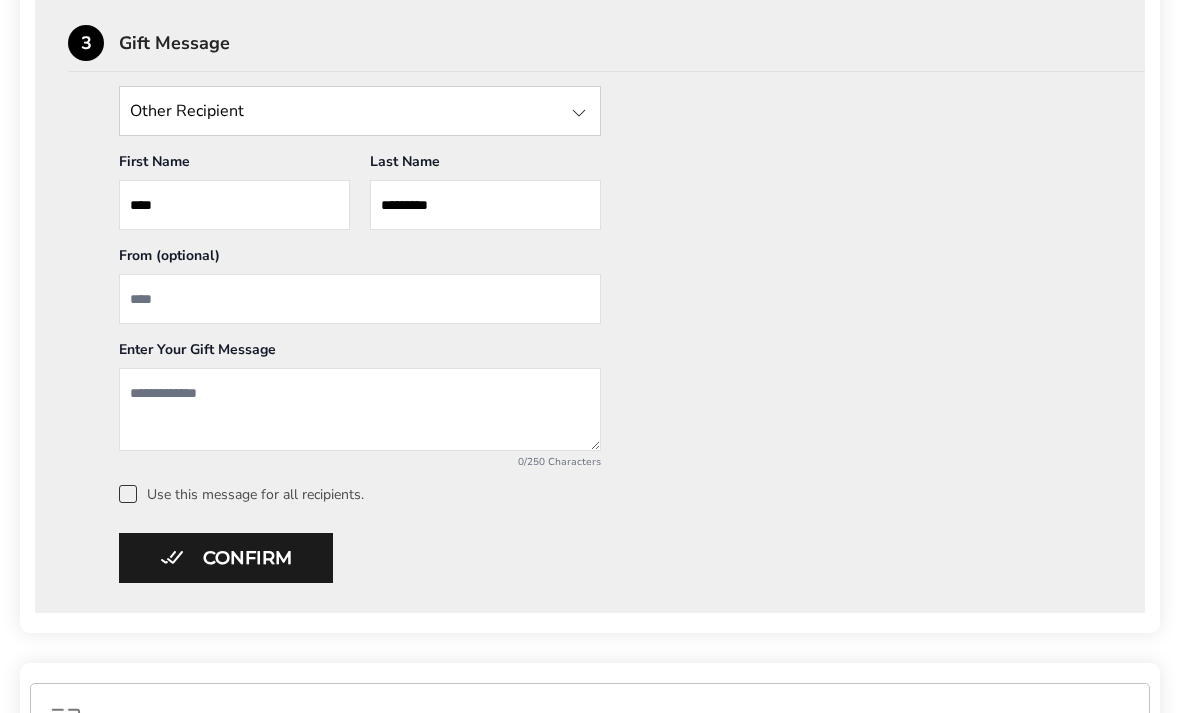 scroll, scrollTop: 925, scrollLeft: 0, axis: vertical 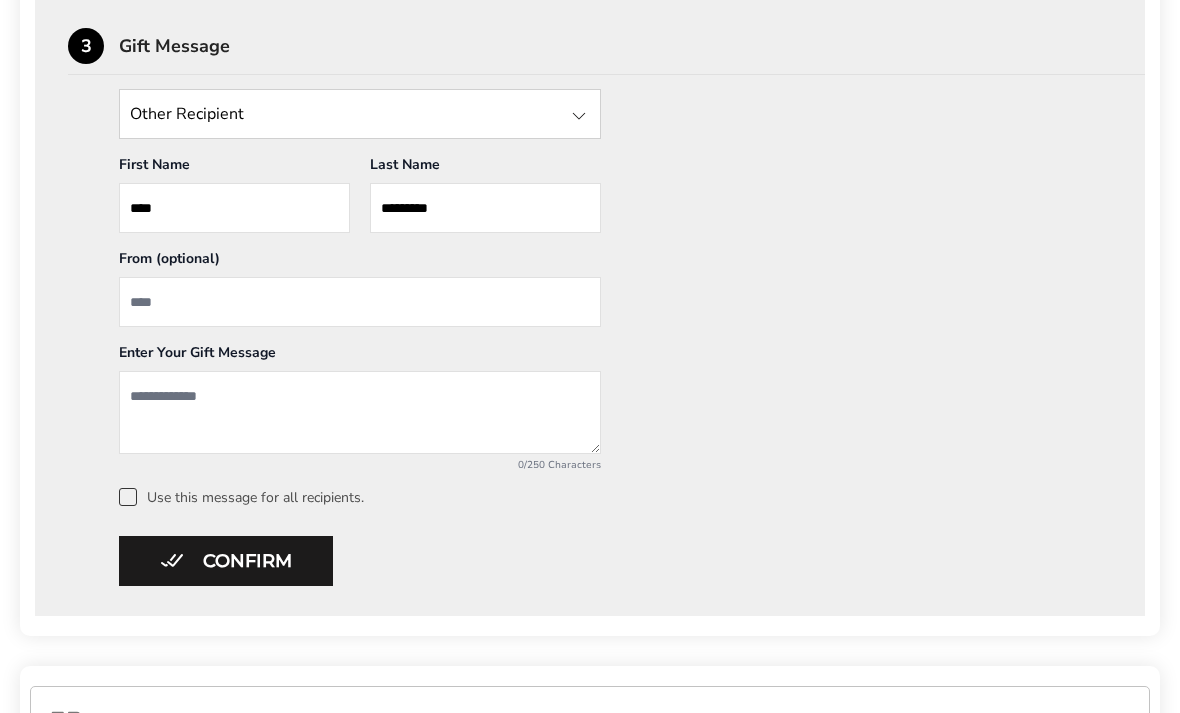 click at bounding box center (360, 303) 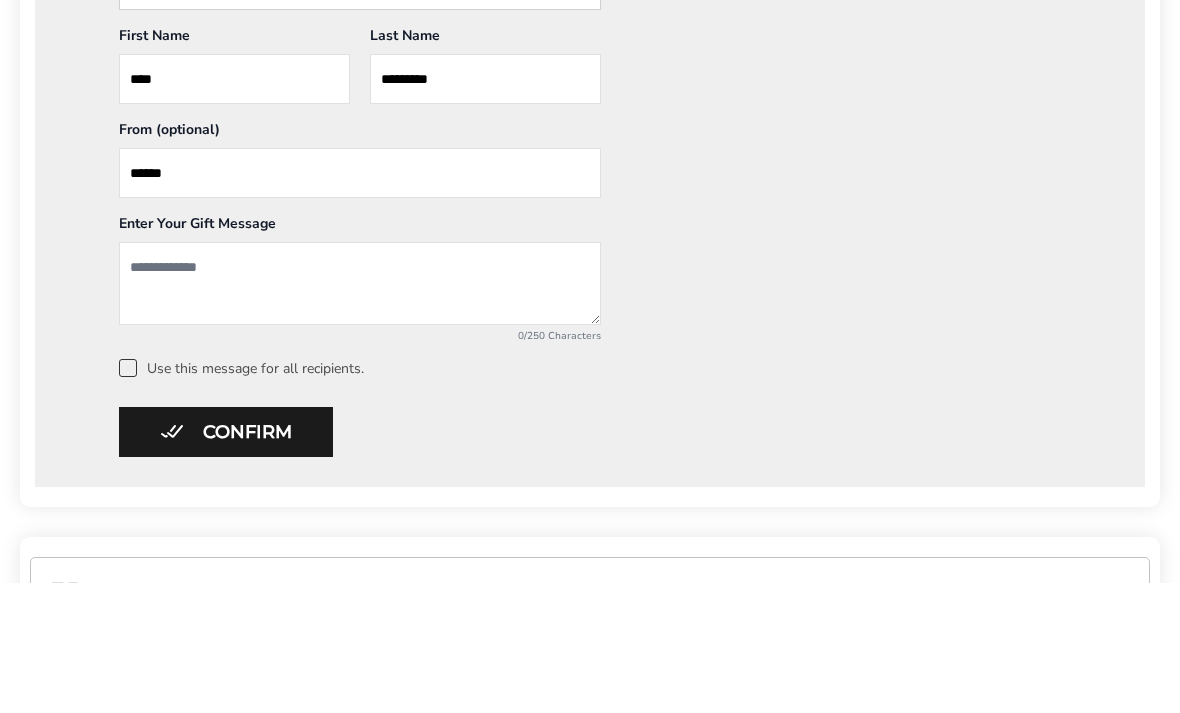type on "*****" 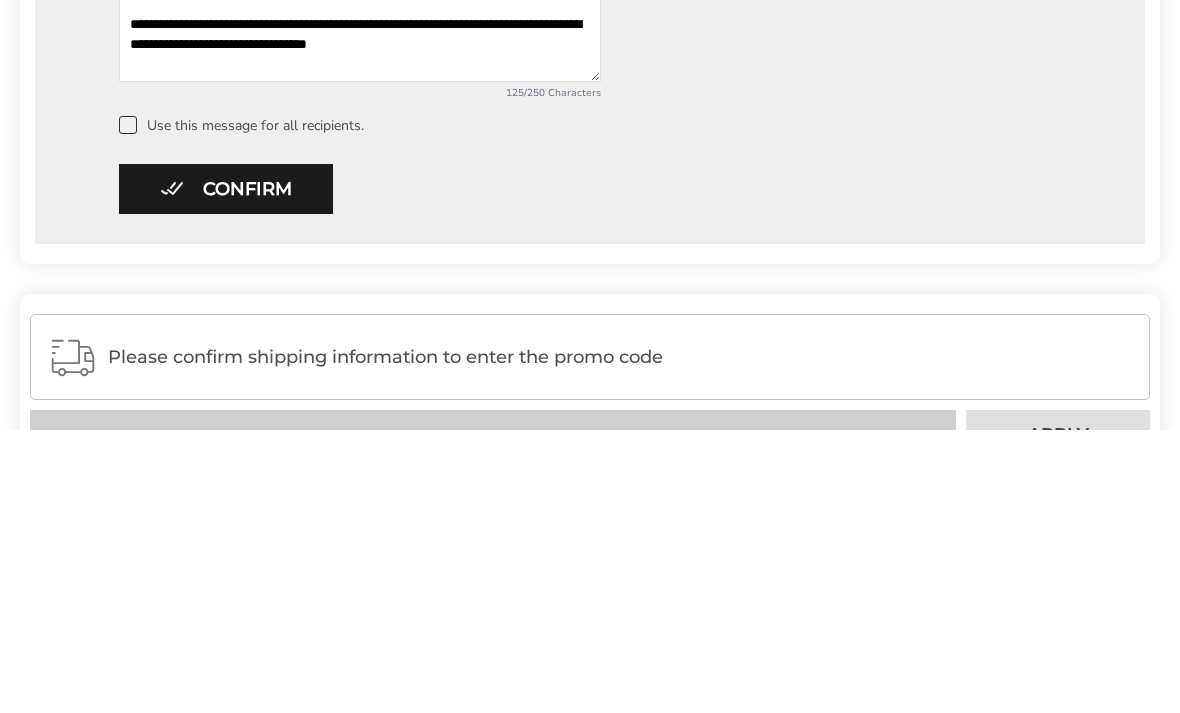 type on "**********" 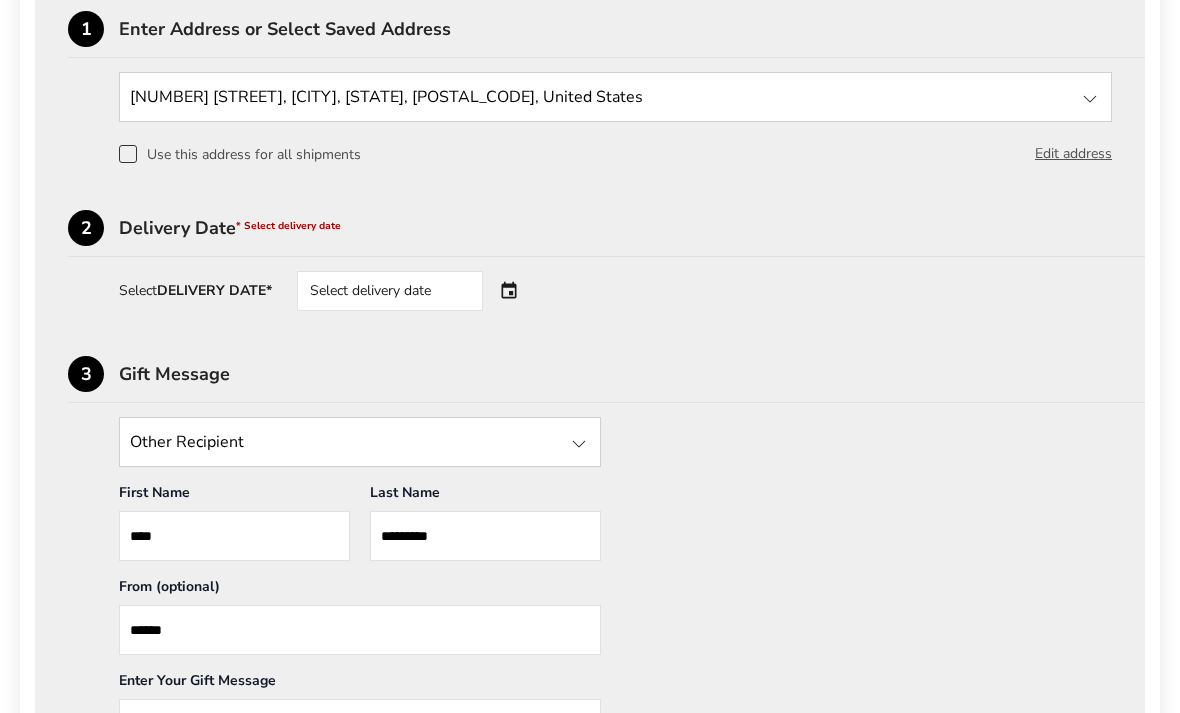 scroll, scrollTop: 575, scrollLeft: 0, axis: vertical 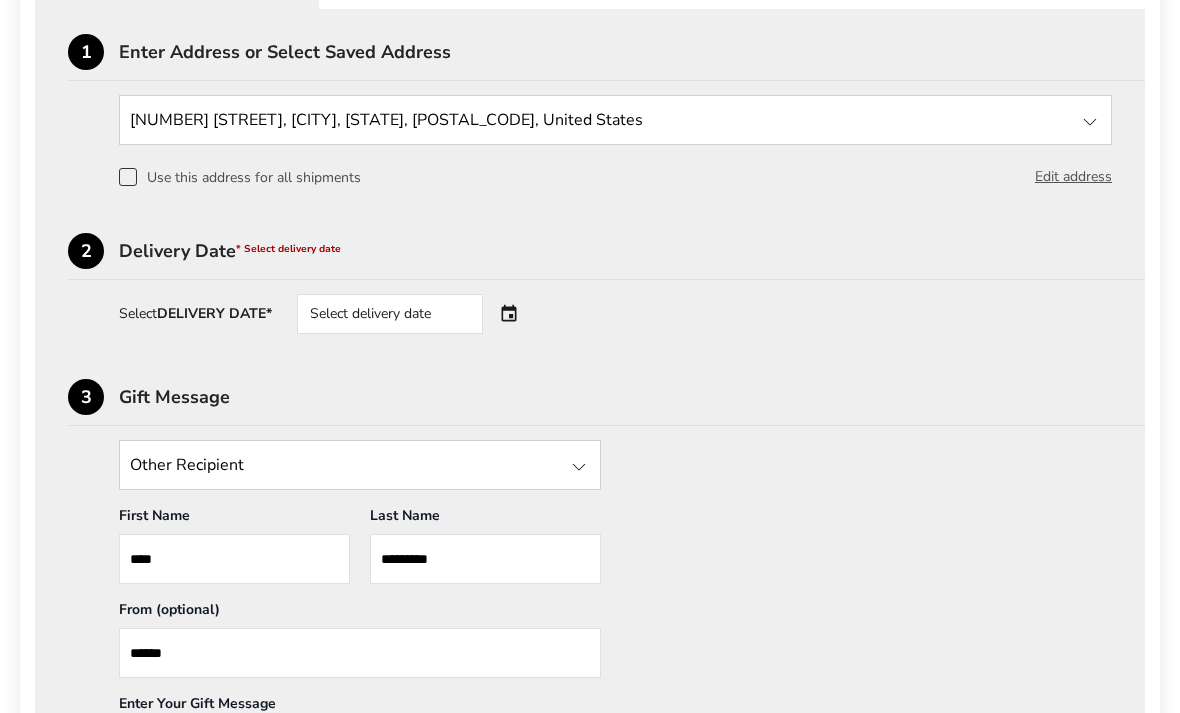 click on "Select delivery date" at bounding box center (390, 314) 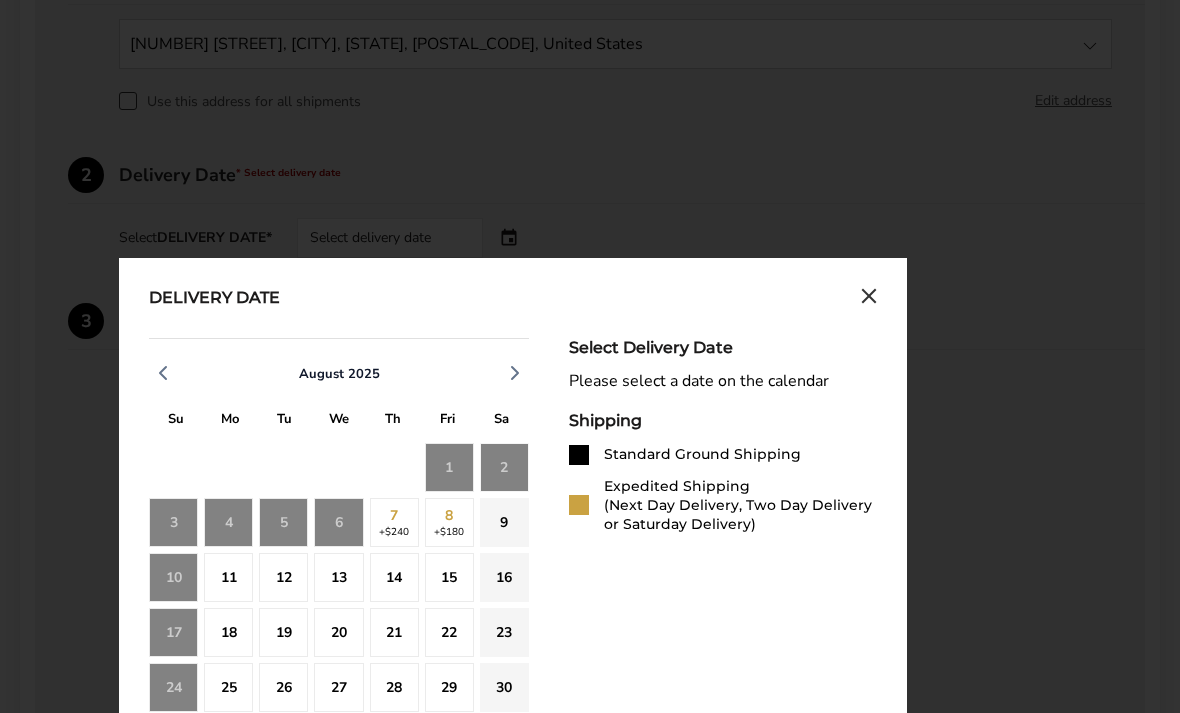 scroll, scrollTop: 656, scrollLeft: 0, axis: vertical 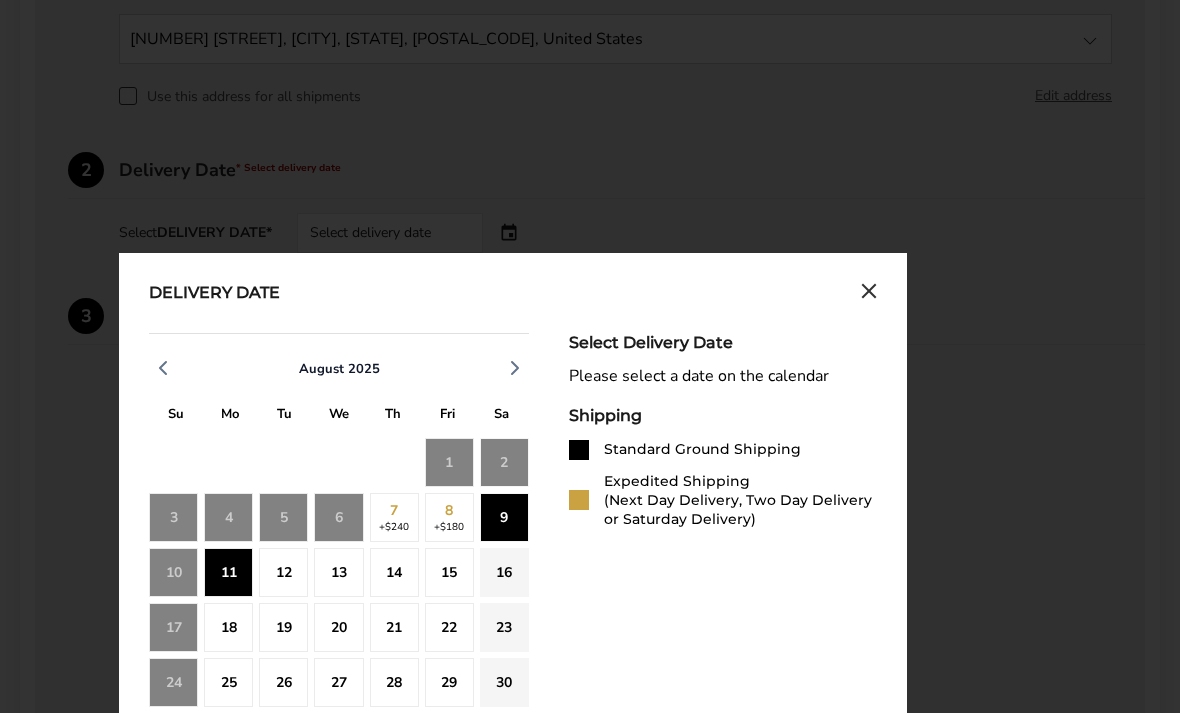 click on "11" 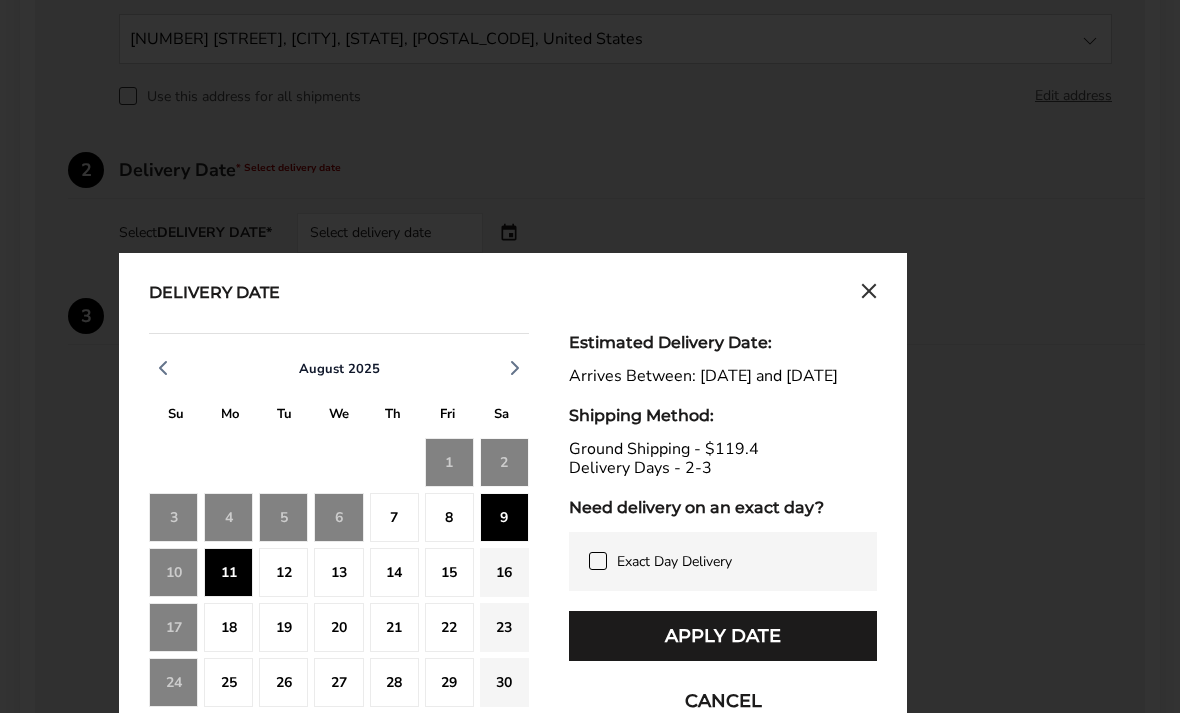 click on "Apply Date" at bounding box center (723, 636) 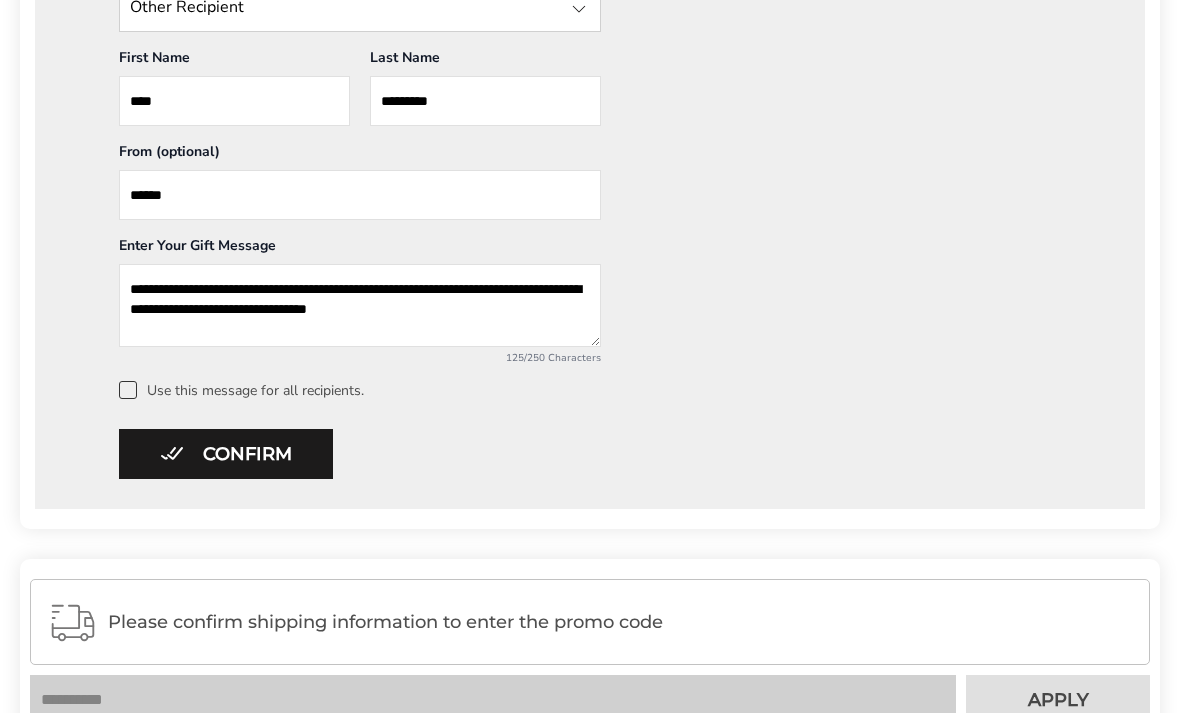 scroll, scrollTop: 1049, scrollLeft: 0, axis: vertical 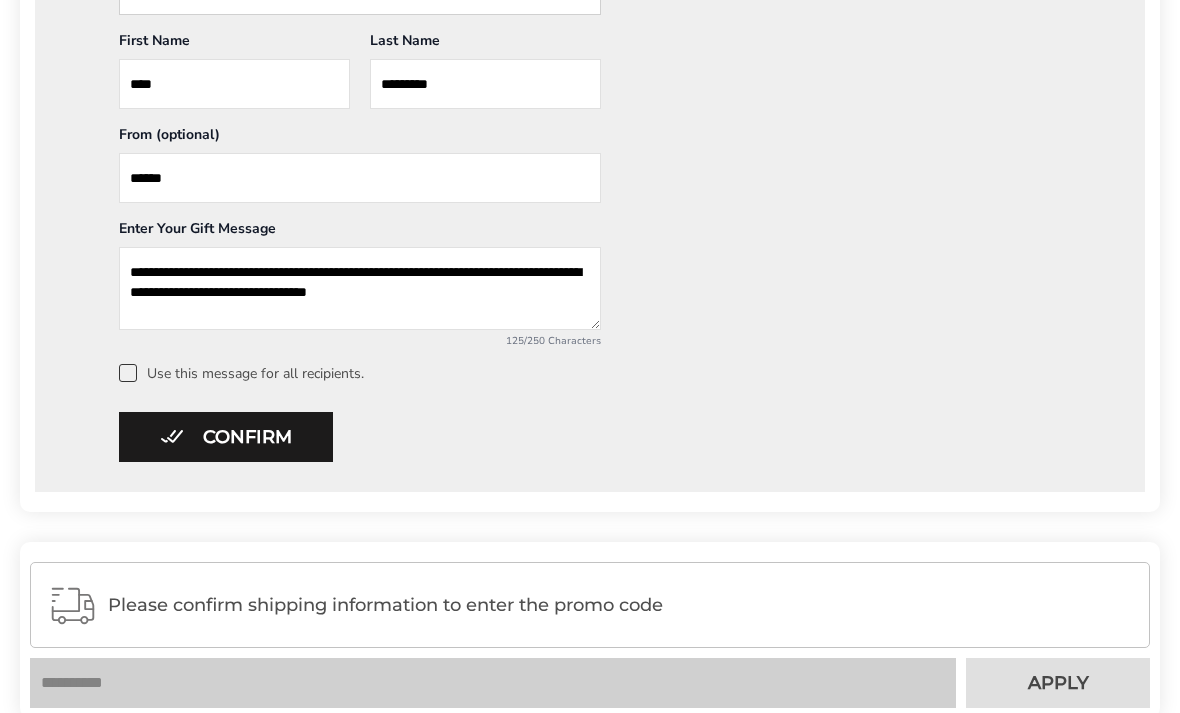 click on "Confirm" at bounding box center (226, 438) 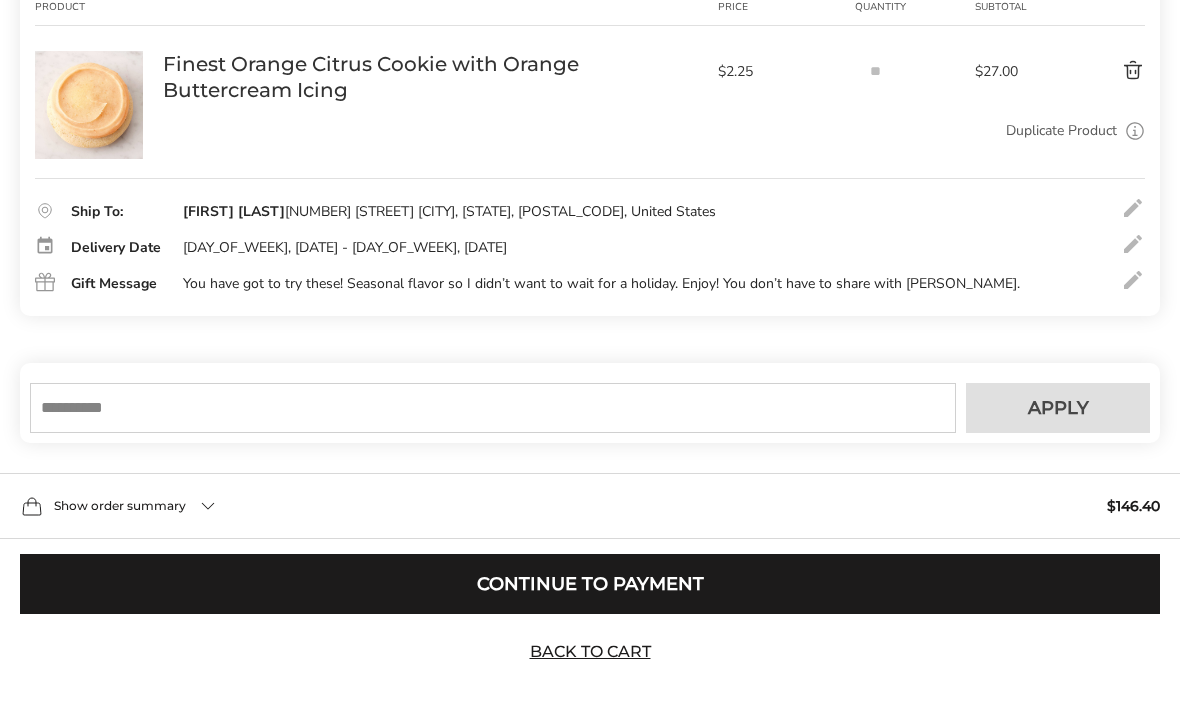scroll, scrollTop: 332, scrollLeft: 0, axis: vertical 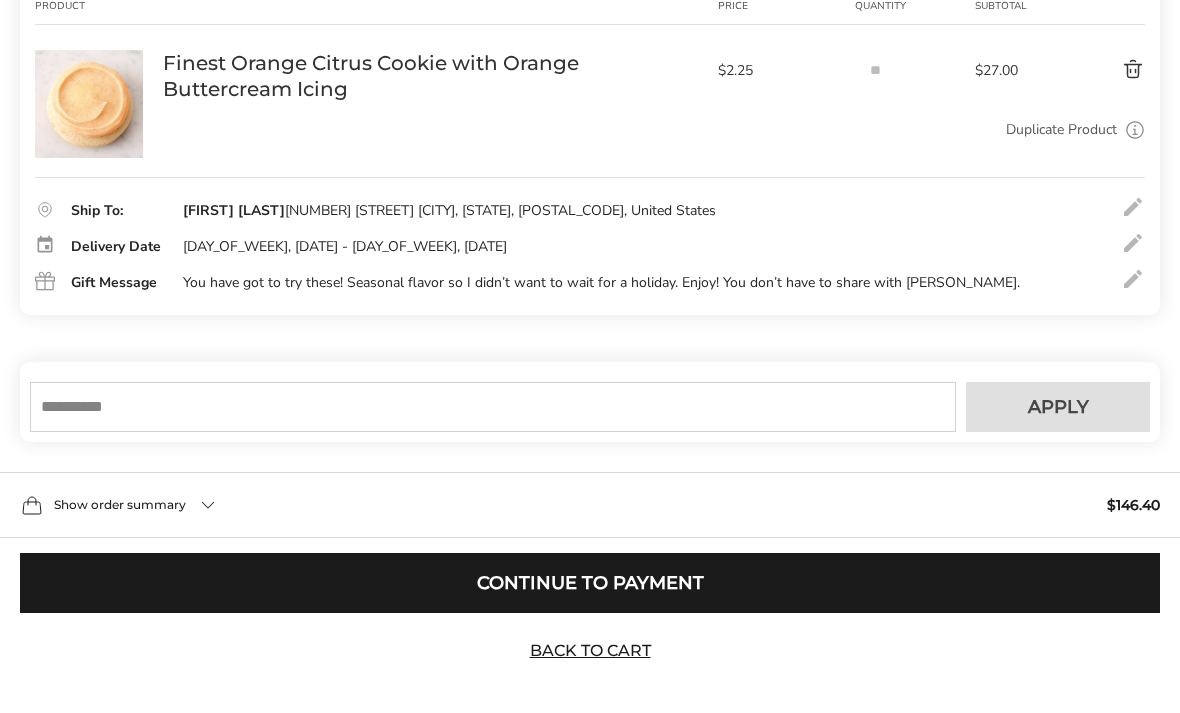 click on "Show order summary $146.40" at bounding box center (590, 505) 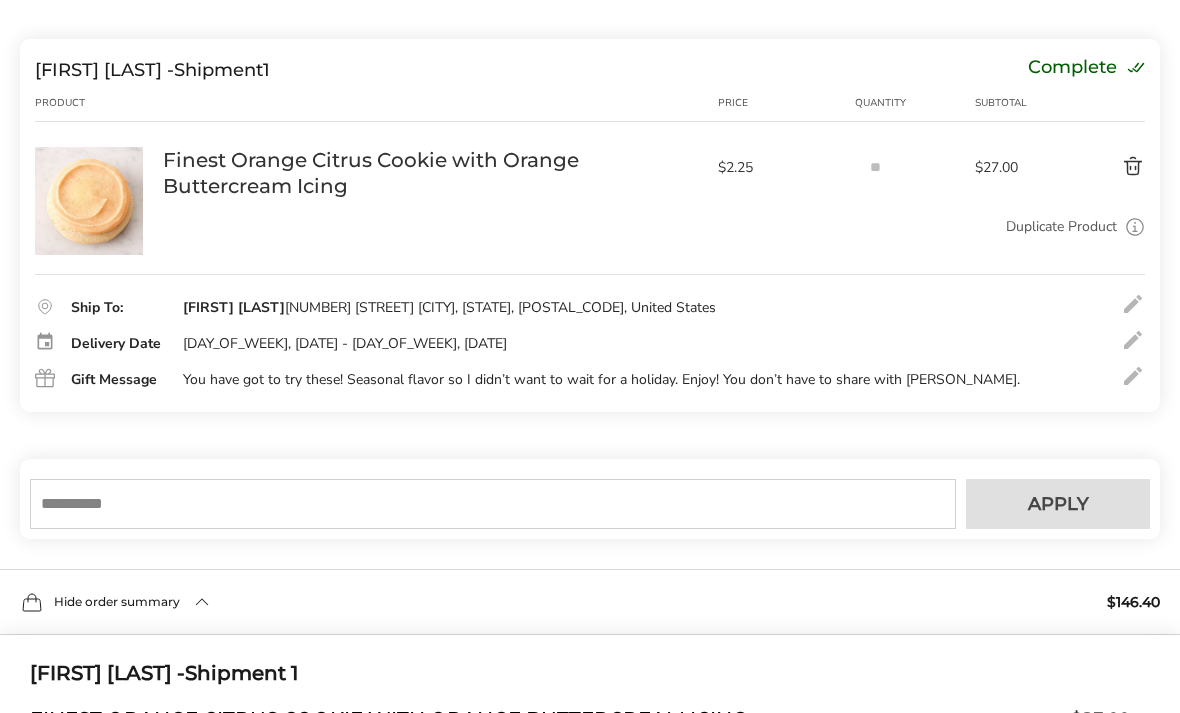 scroll, scrollTop: 0, scrollLeft: 0, axis: both 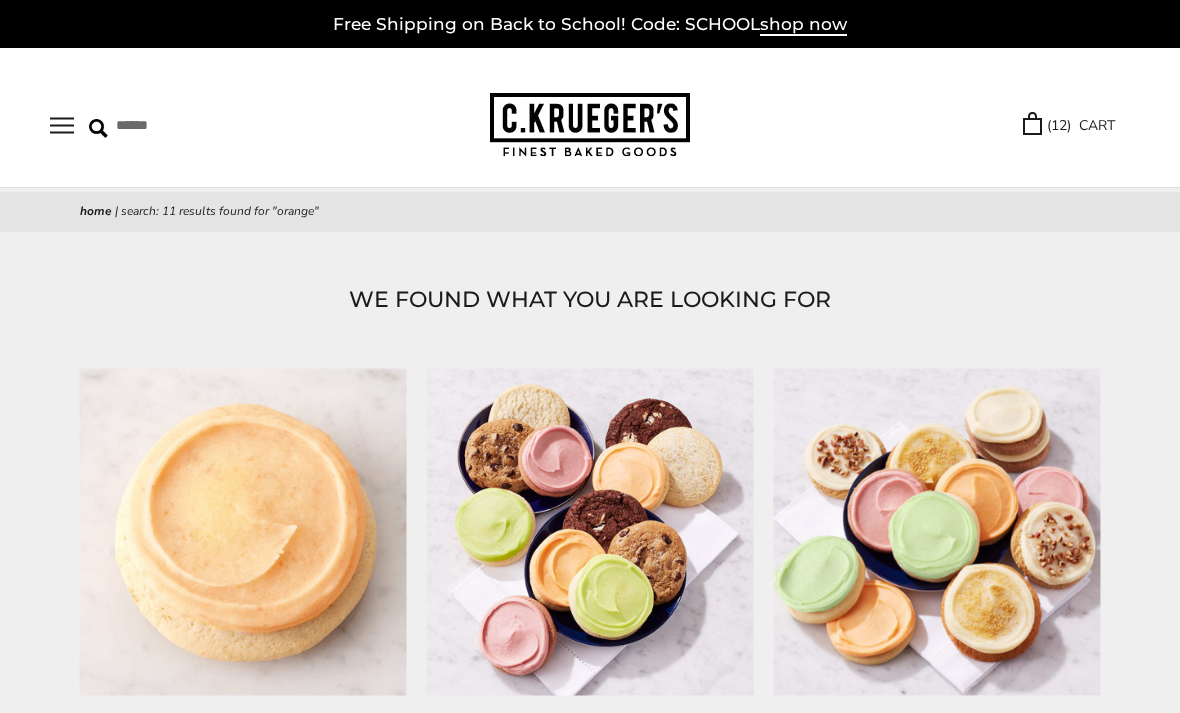 click on "( 12 )  CART" at bounding box center (1069, 125) 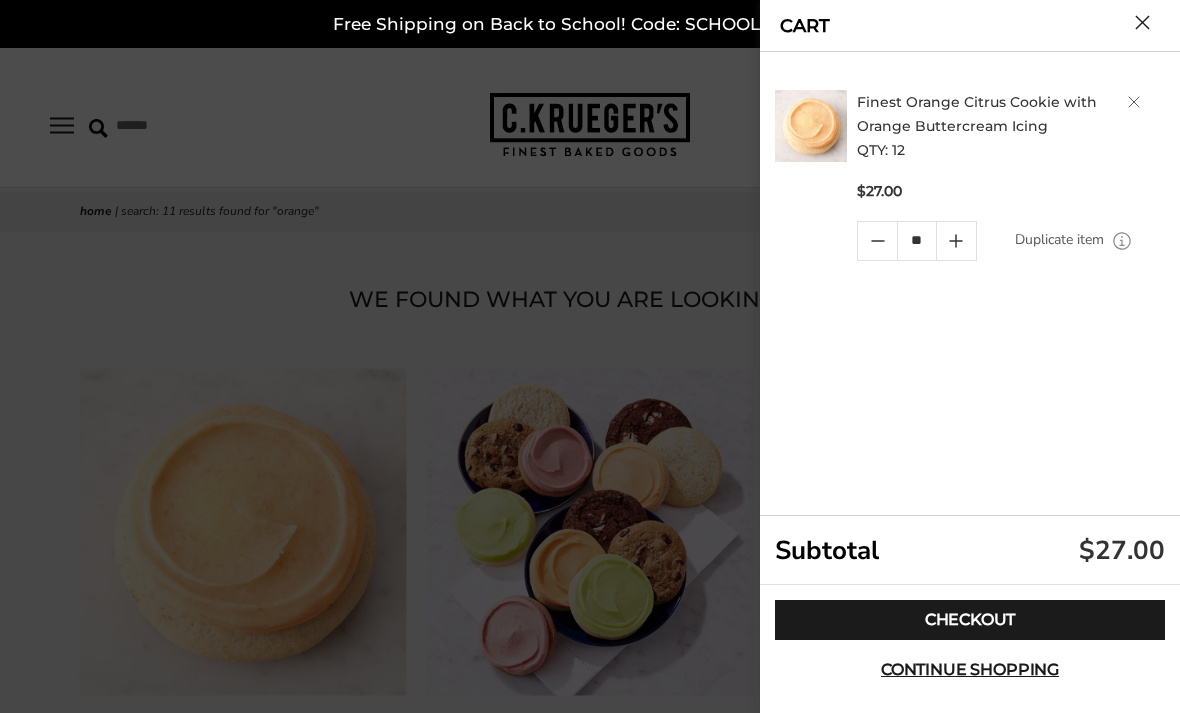 click on "Checkout" at bounding box center [970, 620] 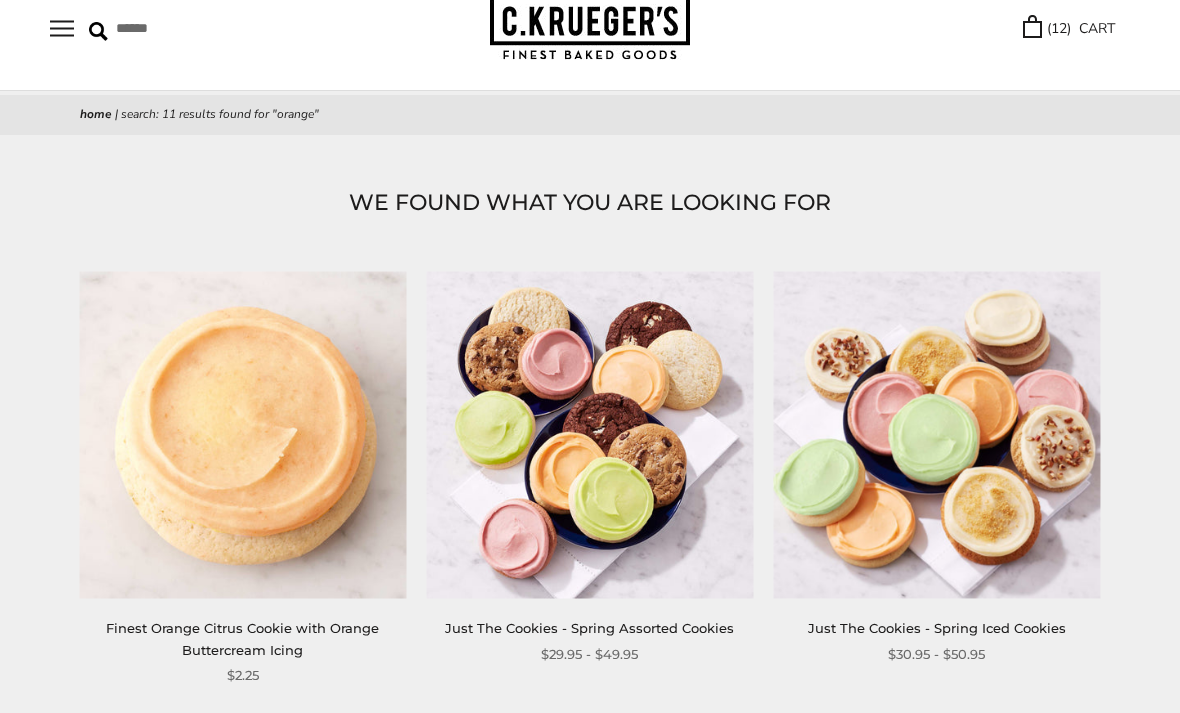 scroll, scrollTop: 99, scrollLeft: 0, axis: vertical 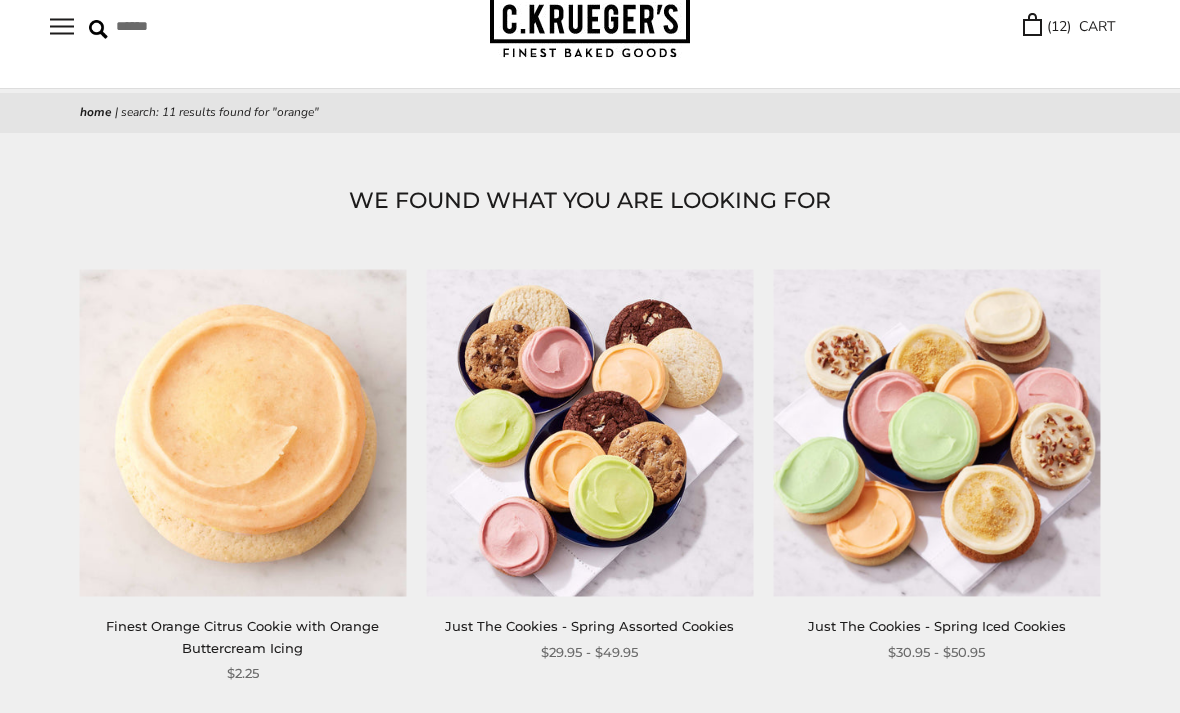 click on "( 12 )  CART" at bounding box center [1069, 26] 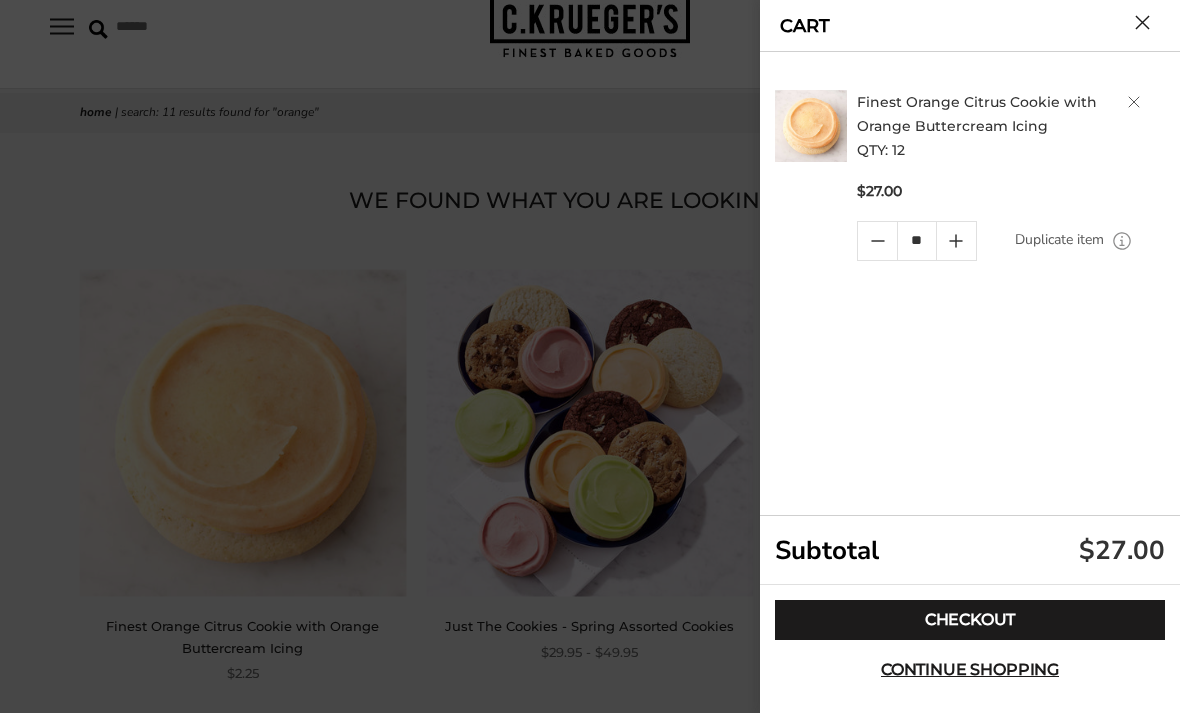 click on "Checkout" at bounding box center (970, 620) 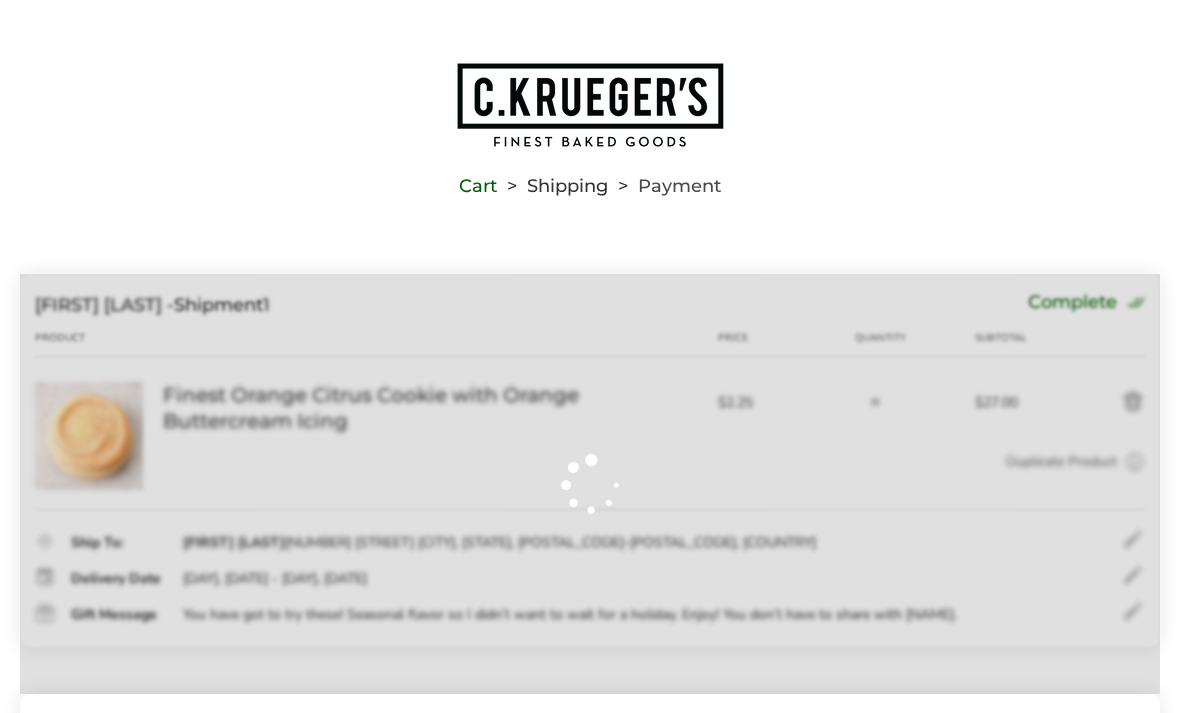 scroll, scrollTop: 0, scrollLeft: 0, axis: both 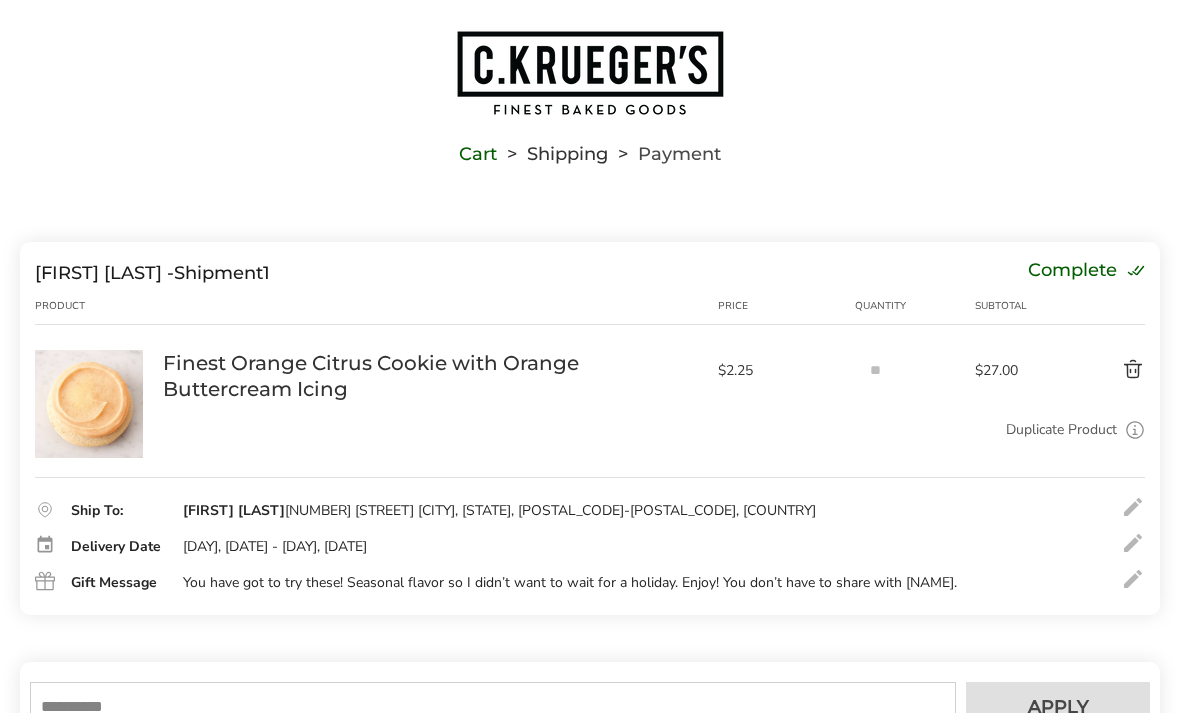 click at bounding box center (52, 545) 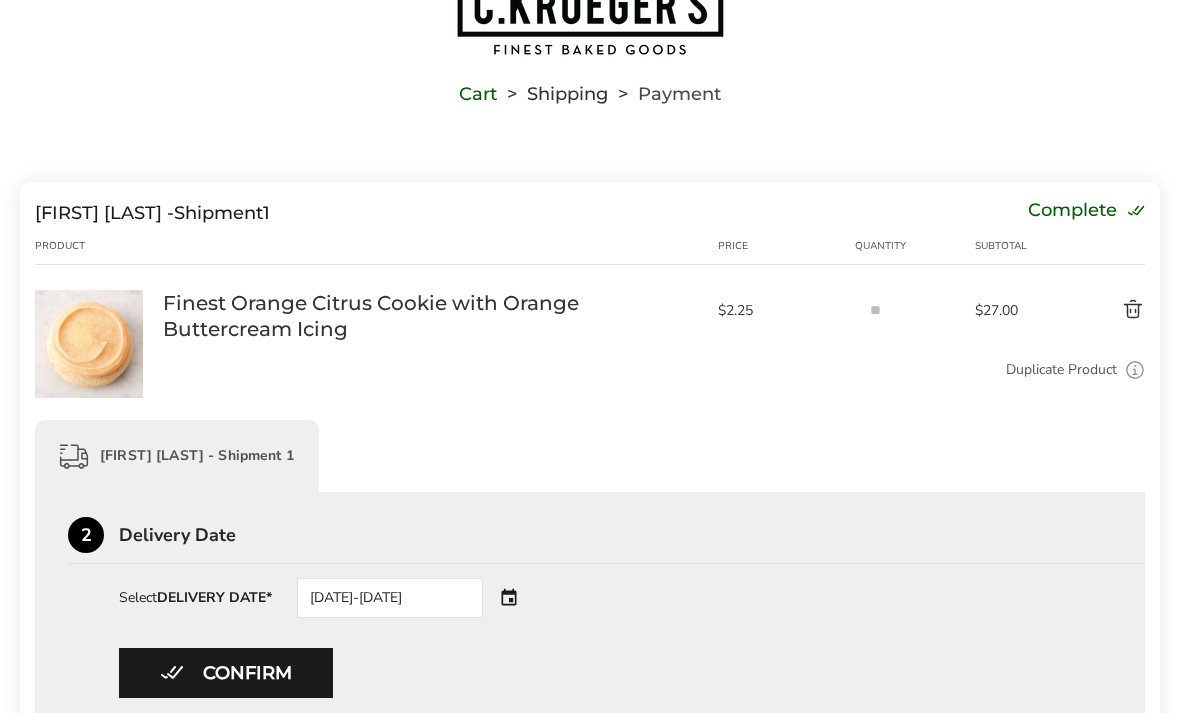 click on "[DATE]-[DATE]" at bounding box center [390, 599] 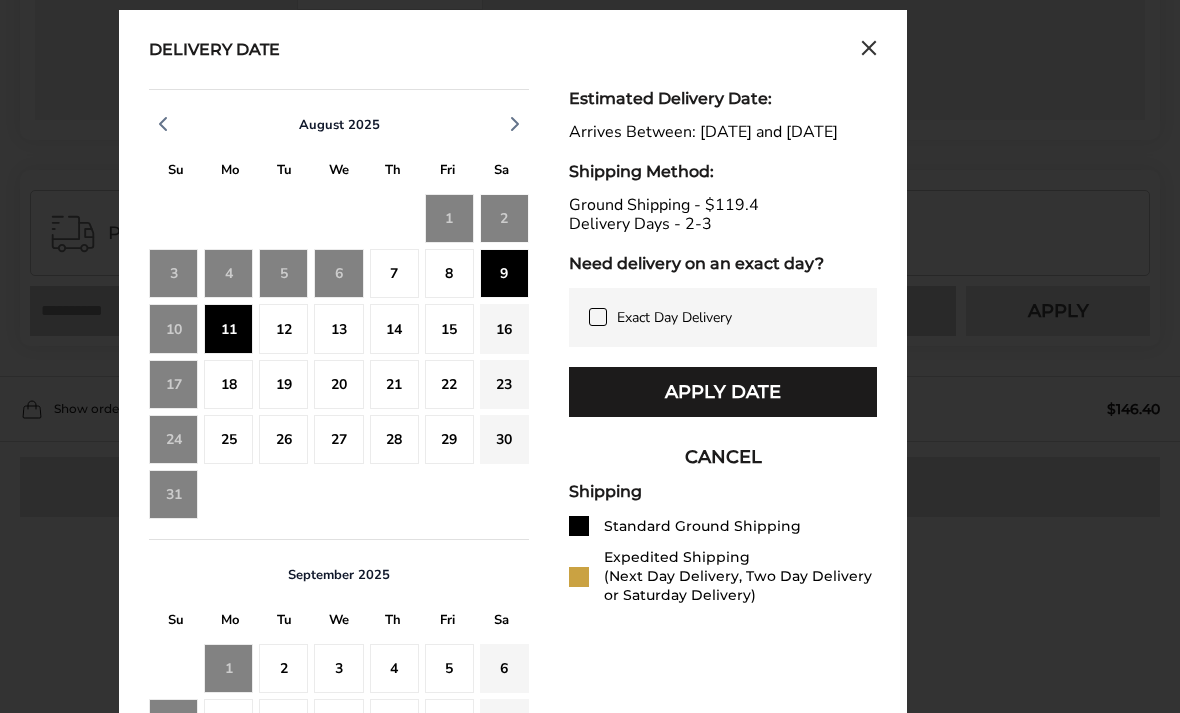 scroll, scrollTop: 702, scrollLeft: 0, axis: vertical 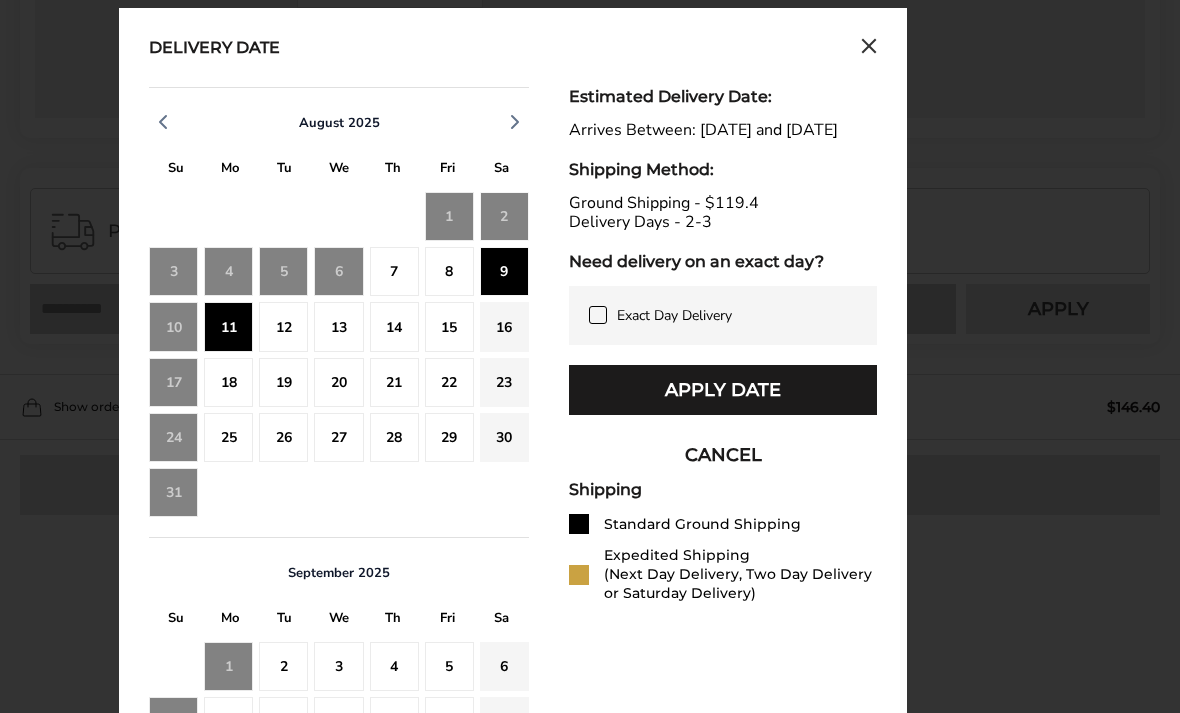 click on "14" 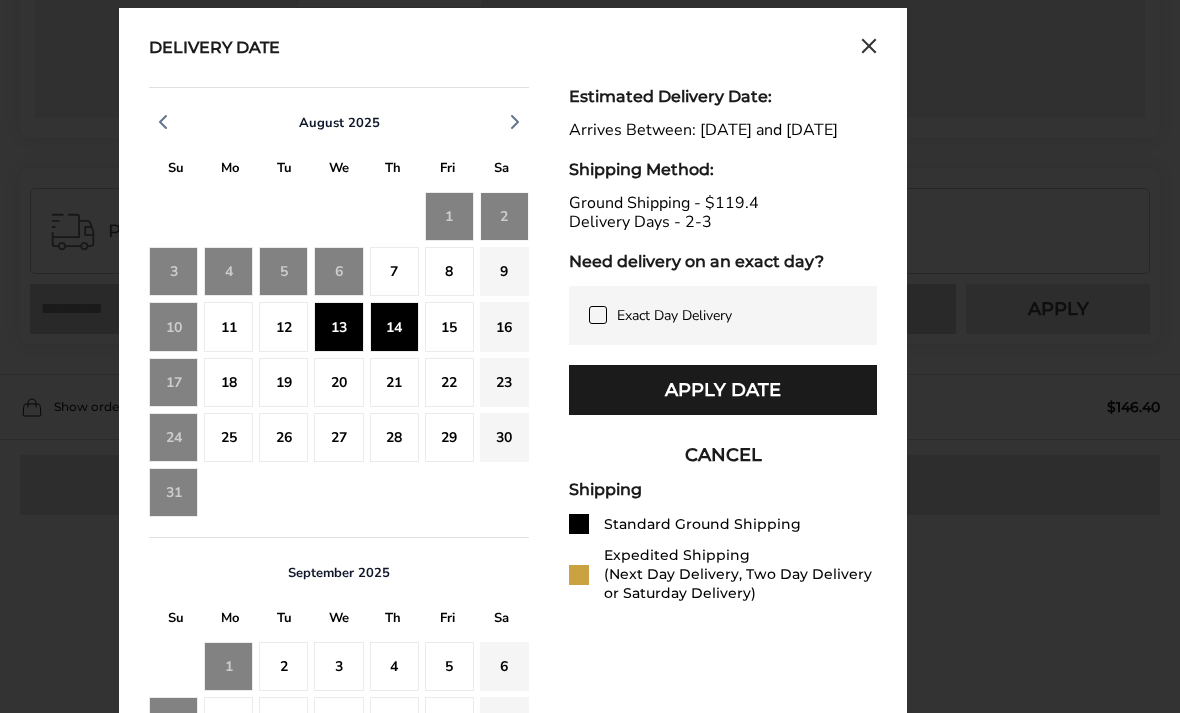 click on "18" 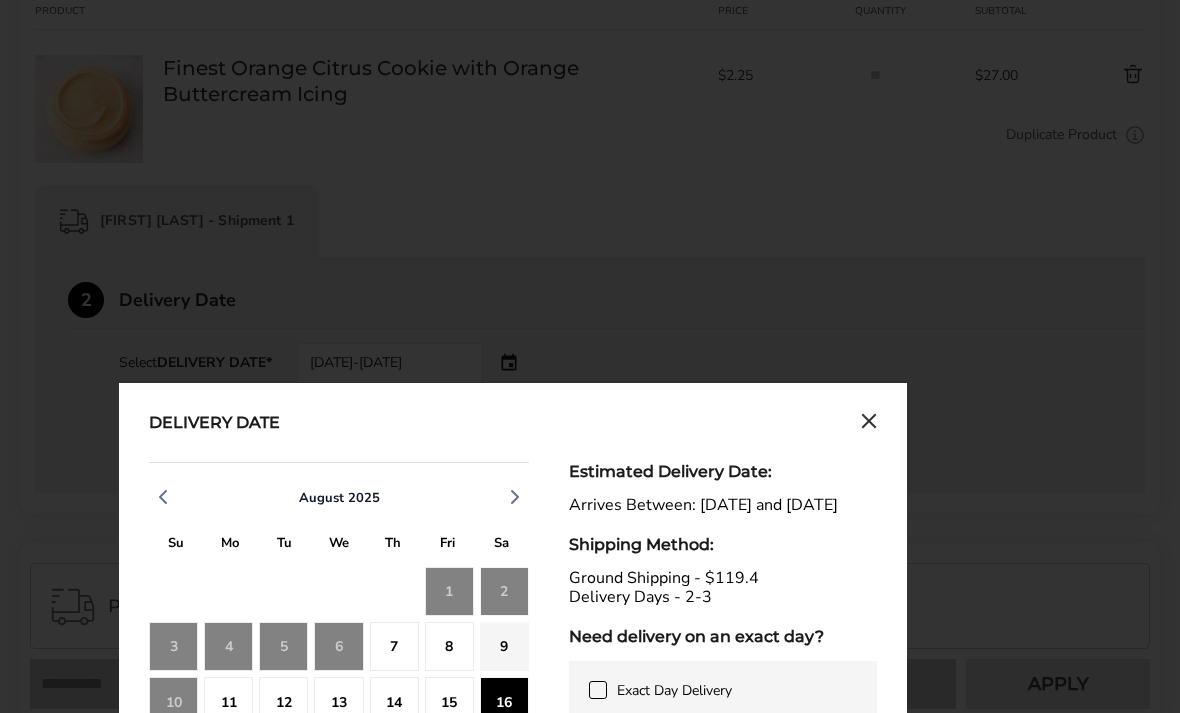 scroll, scrollTop: 327, scrollLeft: 0, axis: vertical 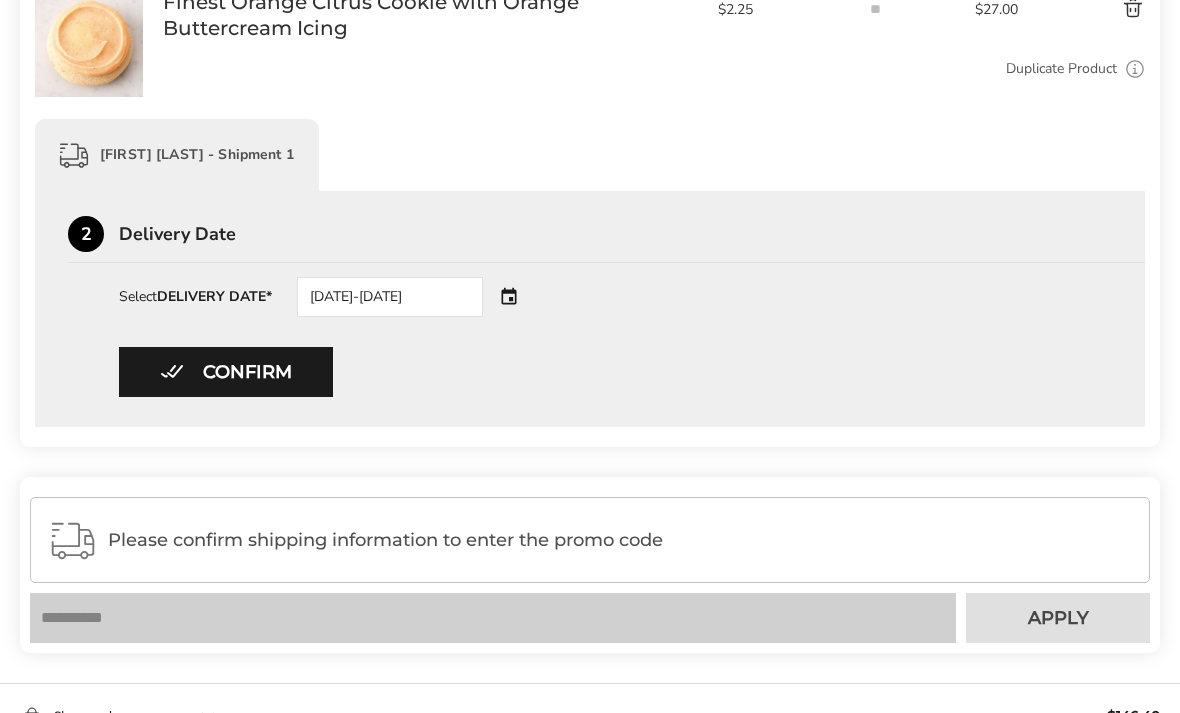 click on "08/09/2025-08/11/2025" at bounding box center (418, 297) 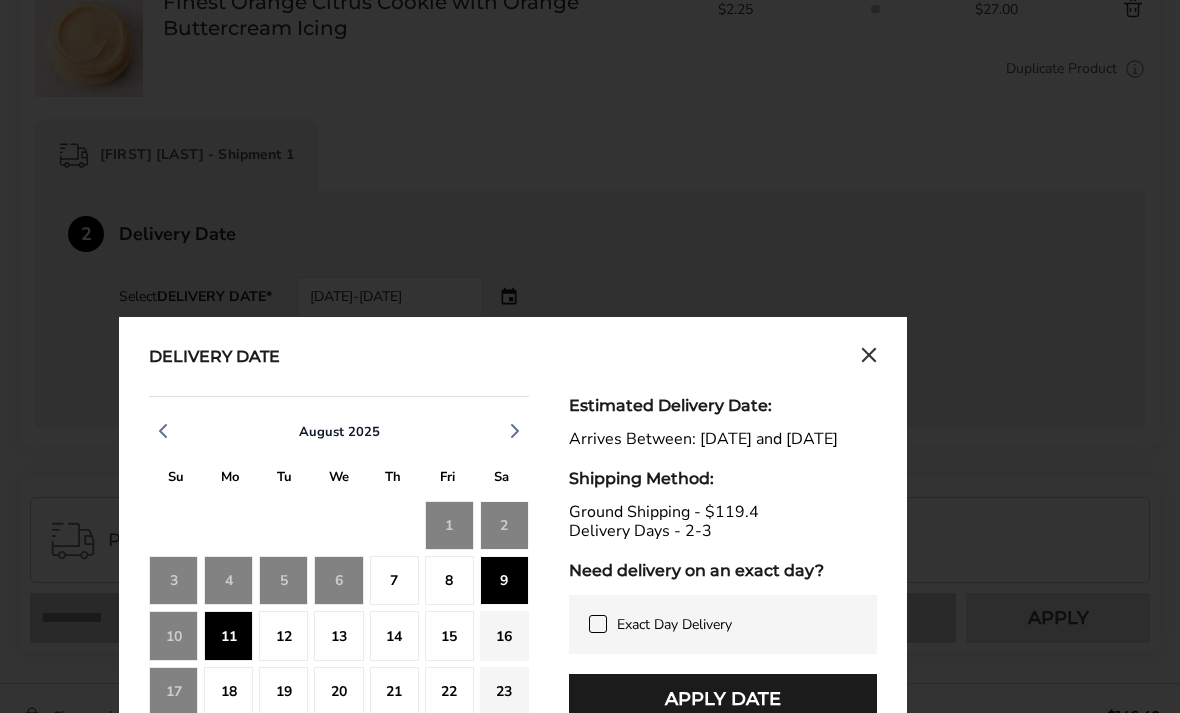 click on "7" 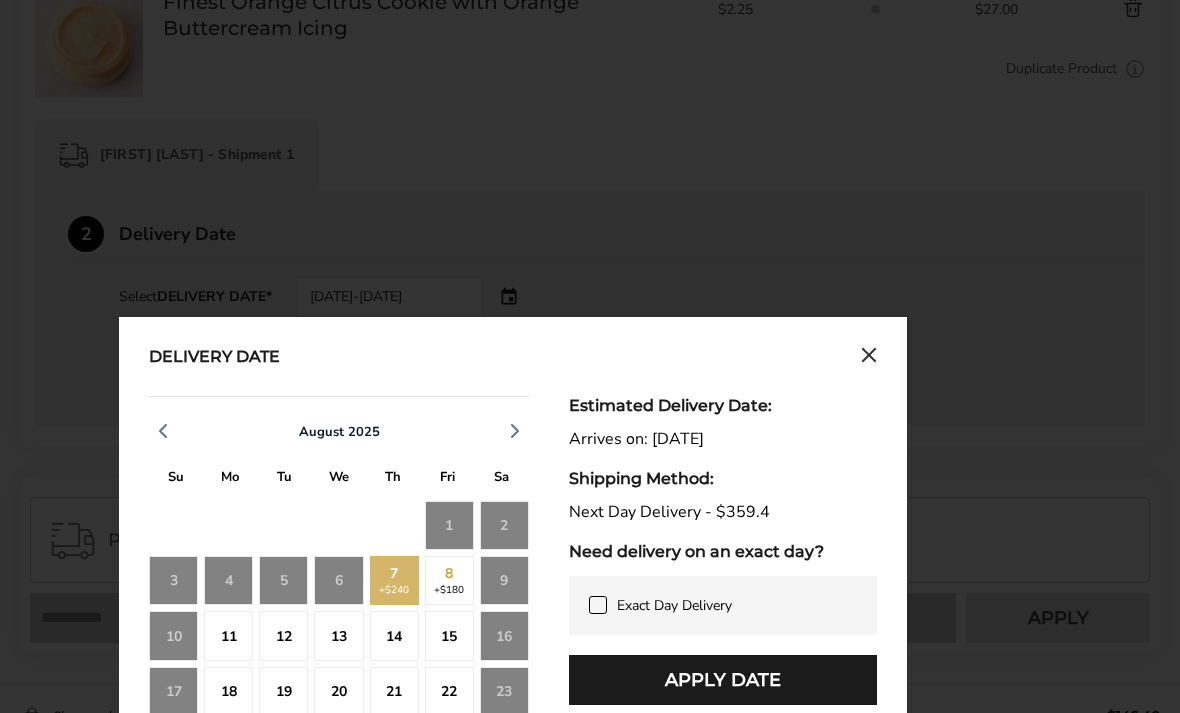 click 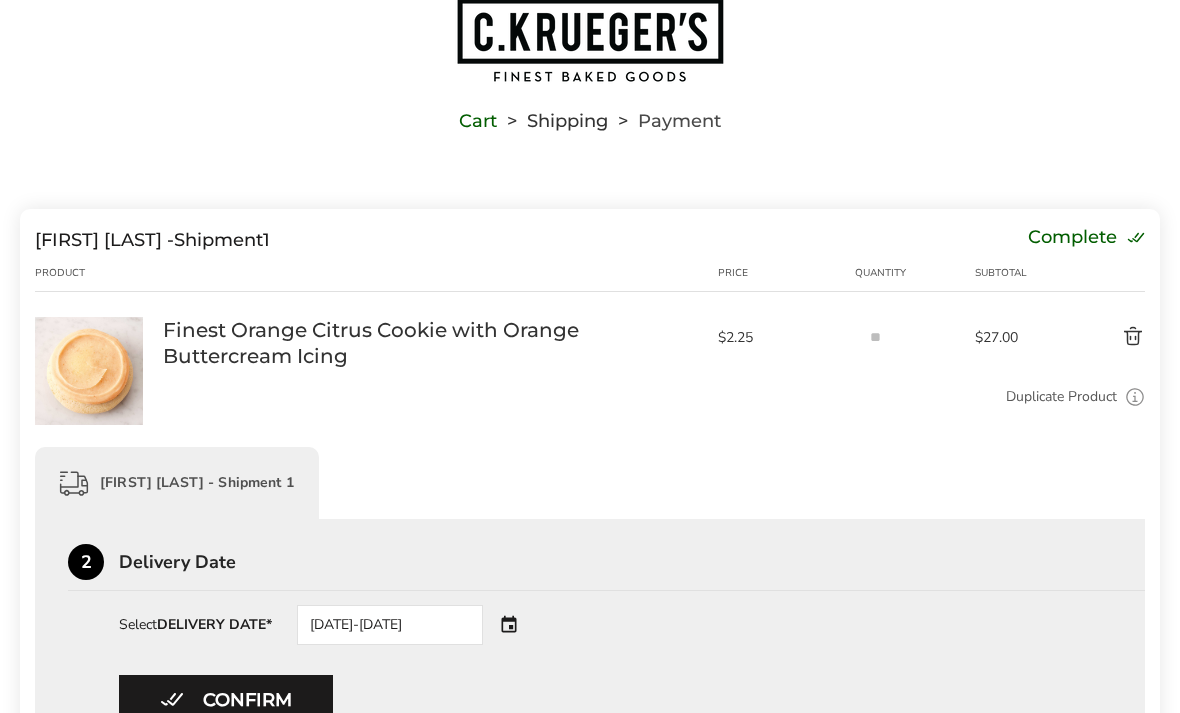 scroll, scrollTop: 63, scrollLeft: 0, axis: vertical 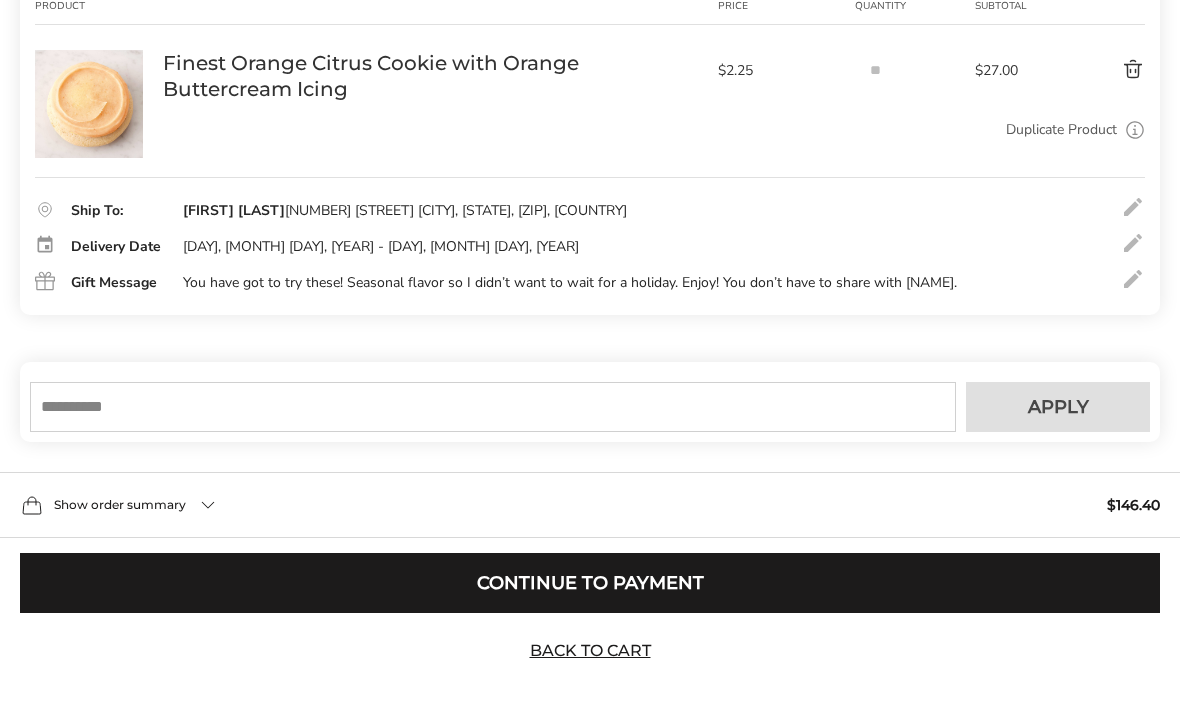 click at bounding box center (493, 407) 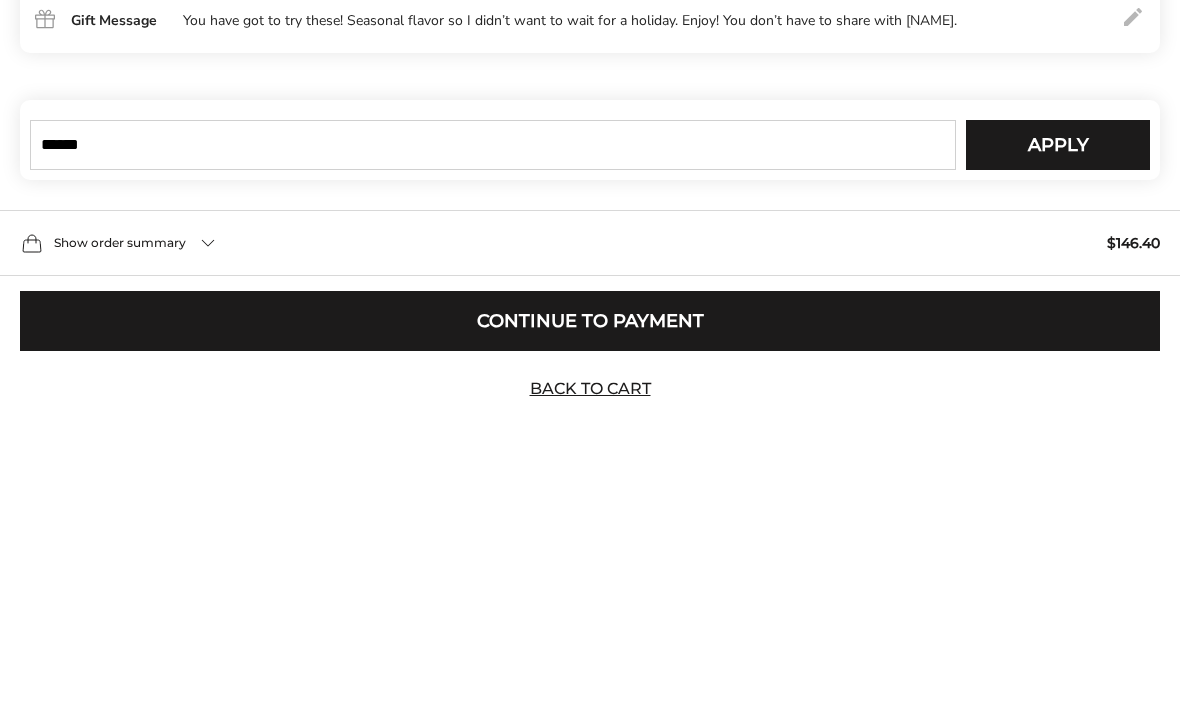 type on "******" 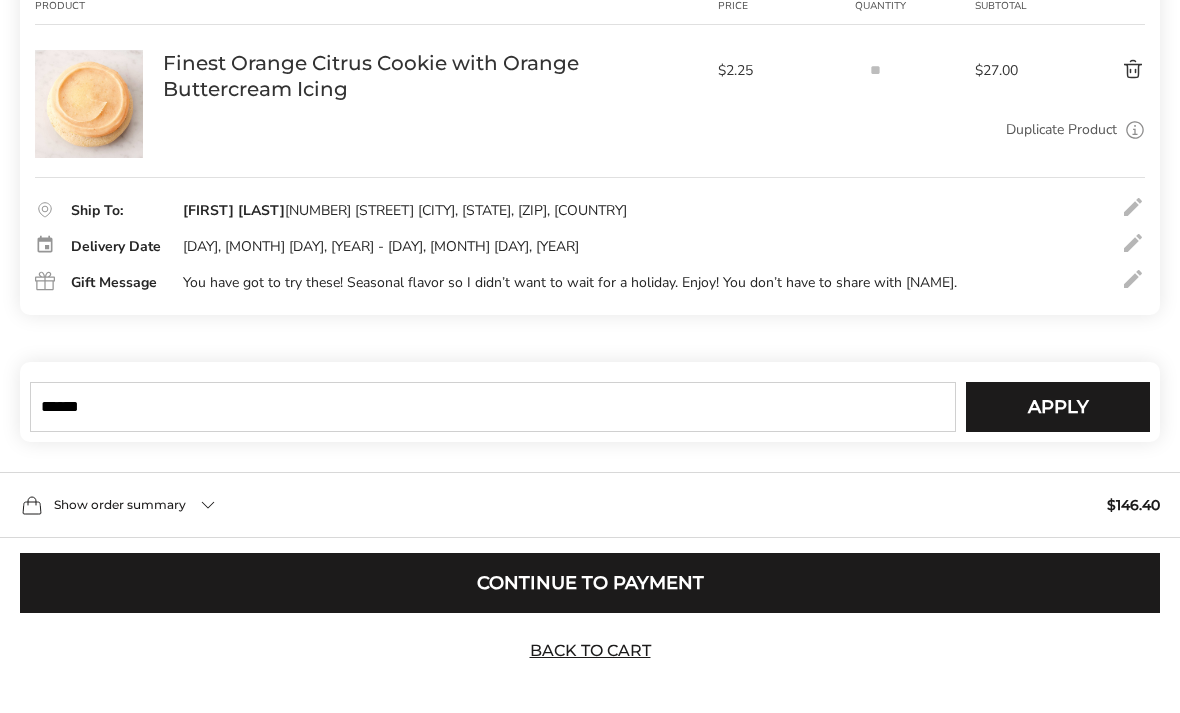 type 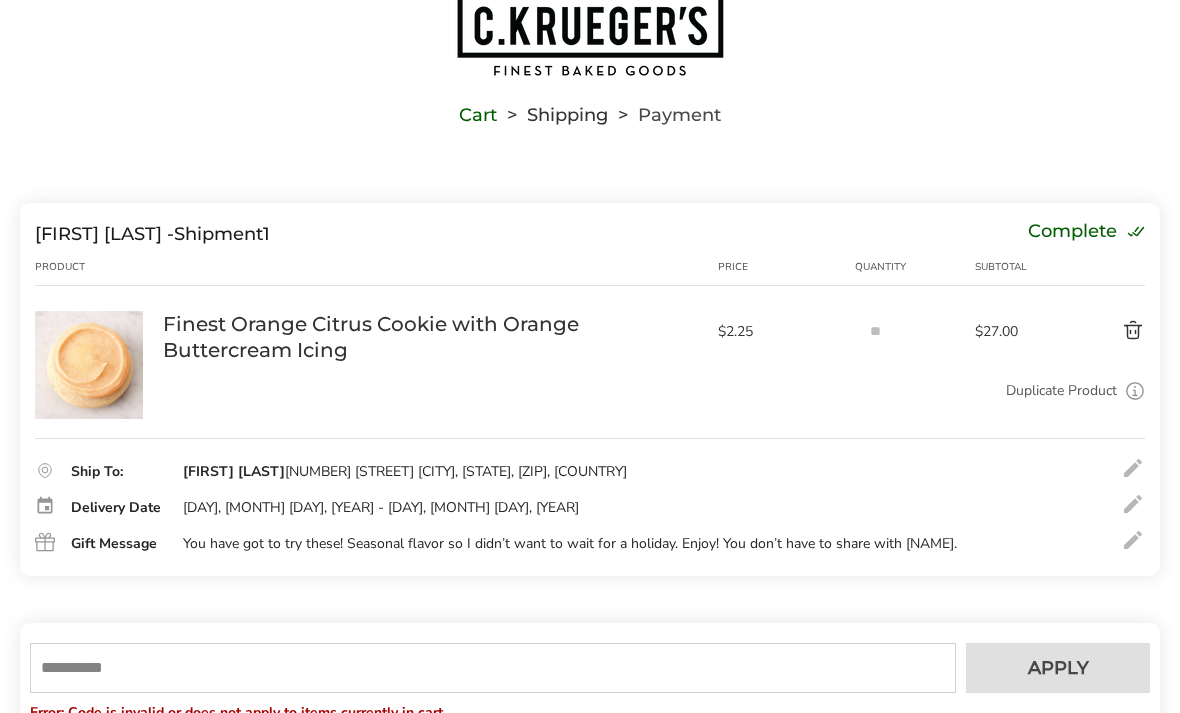 scroll, scrollTop: 0, scrollLeft: 0, axis: both 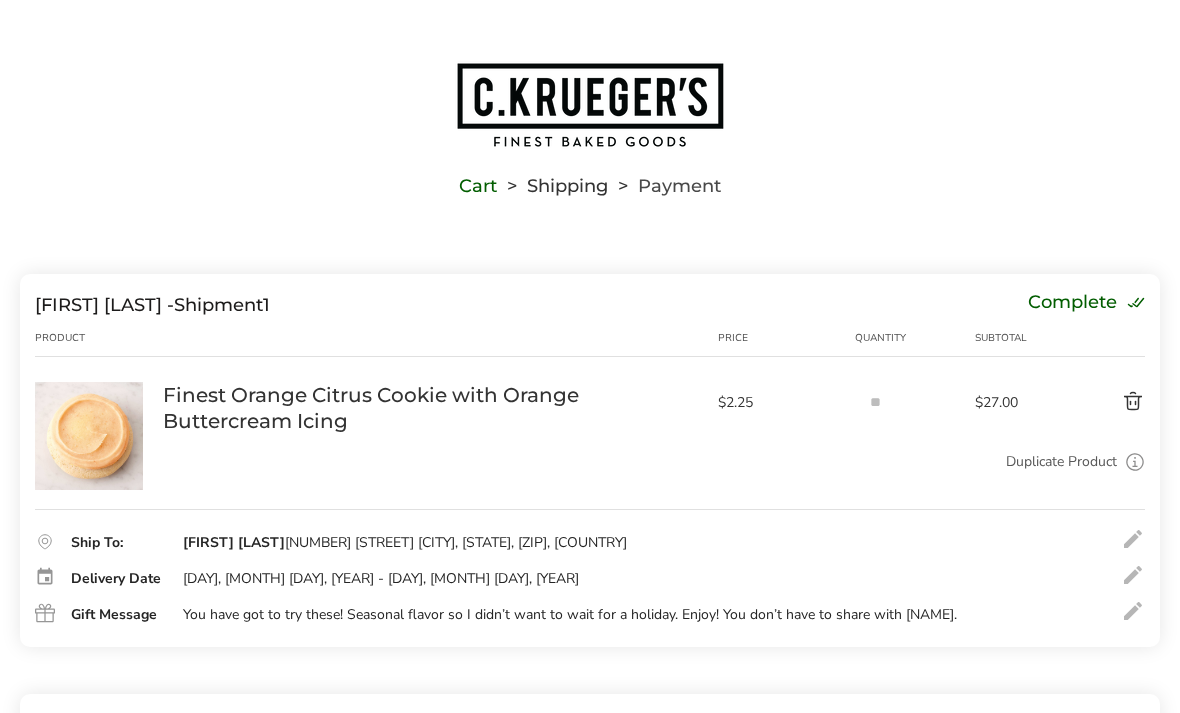 click at bounding box center [590, 105] 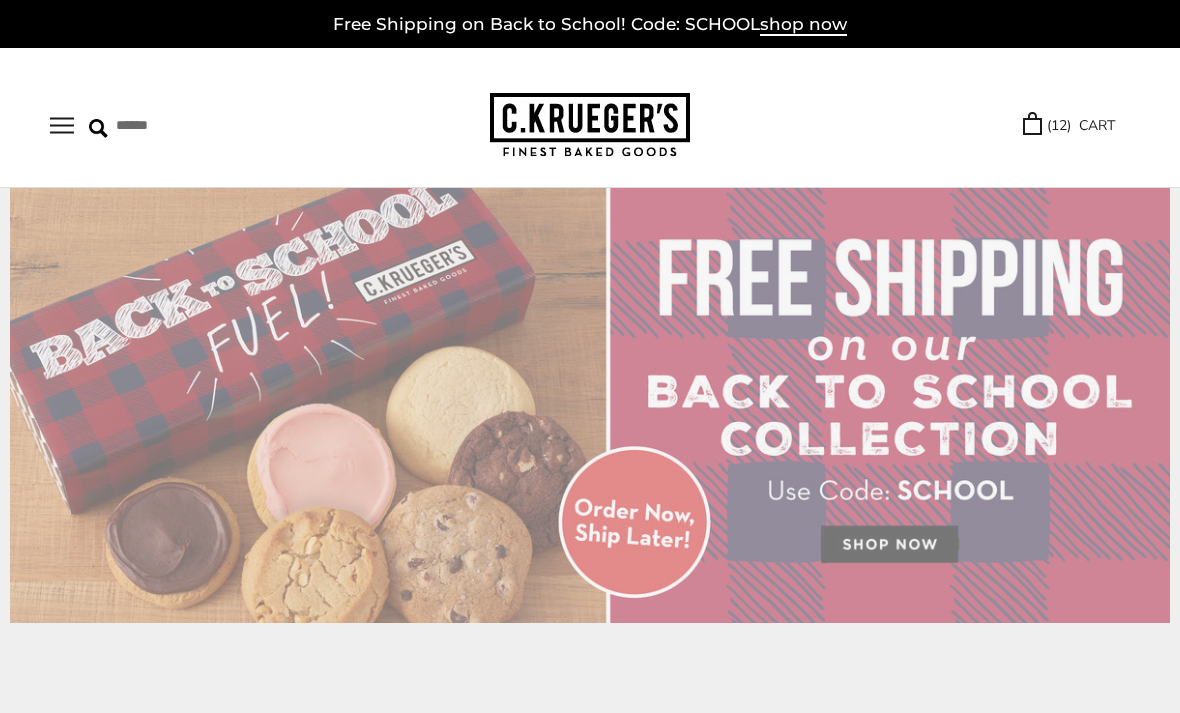 scroll, scrollTop: 0, scrollLeft: 0, axis: both 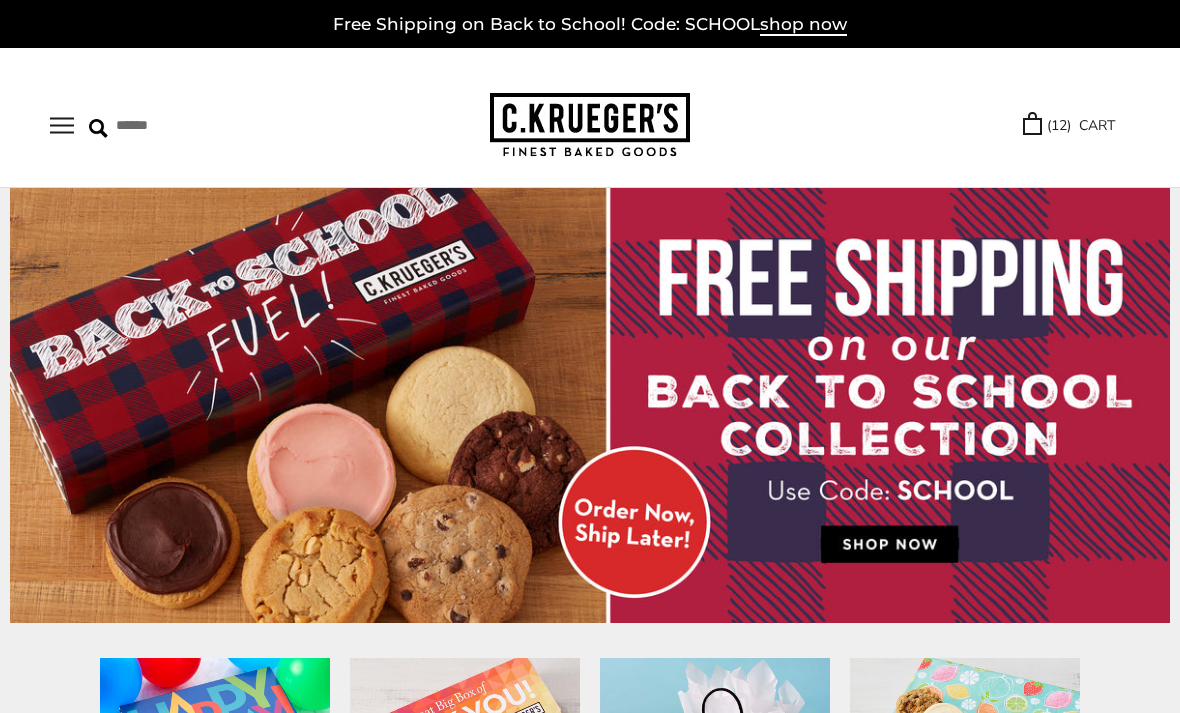 click at bounding box center (590, 405) 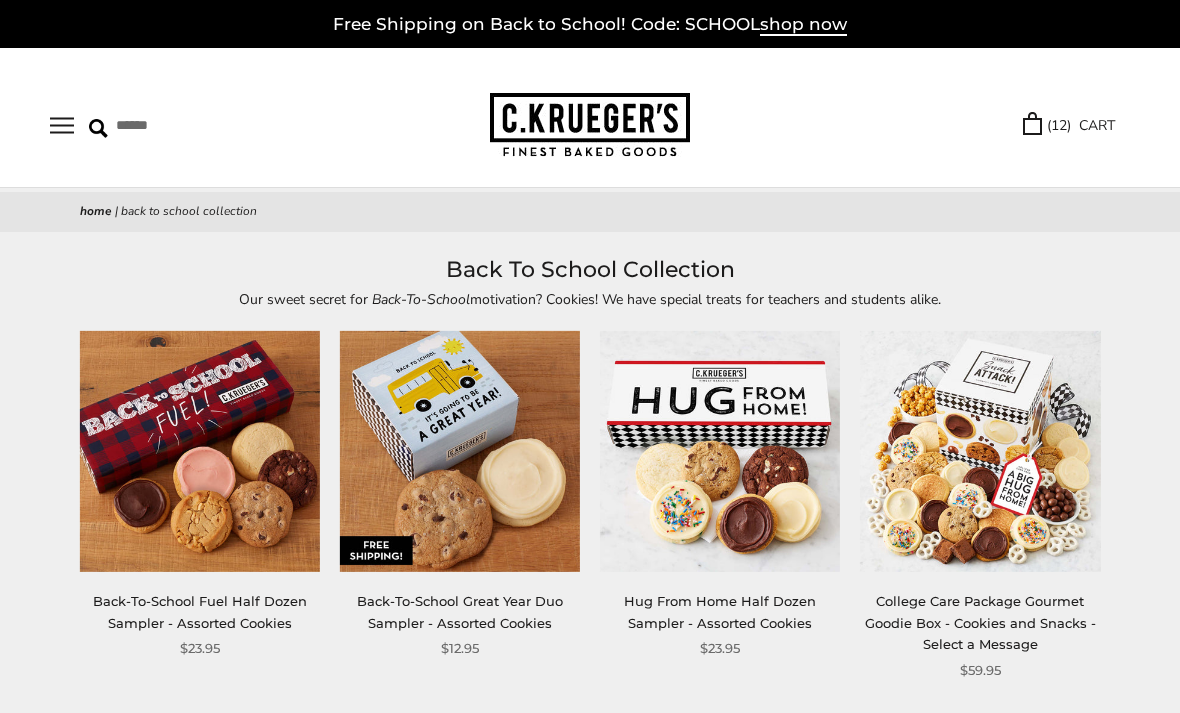scroll, scrollTop: 0, scrollLeft: 0, axis: both 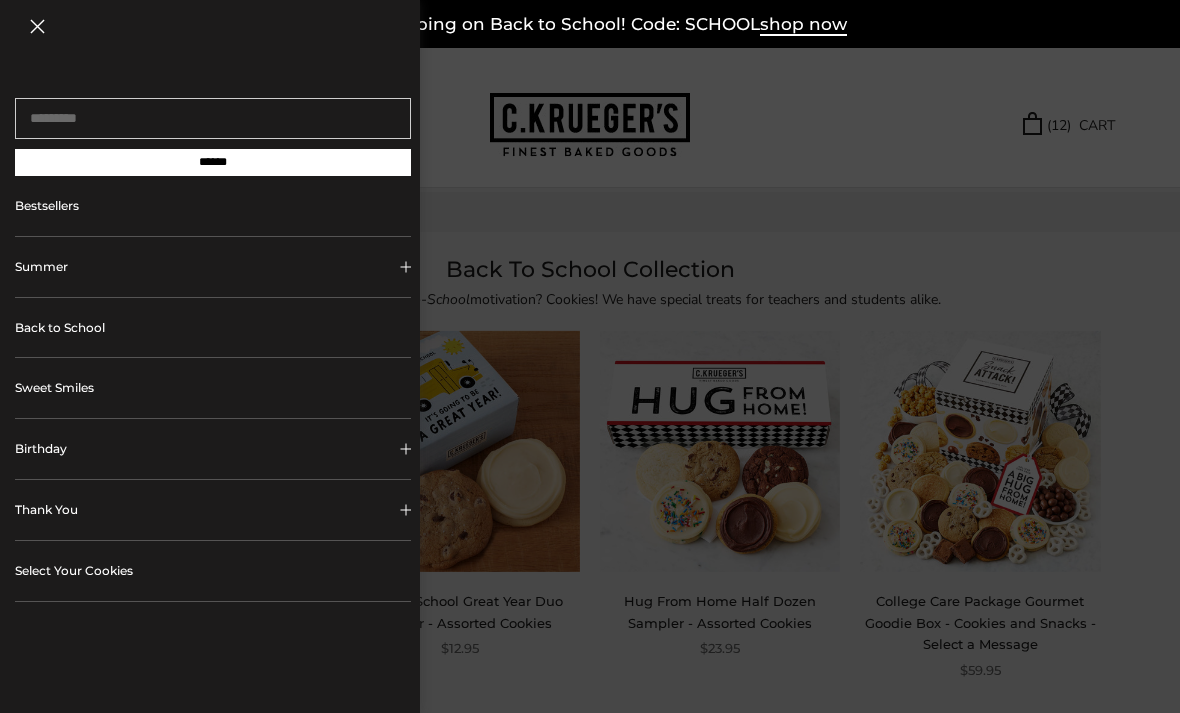 click on "Summer" at bounding box center (213, 267) 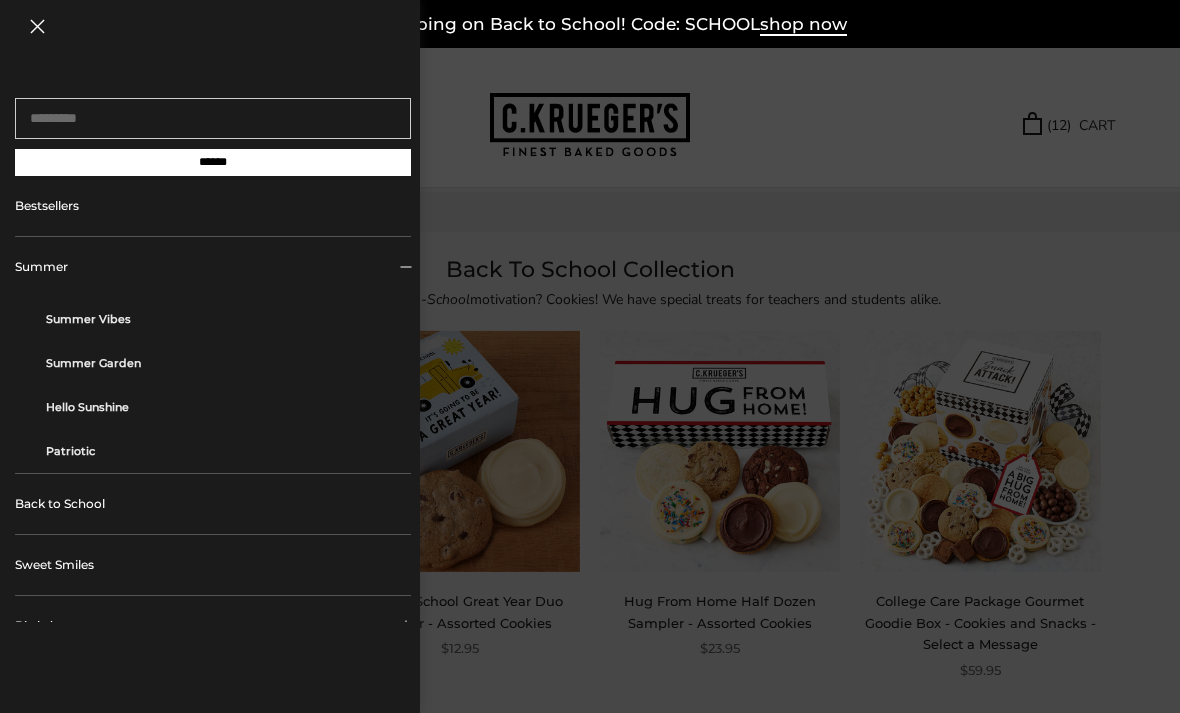 click on "Summer Vibes" at bounding box center (221, 319) 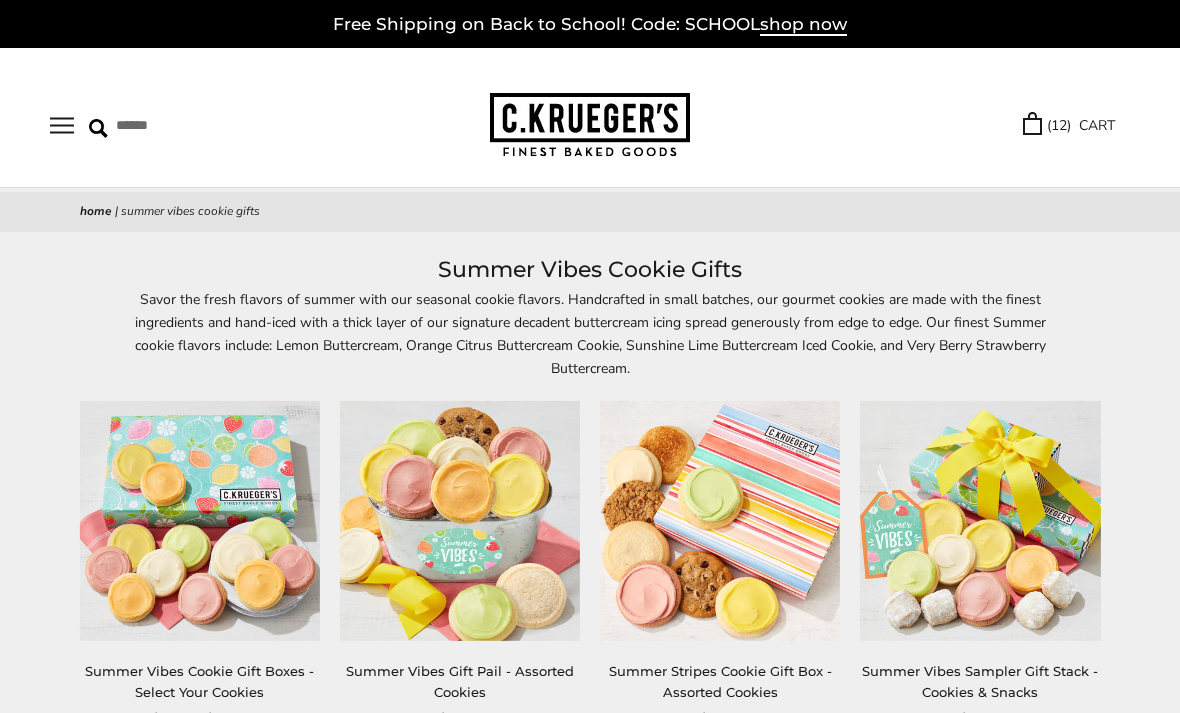 scroll, scrollTop: 0, scrollLeft: 0, axis: both 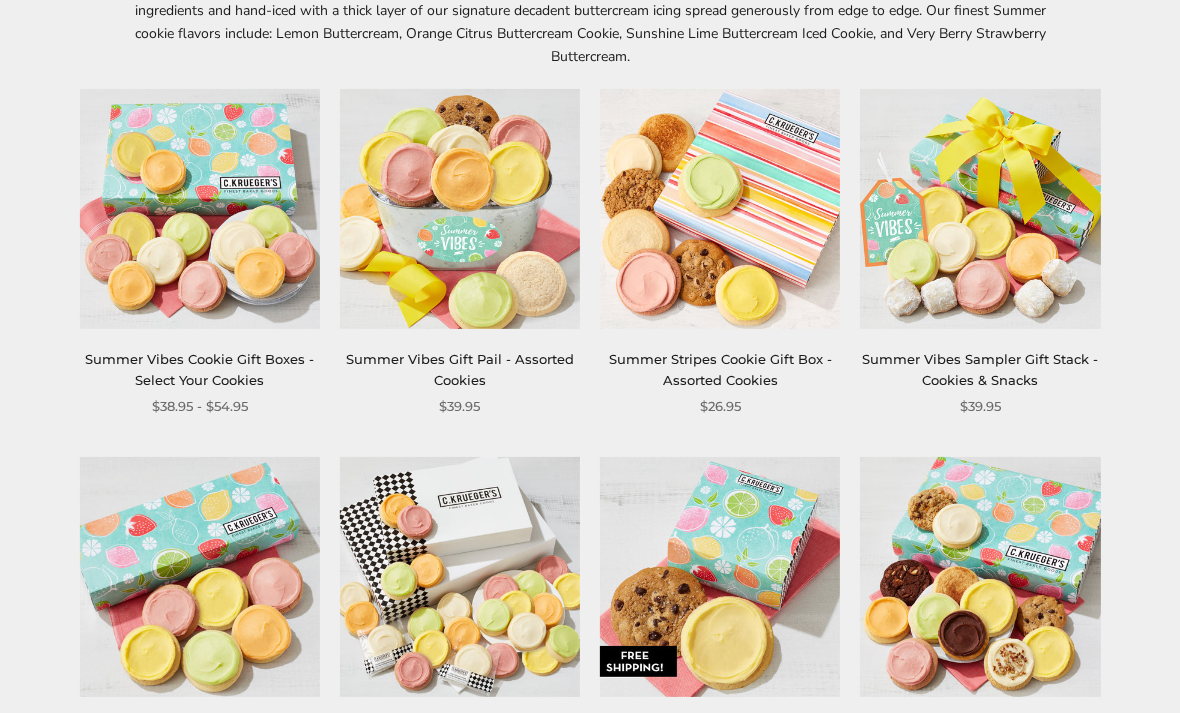 click at bounding box center (200, 209) 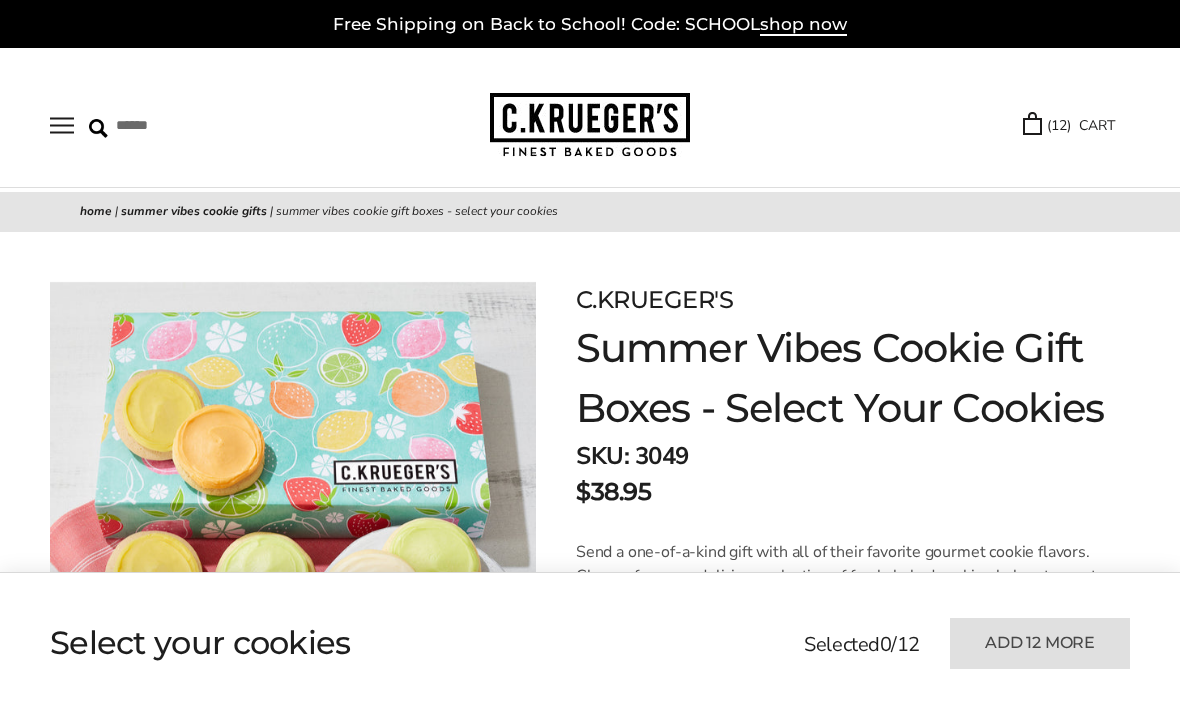 scroll, scrollTop: 0, scrollLeft: 0, axis: both 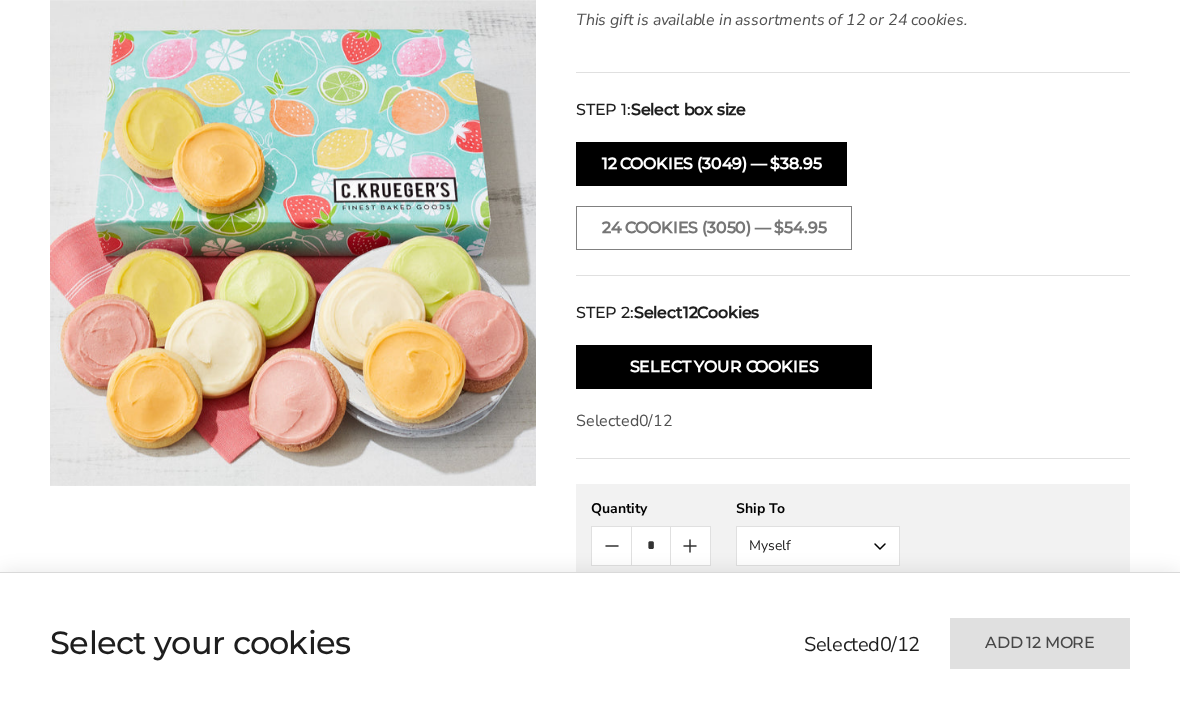 click on "Select Your Cookies" at bounding box center [724, 367] 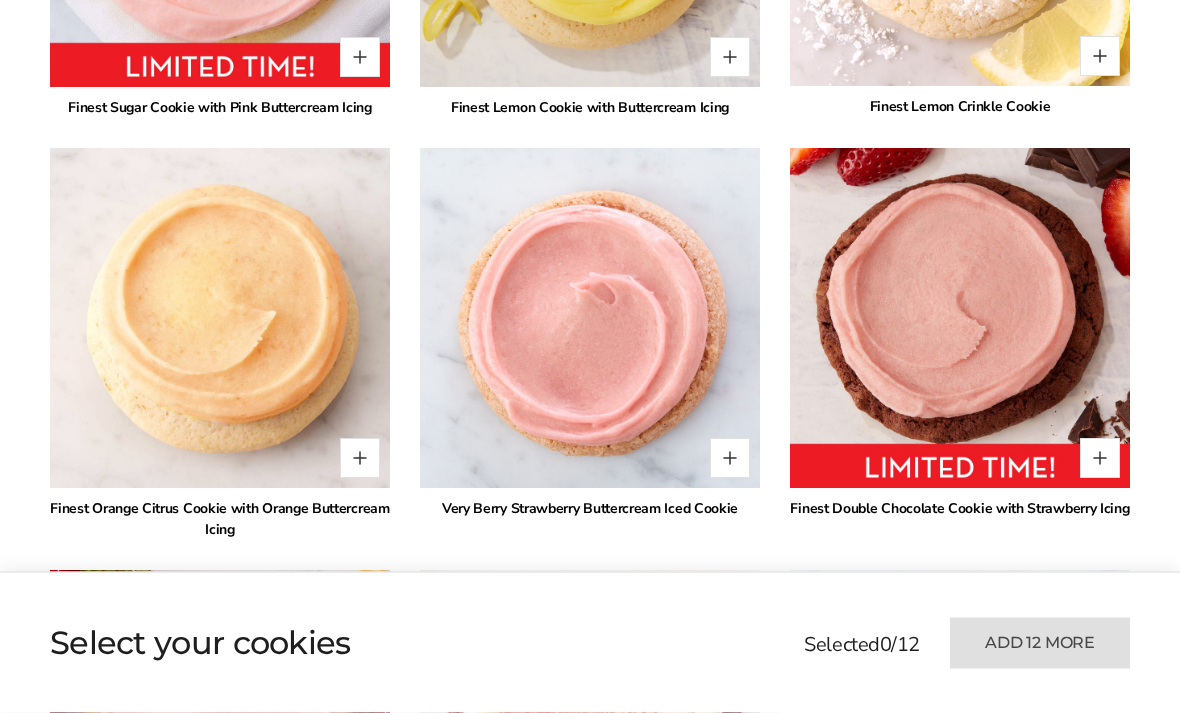 scroll, scrollTop: 1702, scrollLeft: 0, axis: vertical 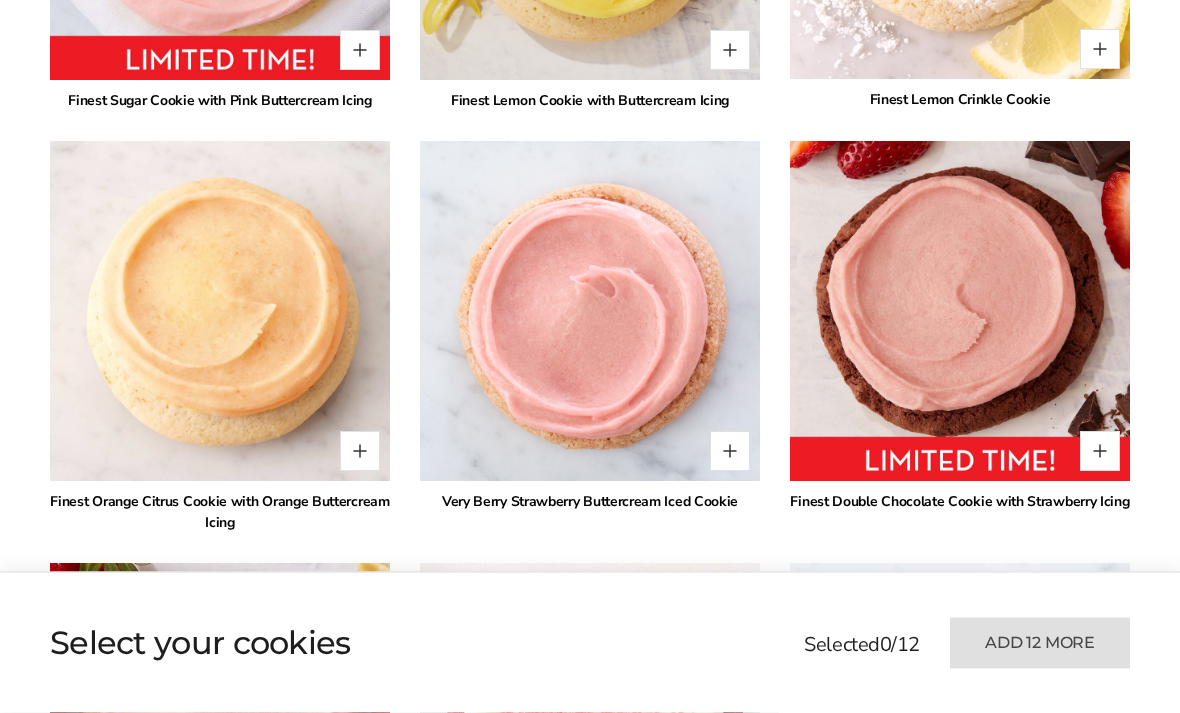 click at bounding box center [360, 452] 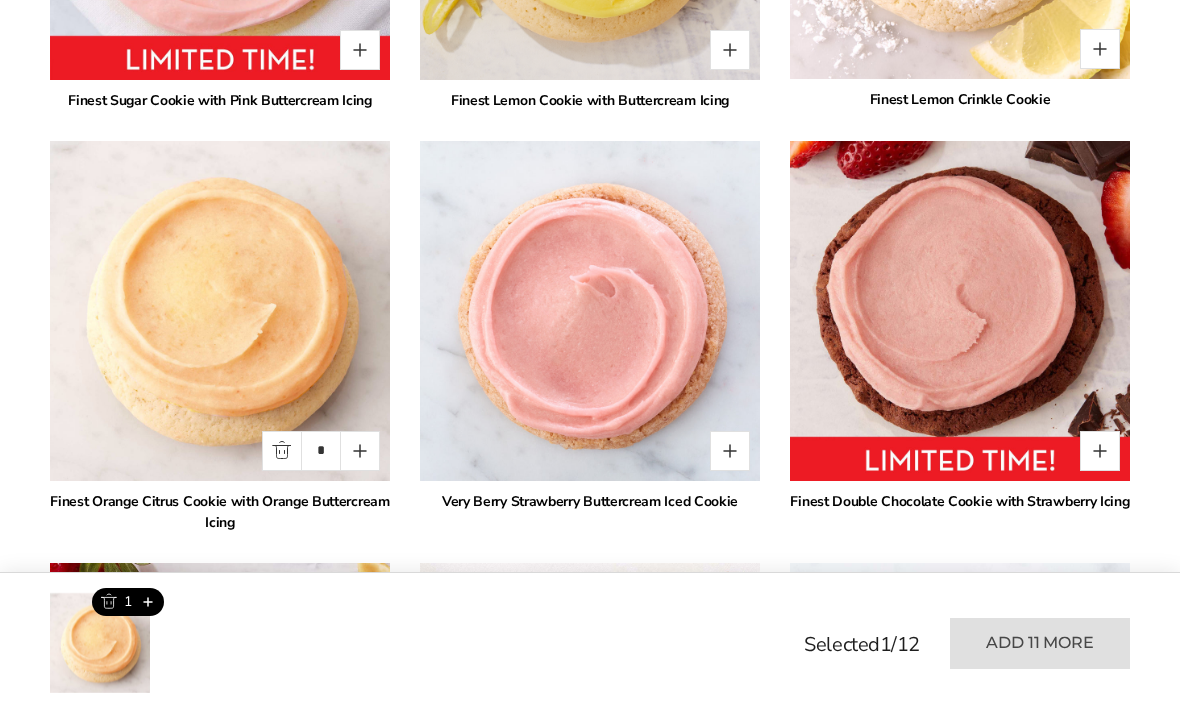 click at bounding box center [360, 451] 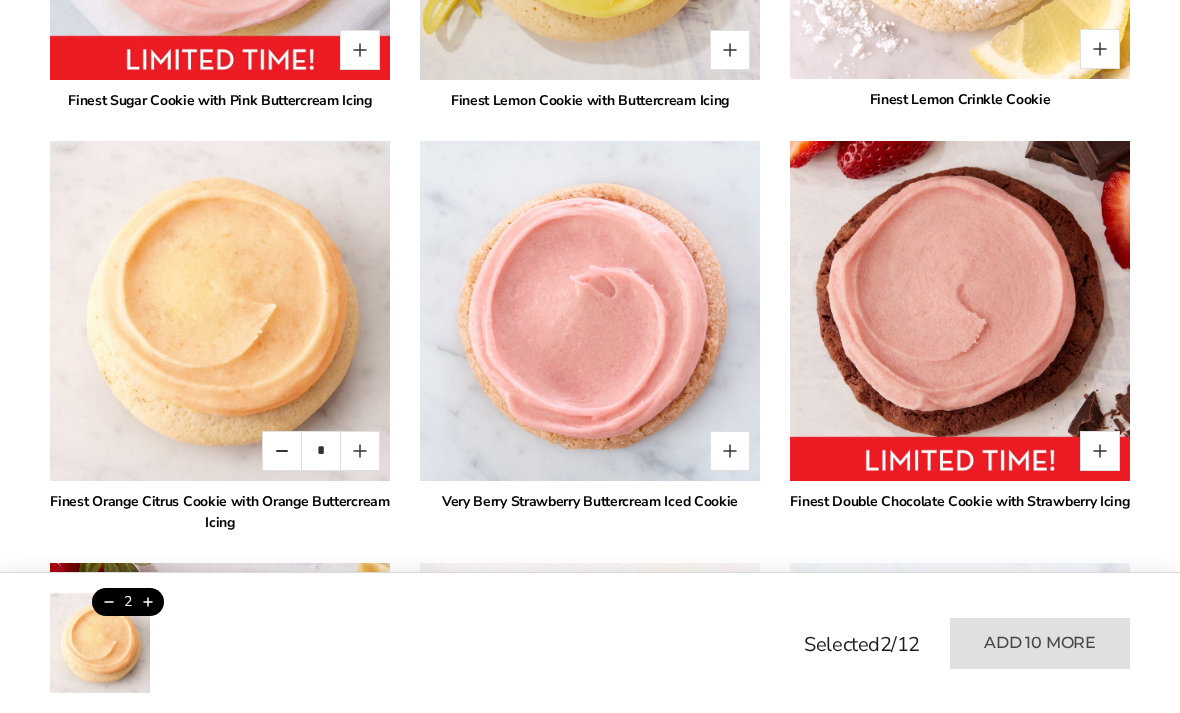 click at bounding box center (360, 451) 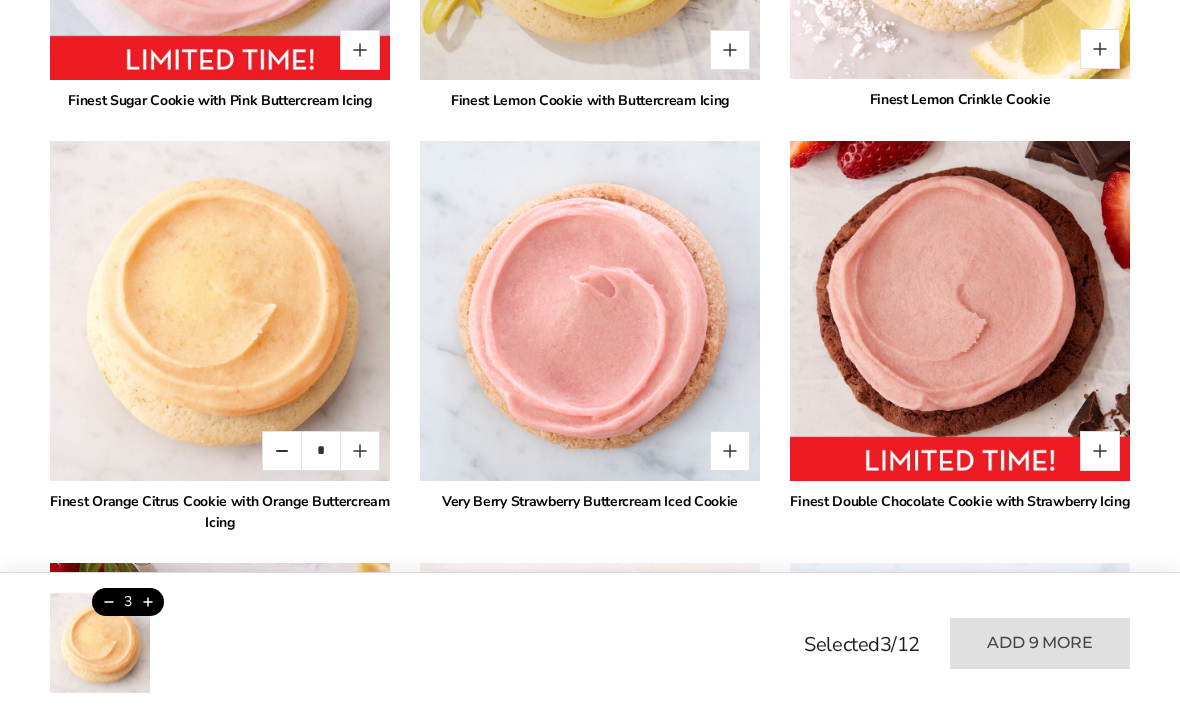click at bounding box center [360, 451] 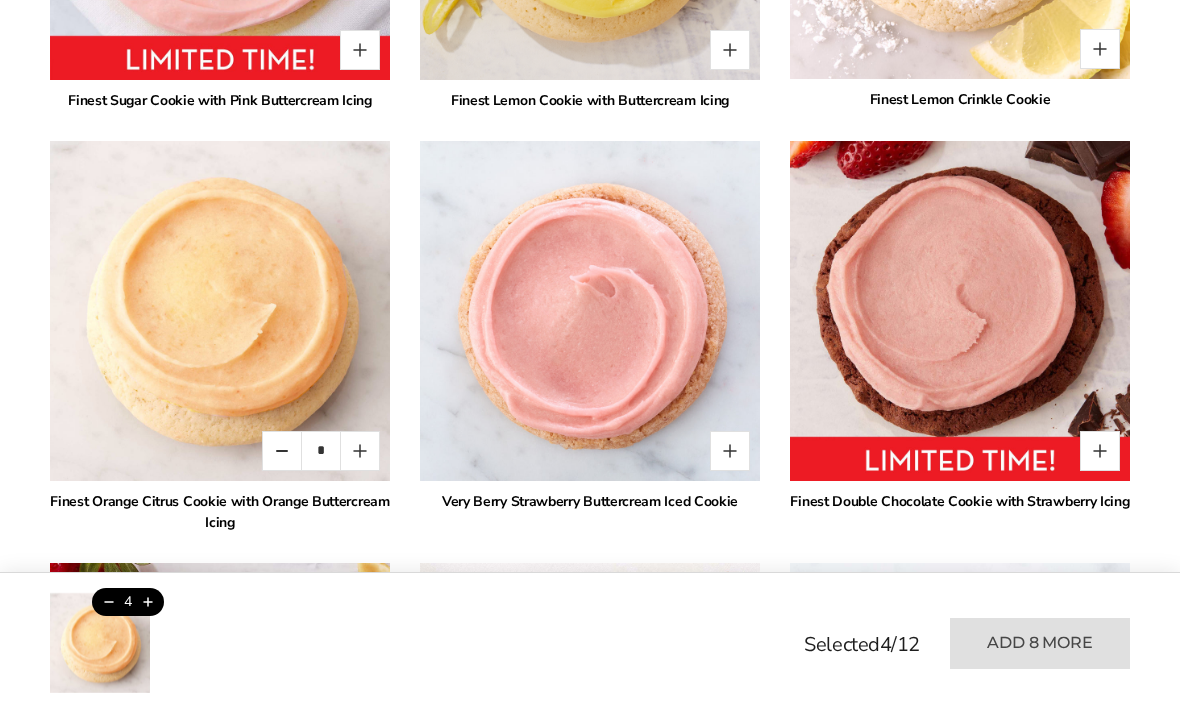 click at bounding box center (360, 451) 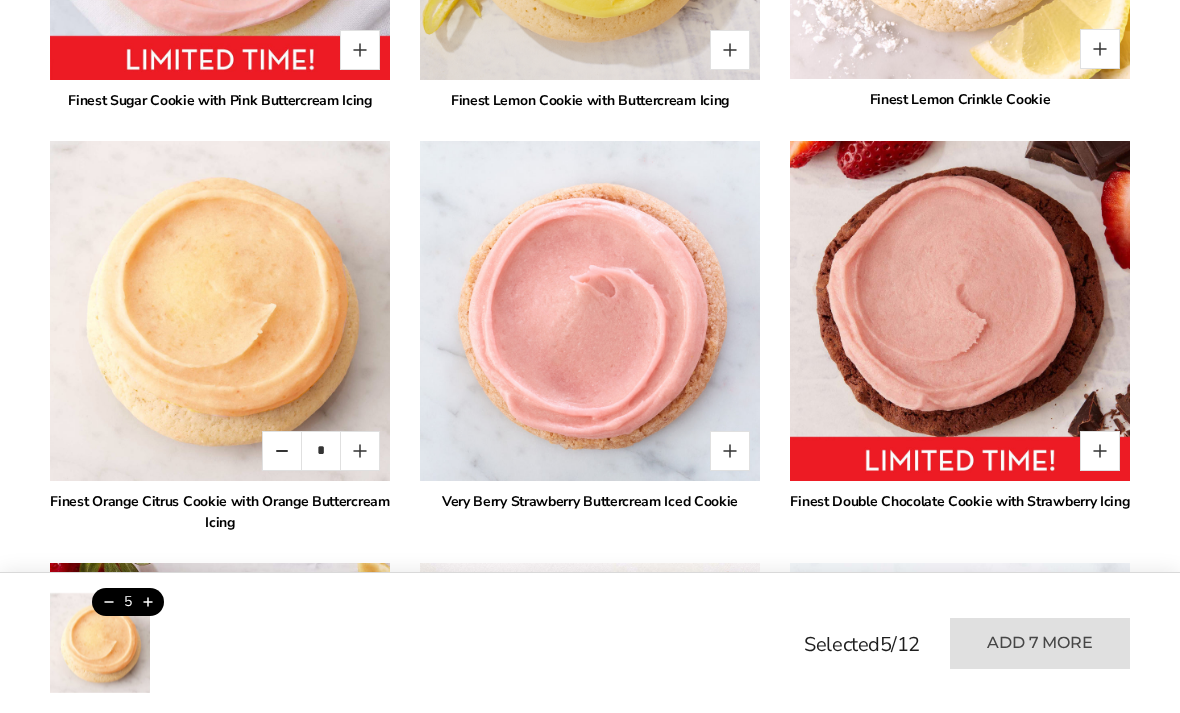 click at bounding box center (360, 451) 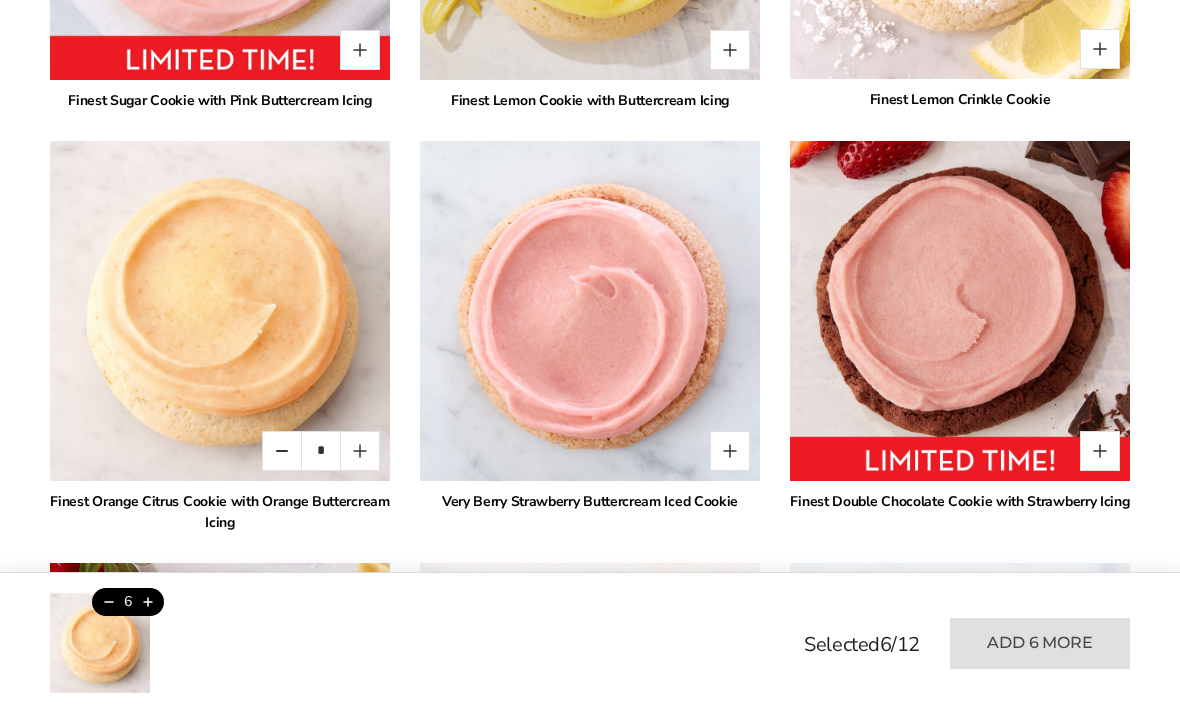 click at bounding box center (360, 451) 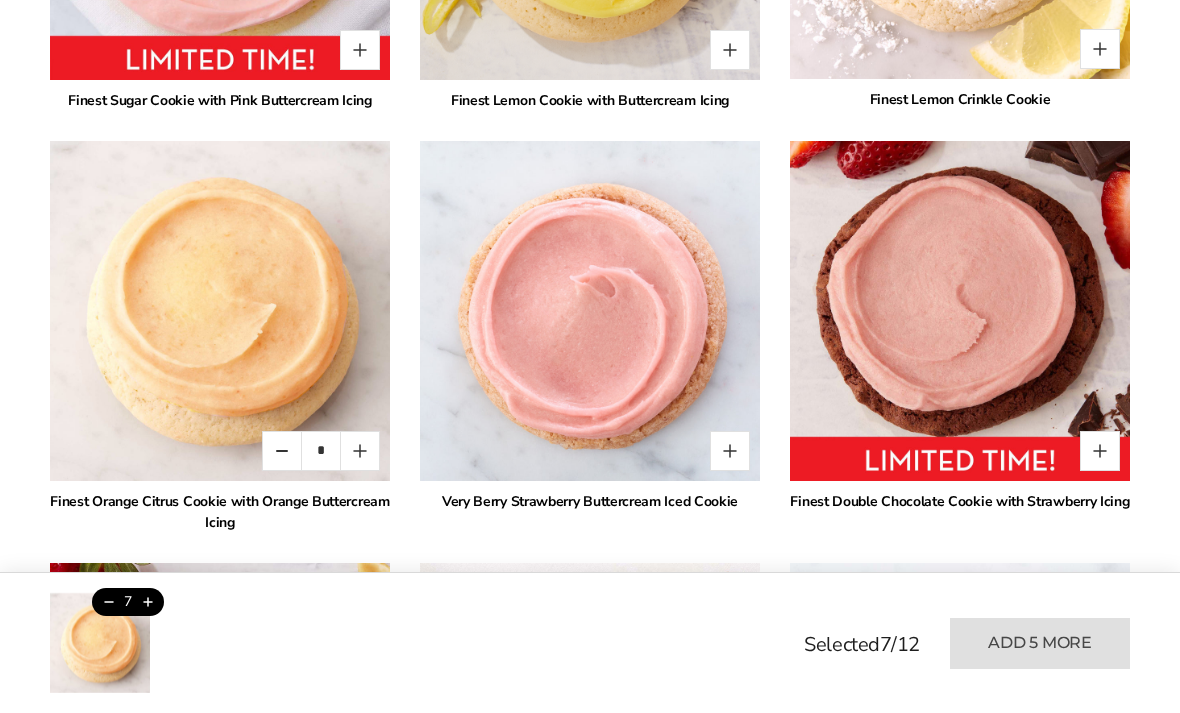 click at bounding box center [360, 451] 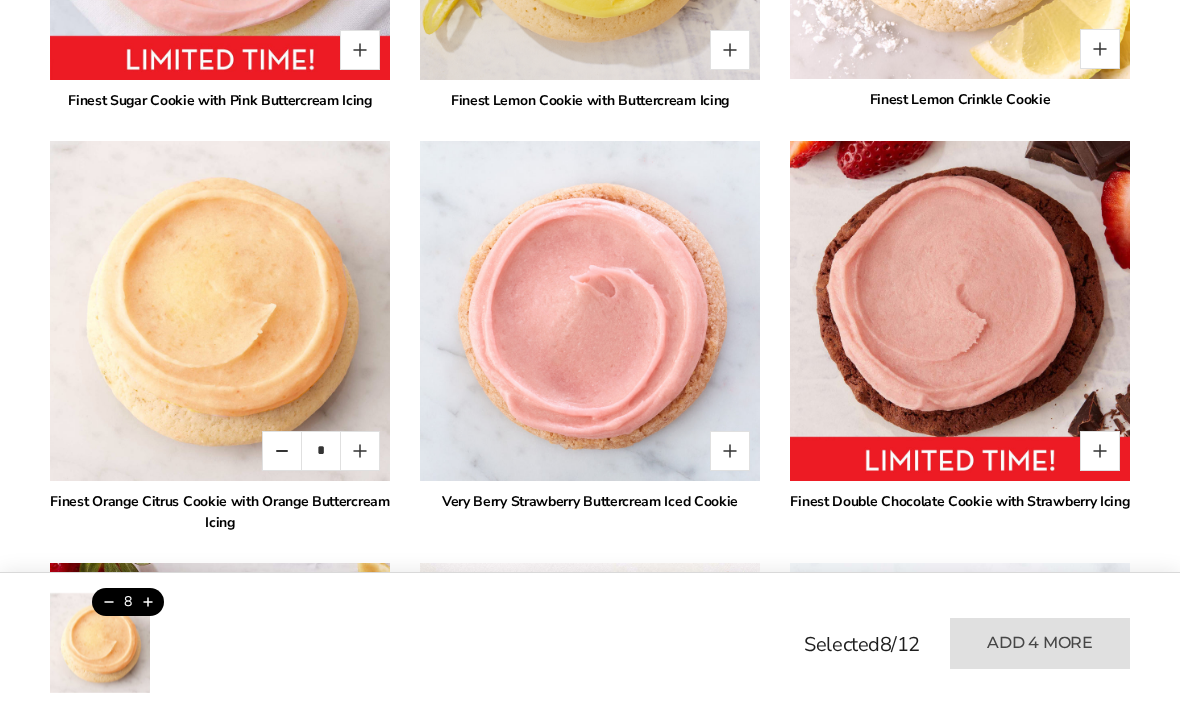 click at bounding box center [360, 451] 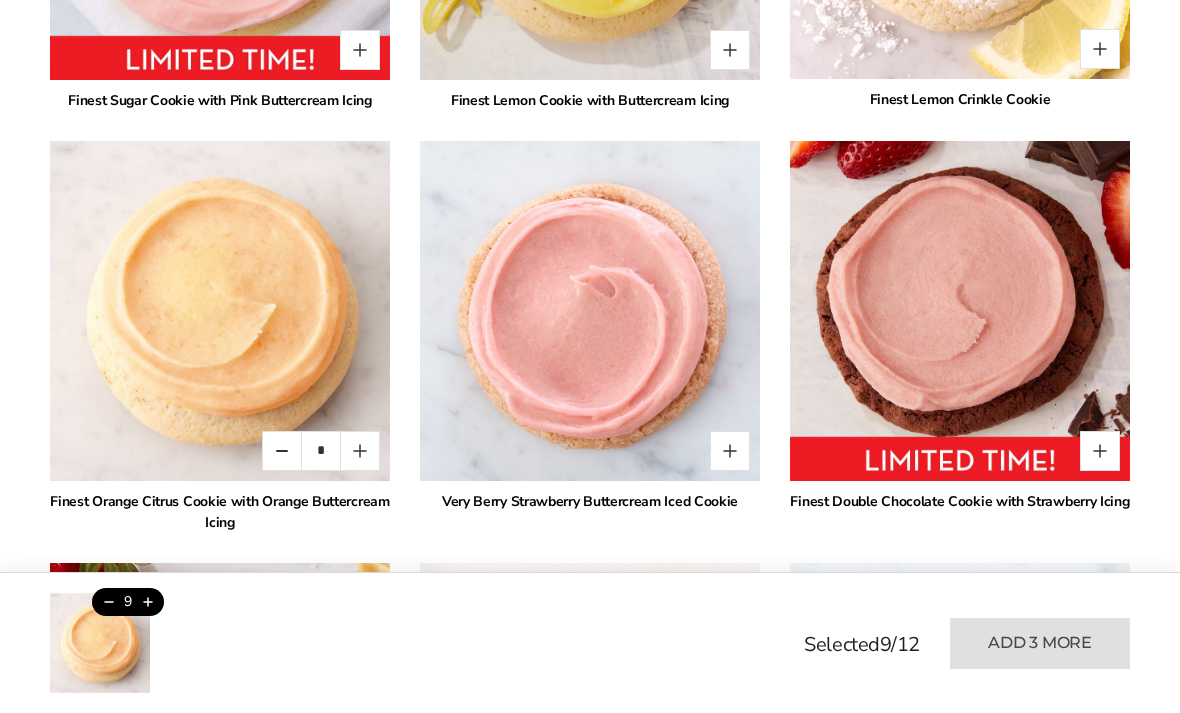 click at bounding box center [360, 451] 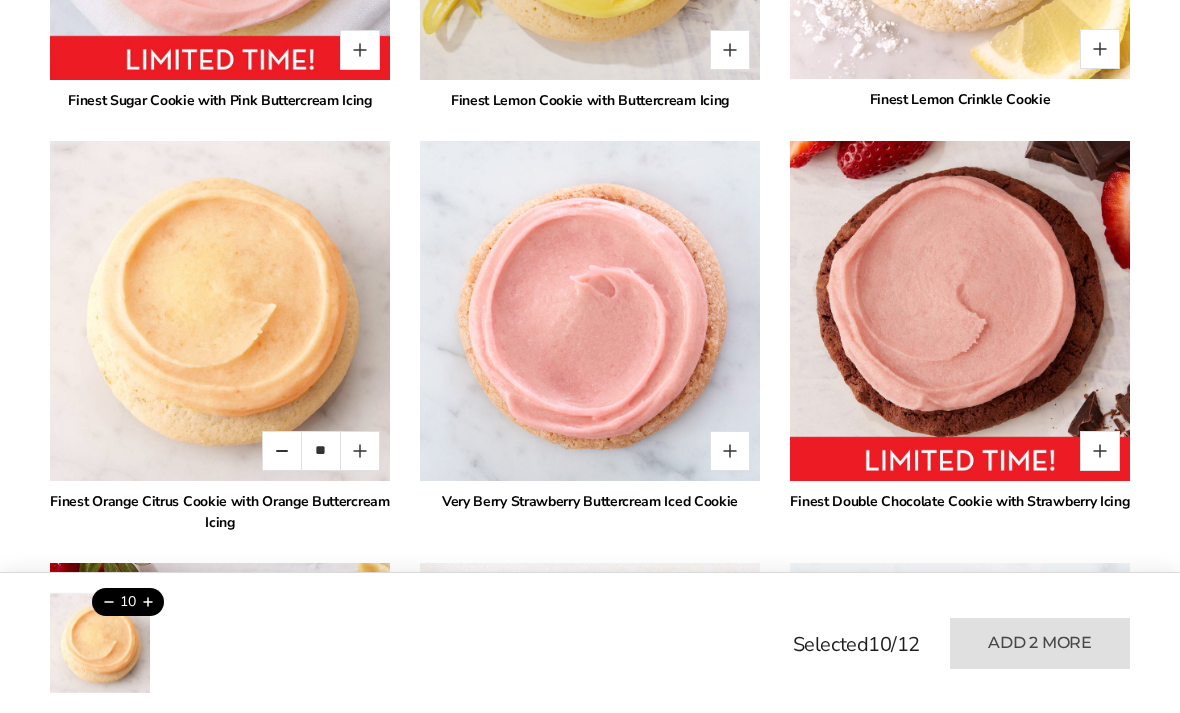 click at bounding box center [360, 451] 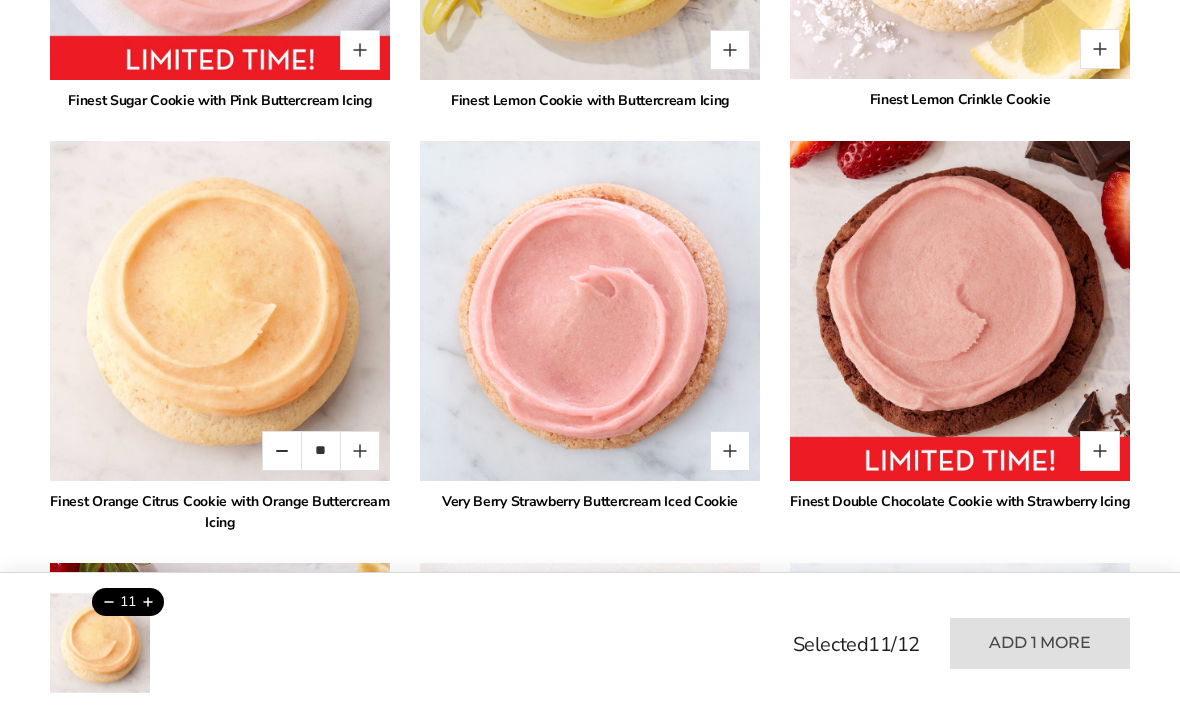 click at bounding box center [360, 451] 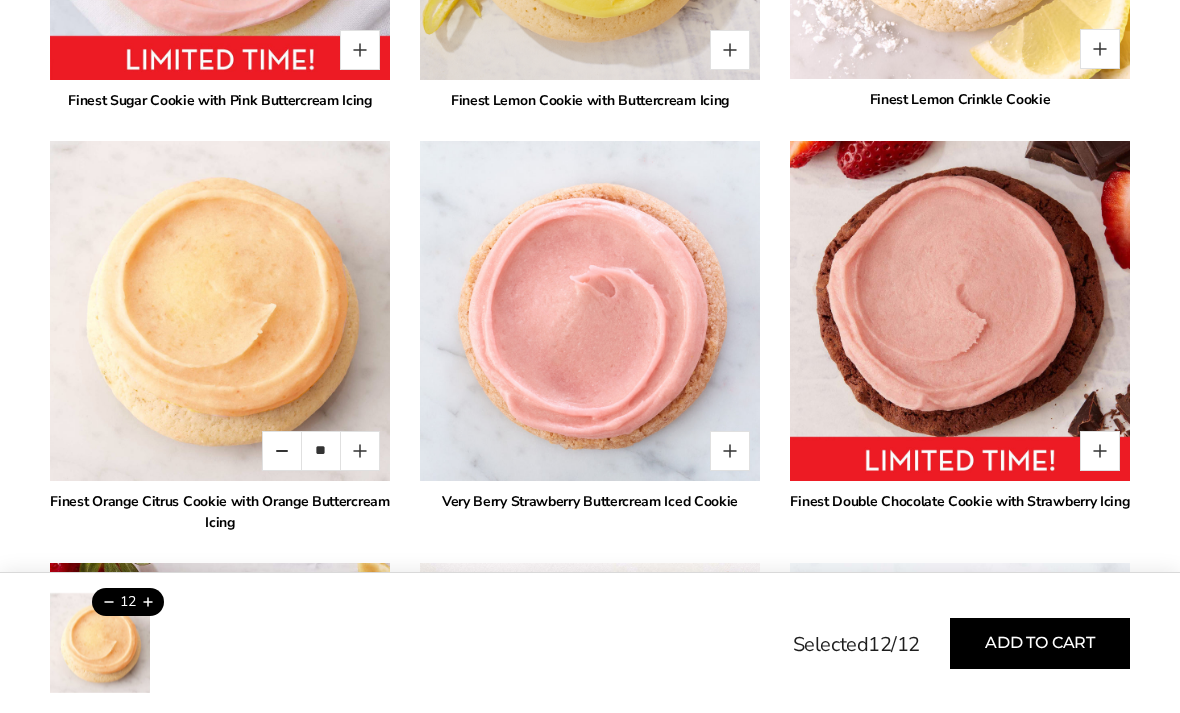 click on "Add to cart" at bounding box center (1040, 643) 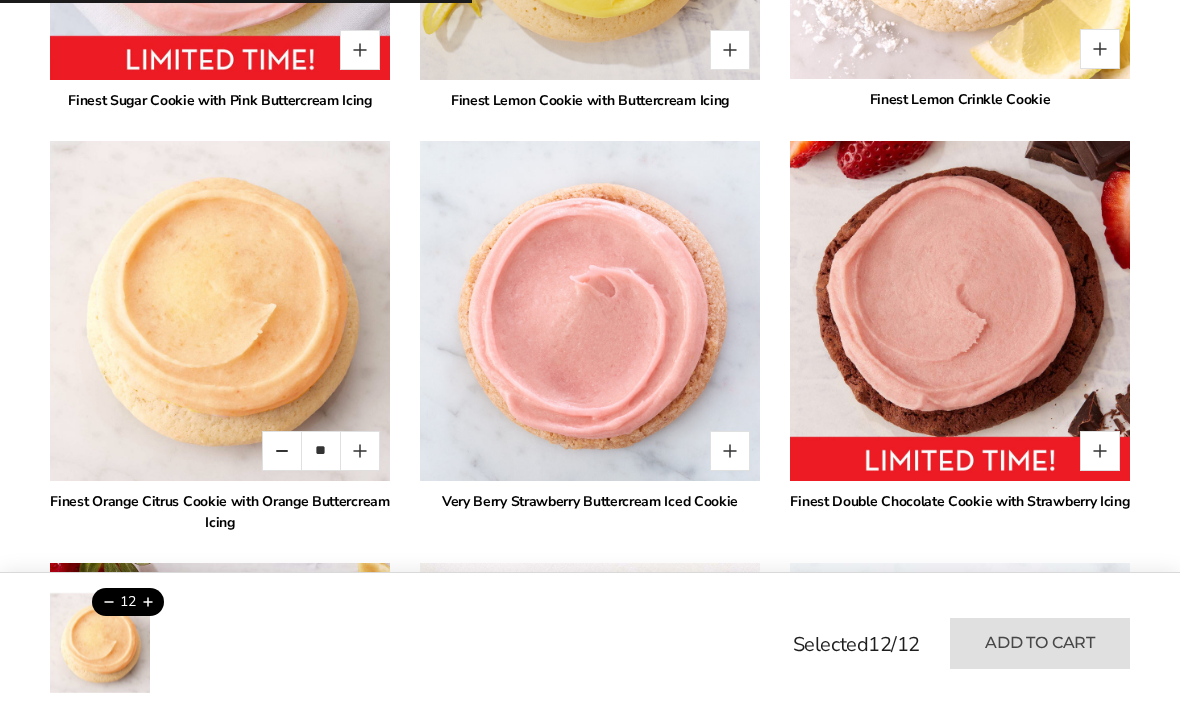 type on "*" 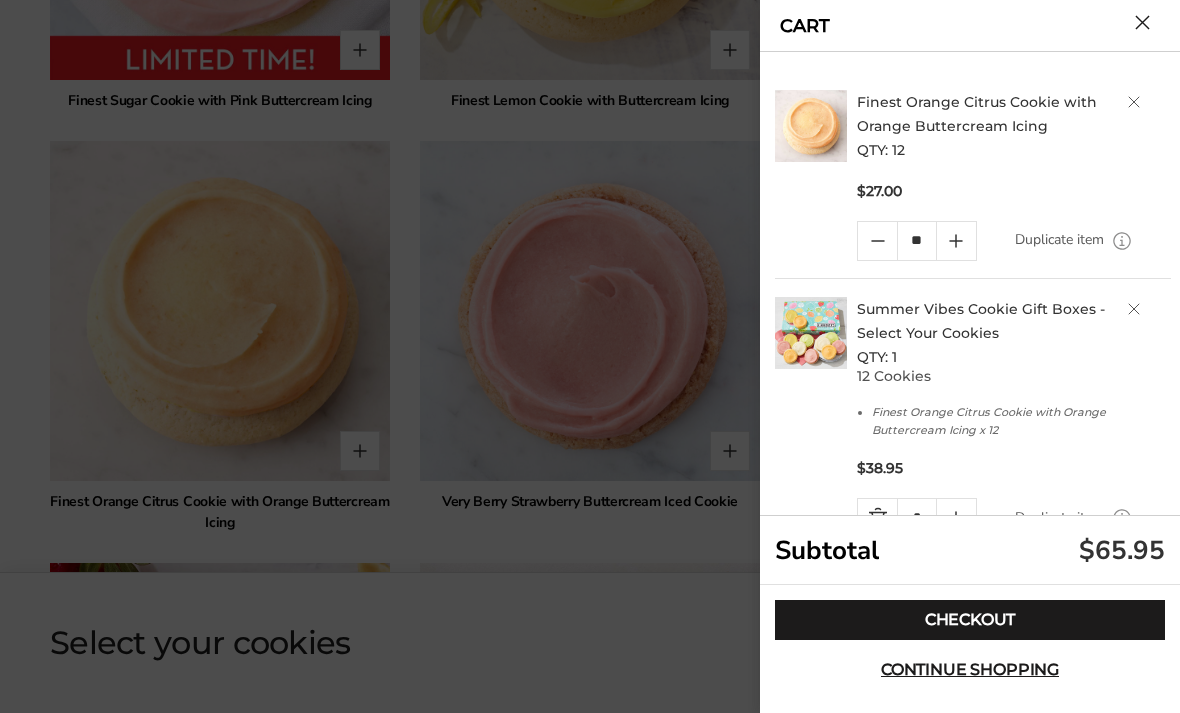 click at bounding box center (1134, 102) 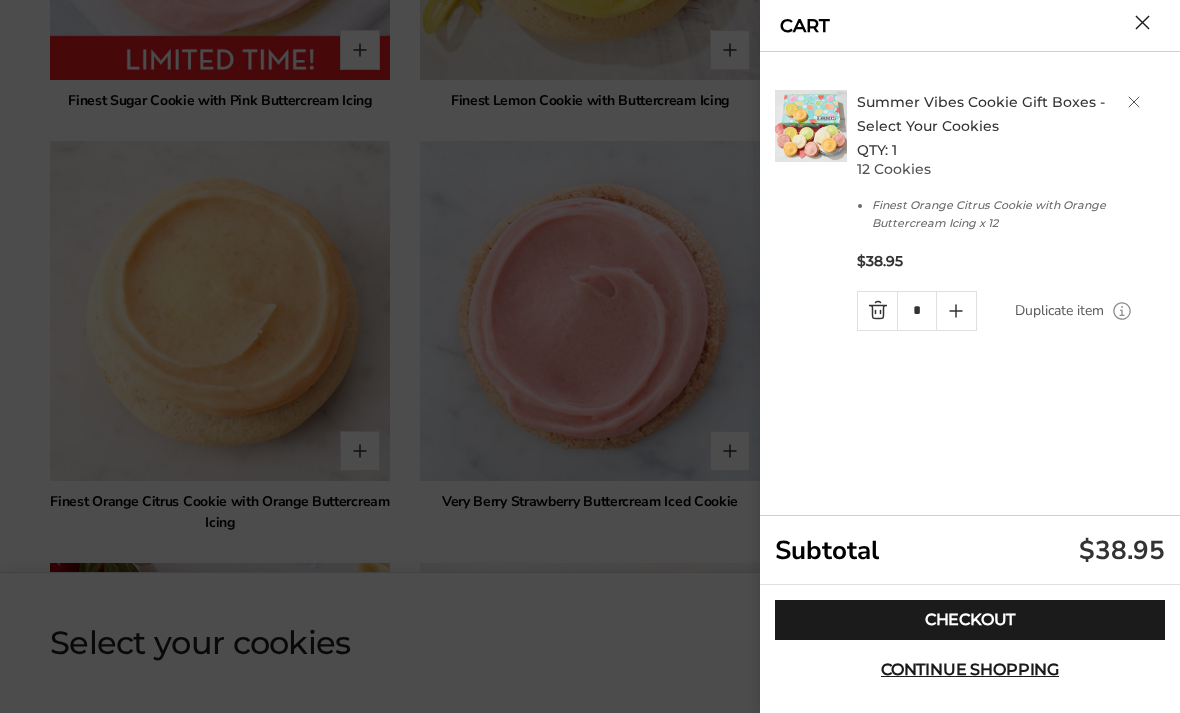 click on "Checkout" at bounding box center (970, 620) 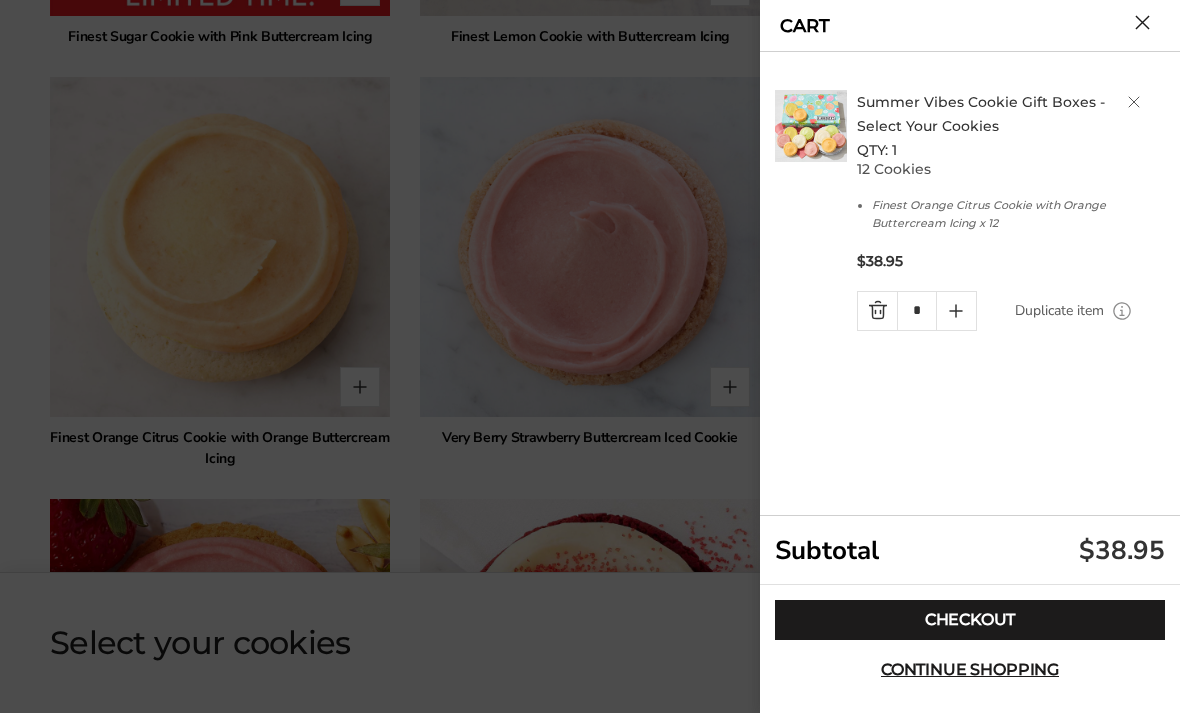 click at bounding box center (811, 126) 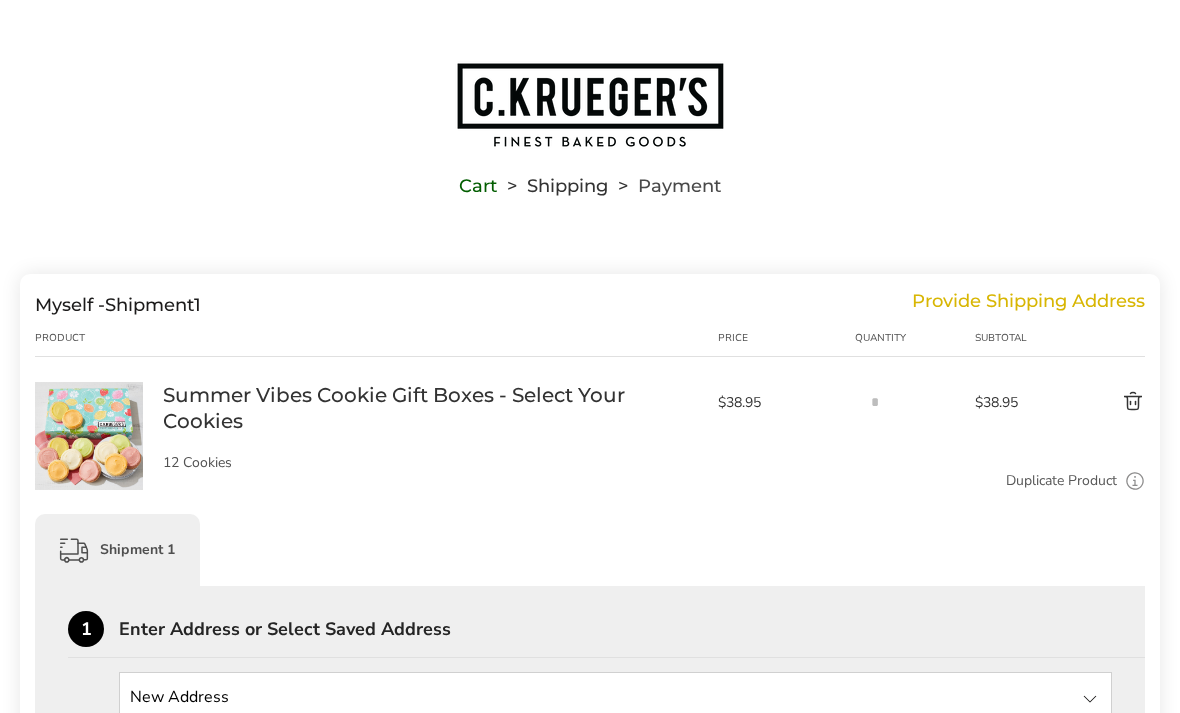 scroll, scrollTop: 0, scrollLeft: 0, axis: both 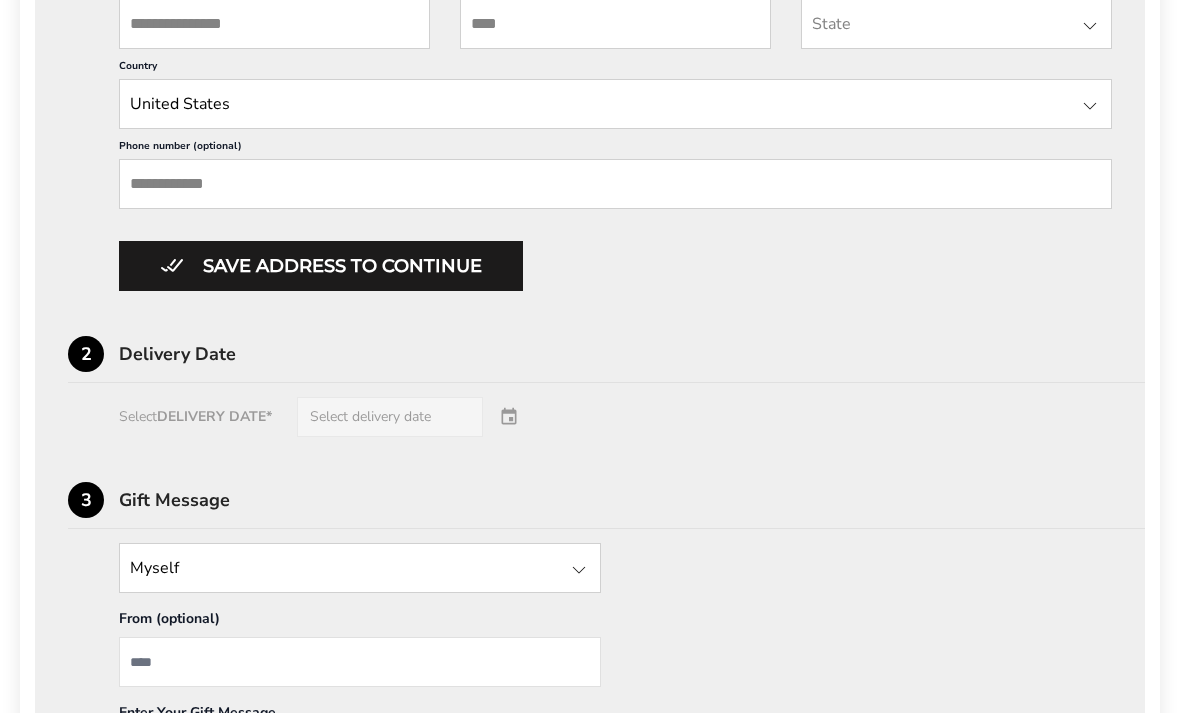 click on "Select  DELIVERY DATE*  Select delivery date" at bounding box center (590, 418) 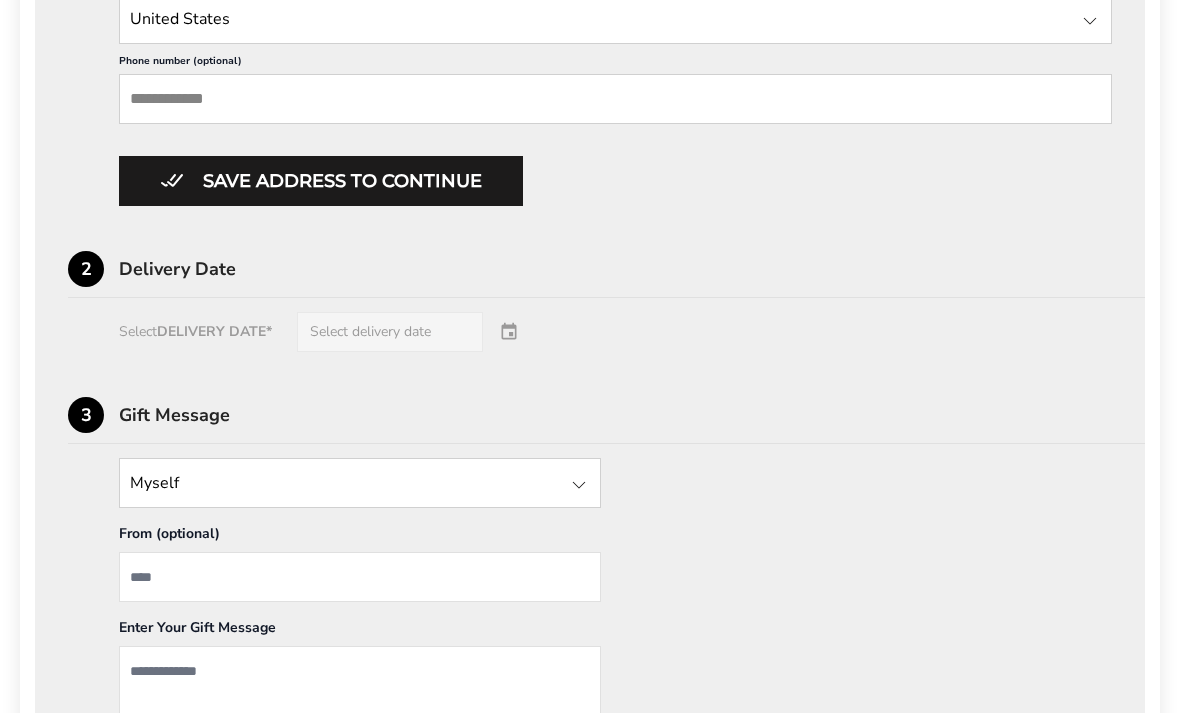 scroll, scrollTop: 1158, scrollLeft: 0, axis: vertical 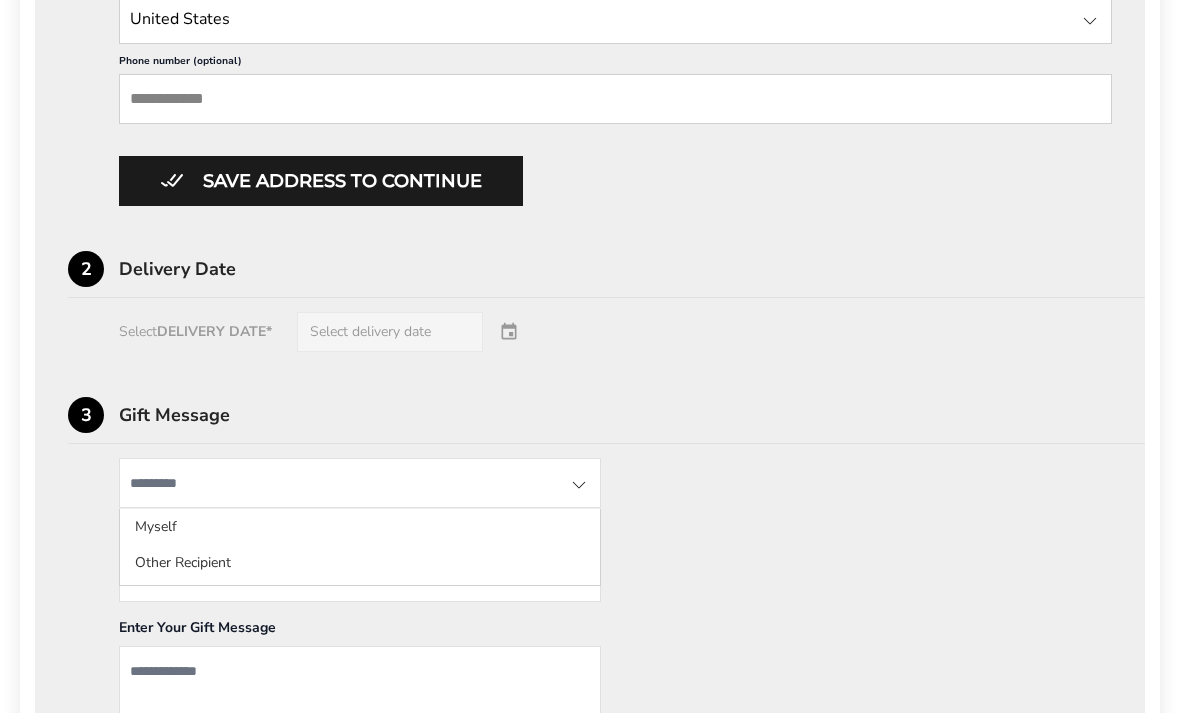 click on "Other Recipient" 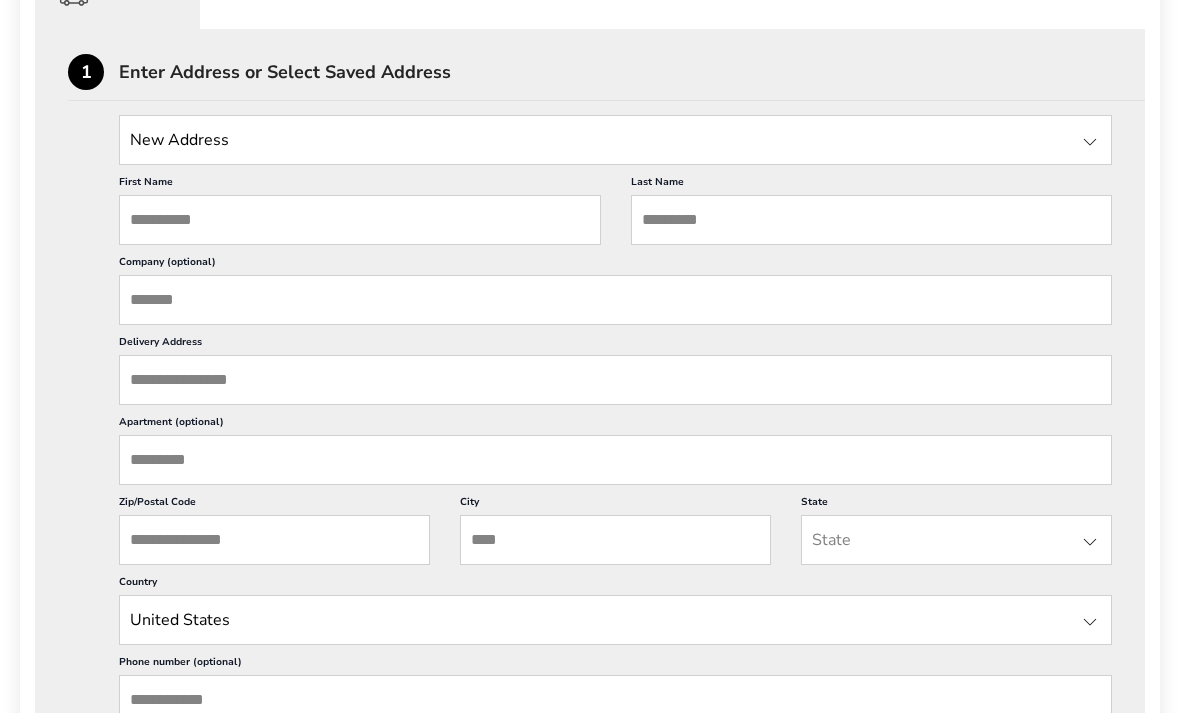 scroll, scrollTop: 558, scrollLeft: 0, axis: vertical 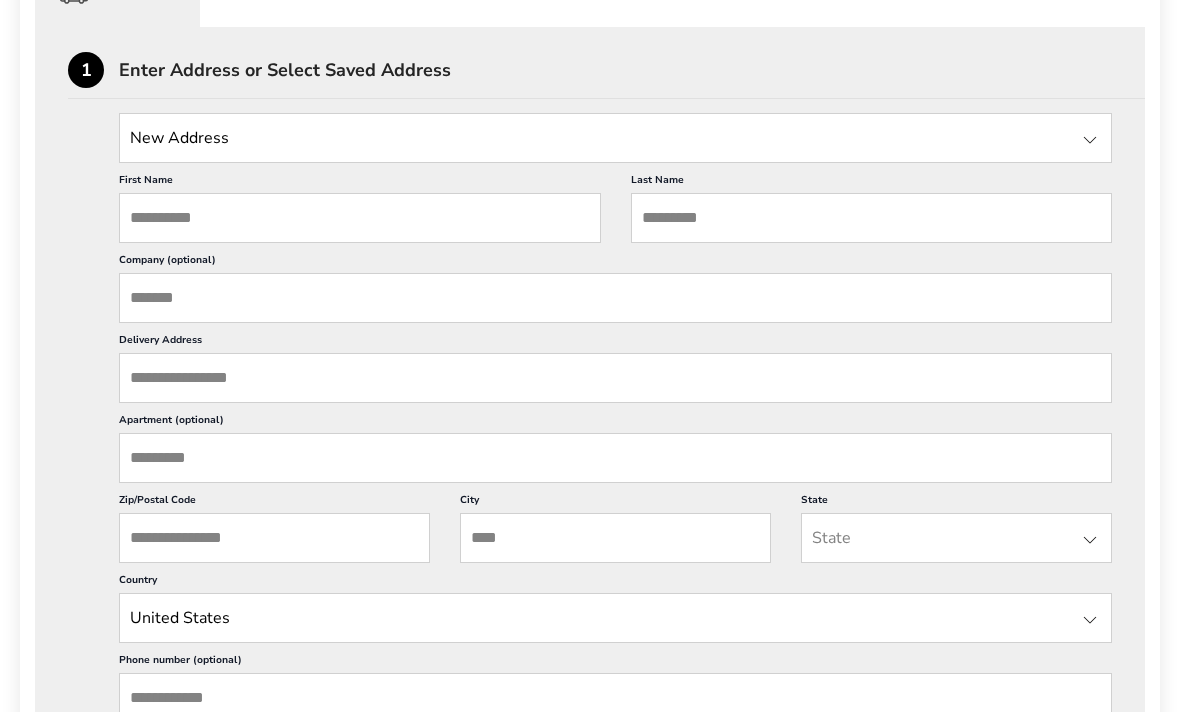 click at bounding box center (1090, 141) 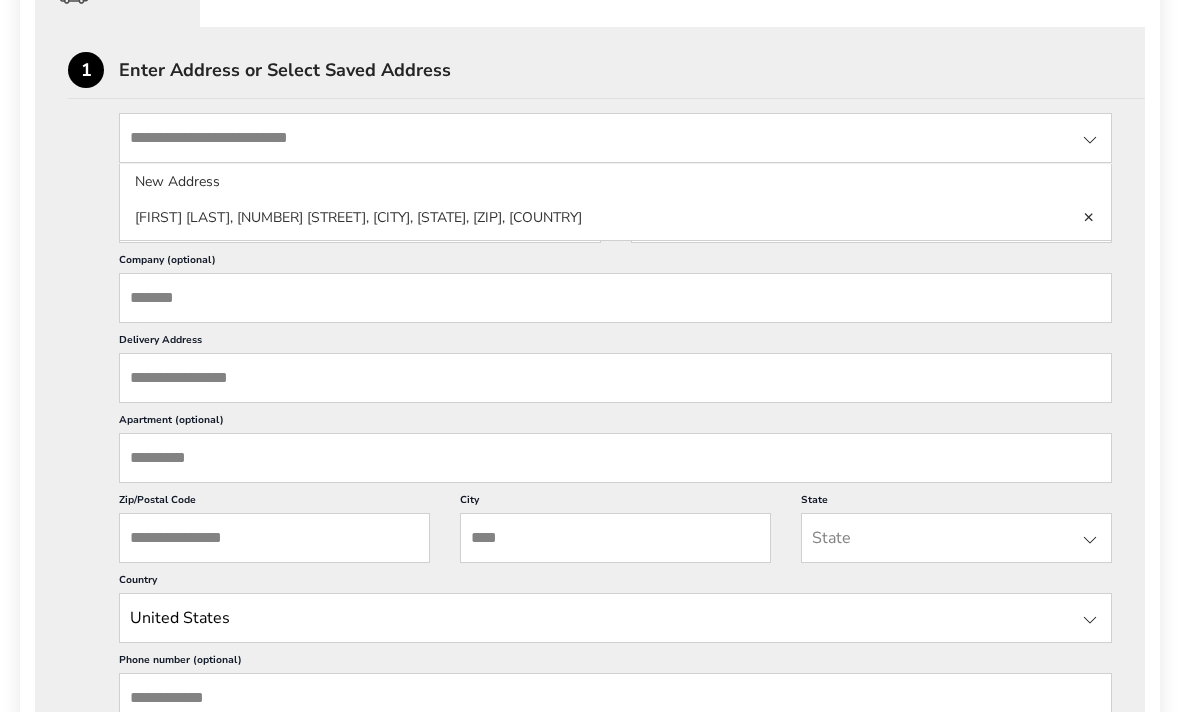 scroll, scrollTop: 559, scrollLeft: 0, axis: vertical 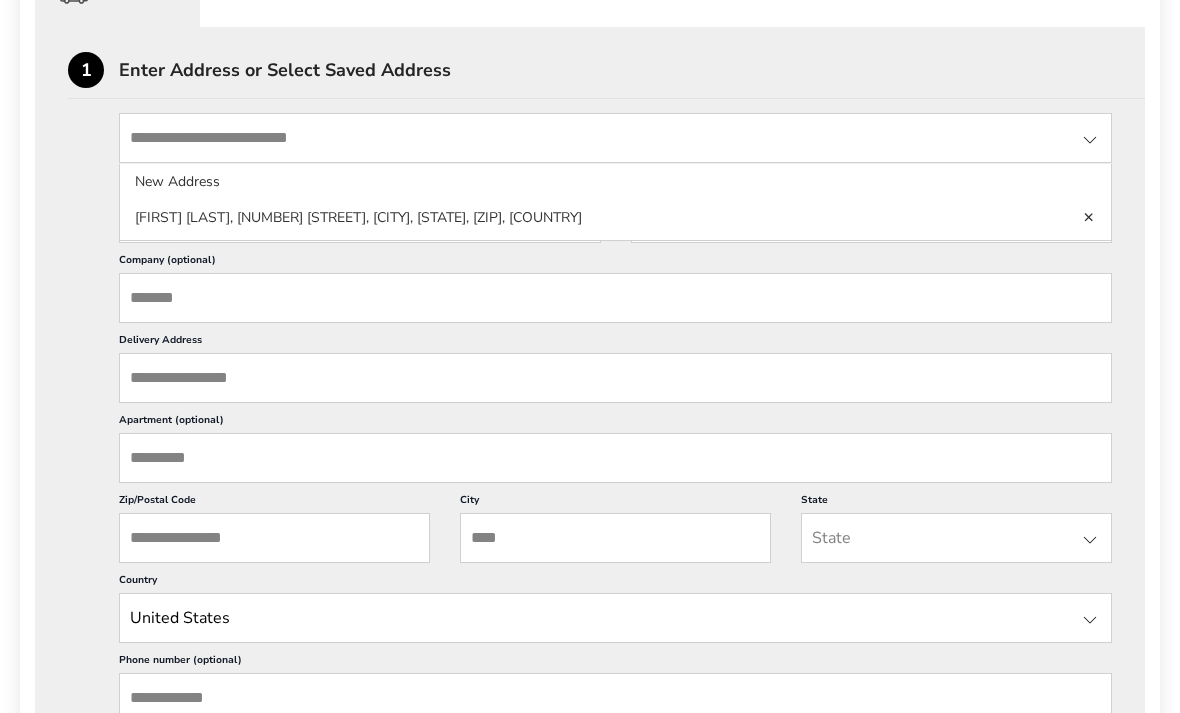 click on "Kay  Erlenbach, 127 E MAIN ST,  NEW LONDON, OH, 44851-1201, United States" 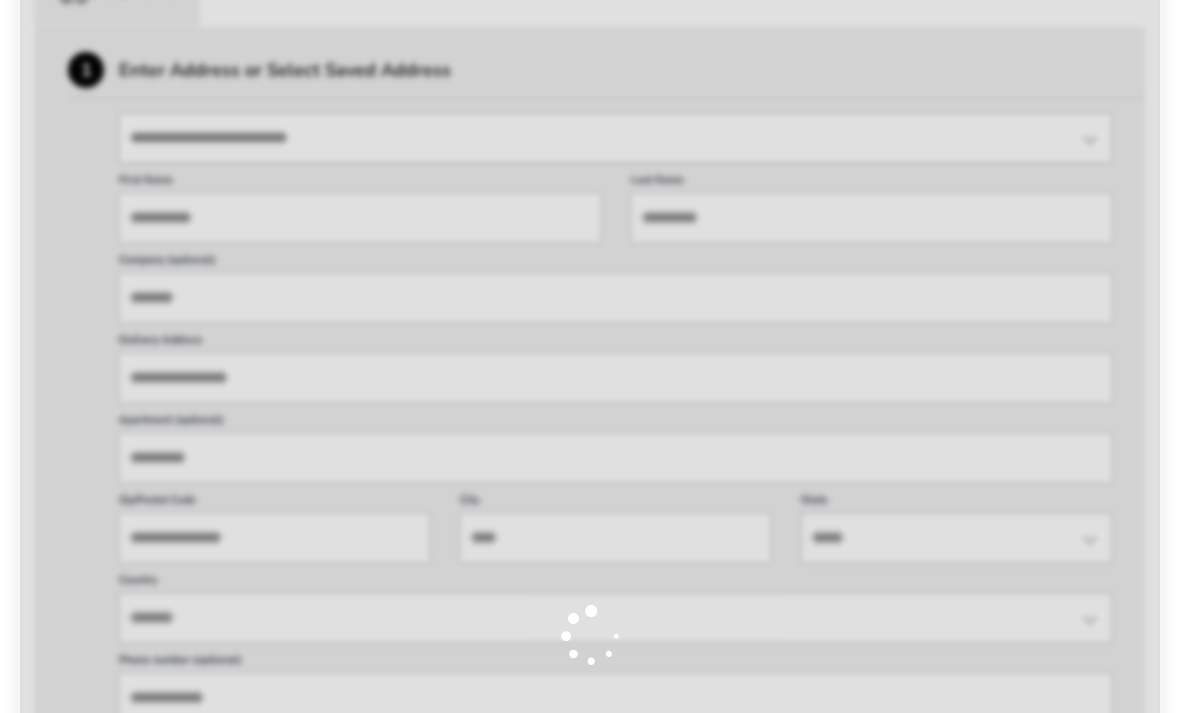type on "***" 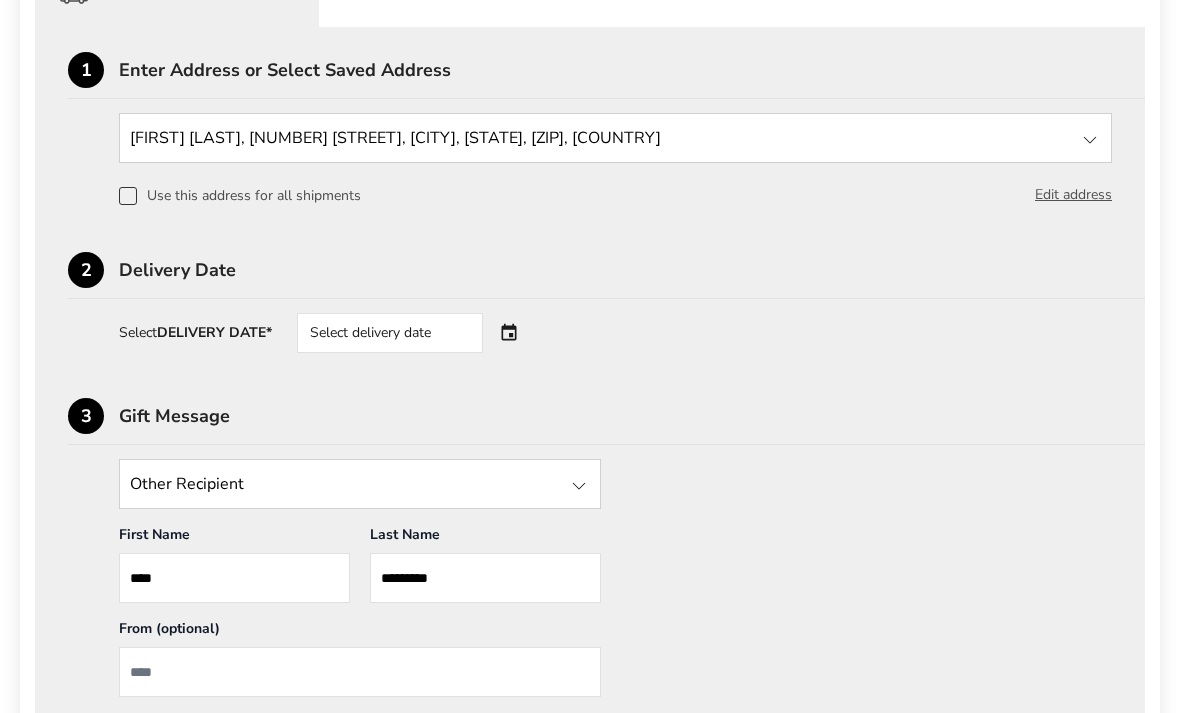 click on "Select delivery date" at bounding box center (390, 333) 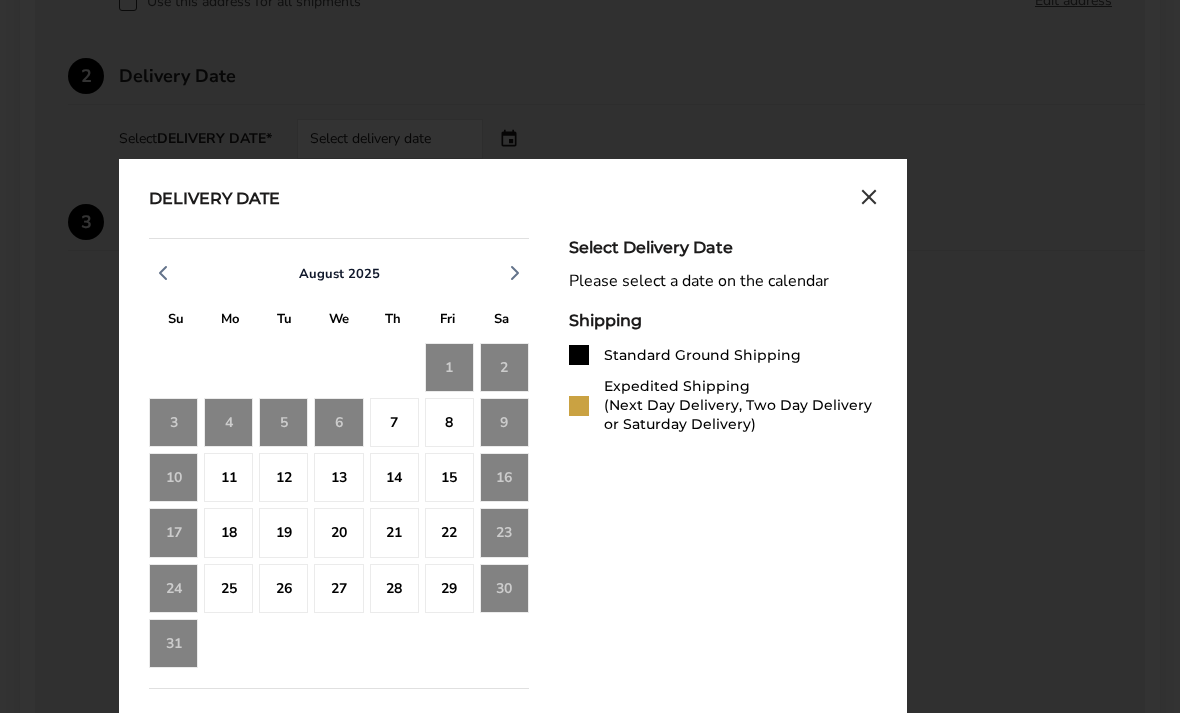 scroll, scrollTop: 753, scrollLeft: 0, axis: vertical 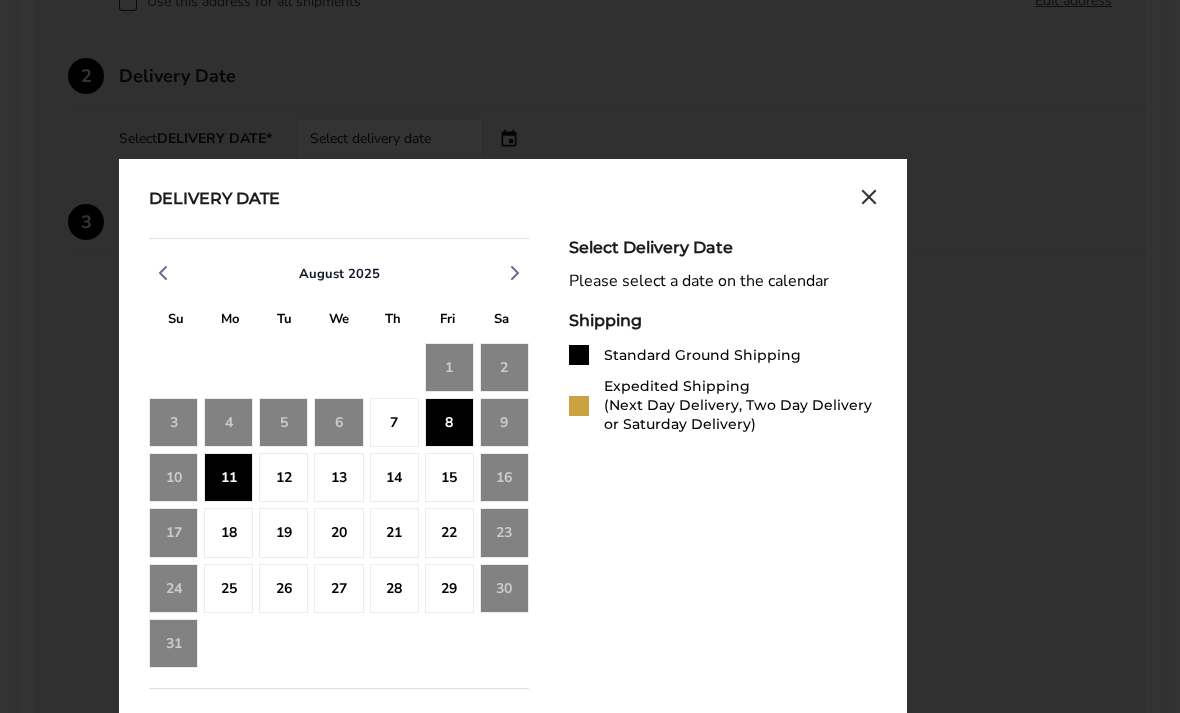 click on "11" 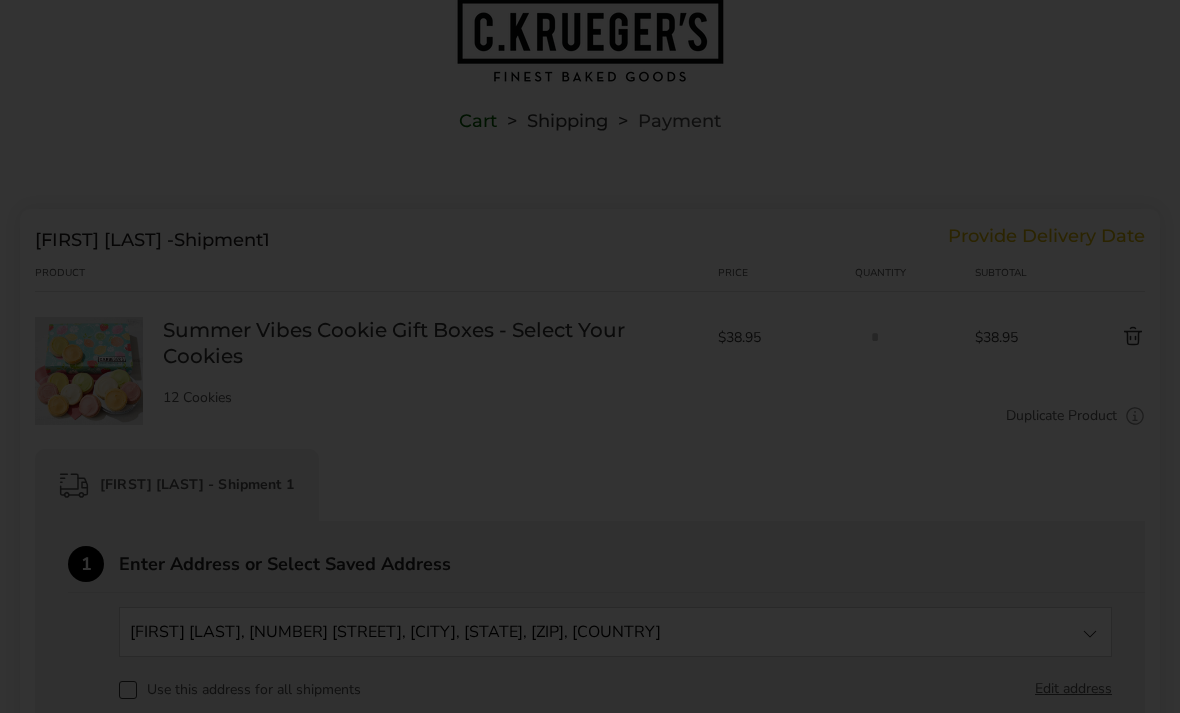 scroll, scrollTop: 0, scrollLeft: 0, axis: both 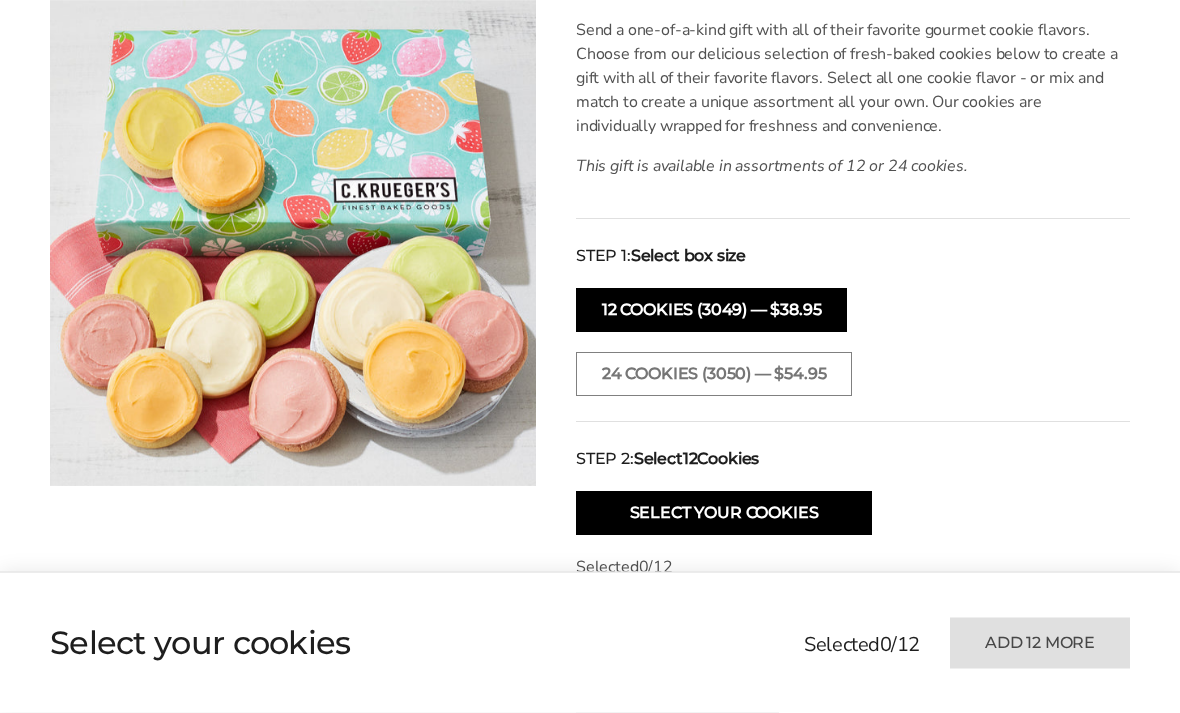 click on "Select Your Cookies" at bounding box center [724, 514] 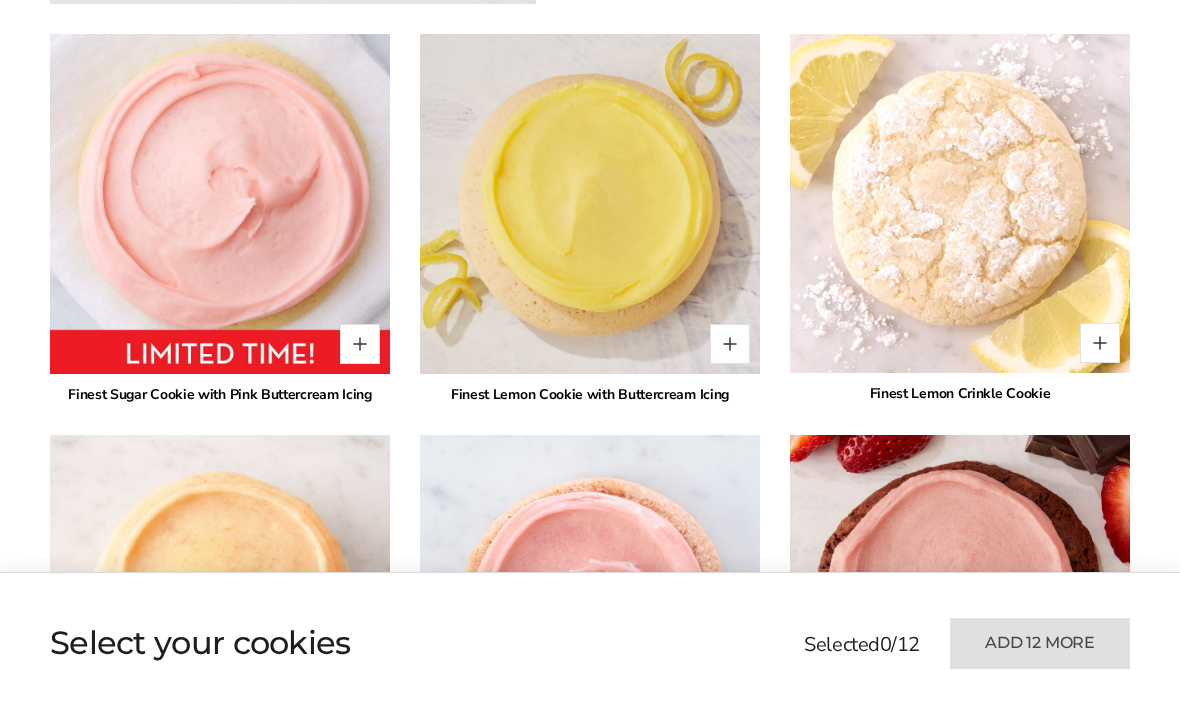 scroll, scrollTop: 1422, scrollLeft: 0, axis: vertical 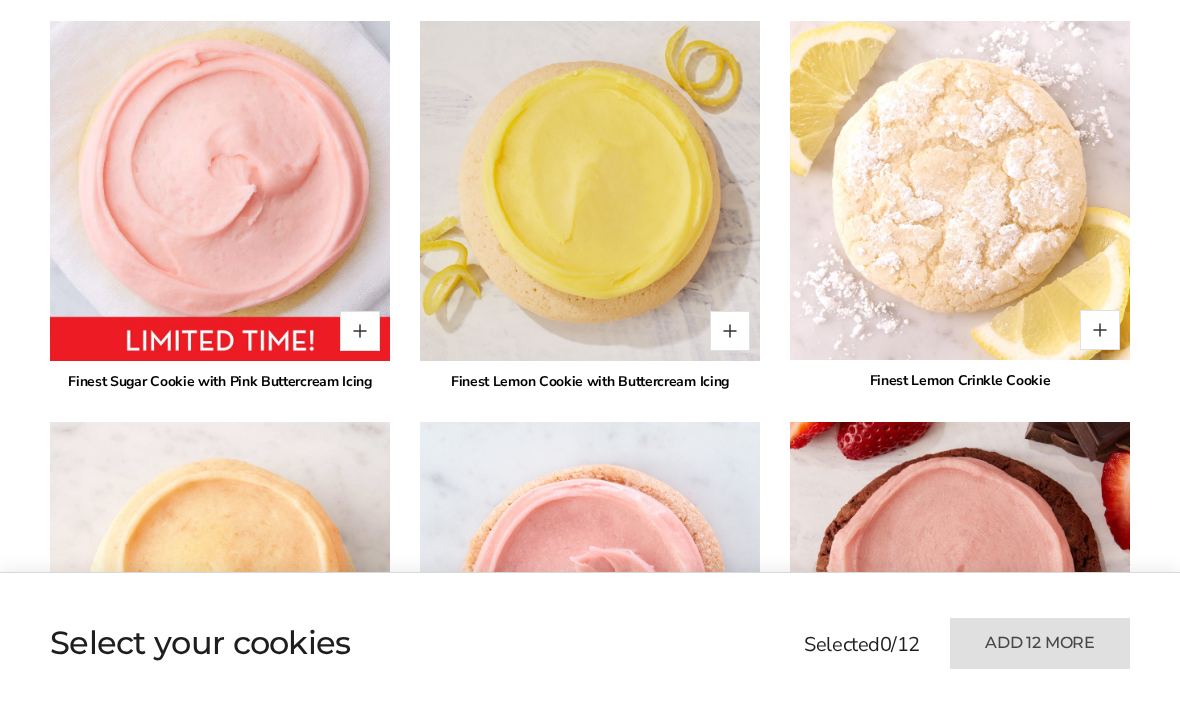 click at bounding box center [590, 191] 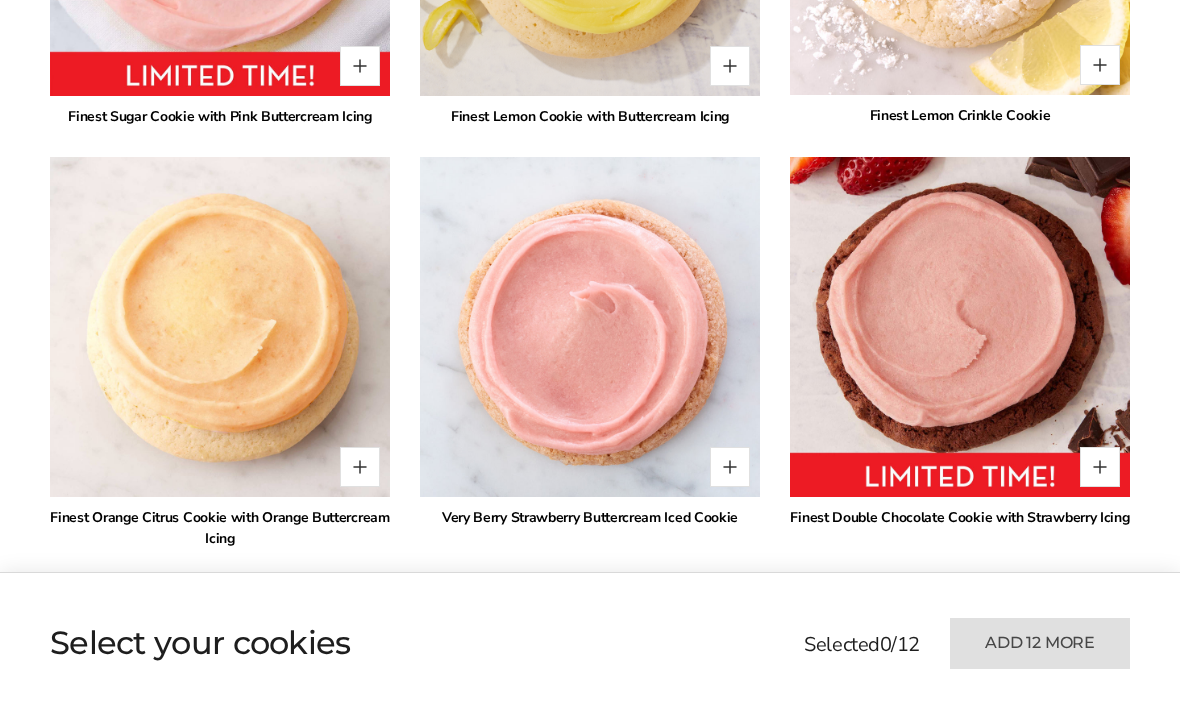 scroll, scrollTop: 1689, scrollLeft: 0, axis: vertical 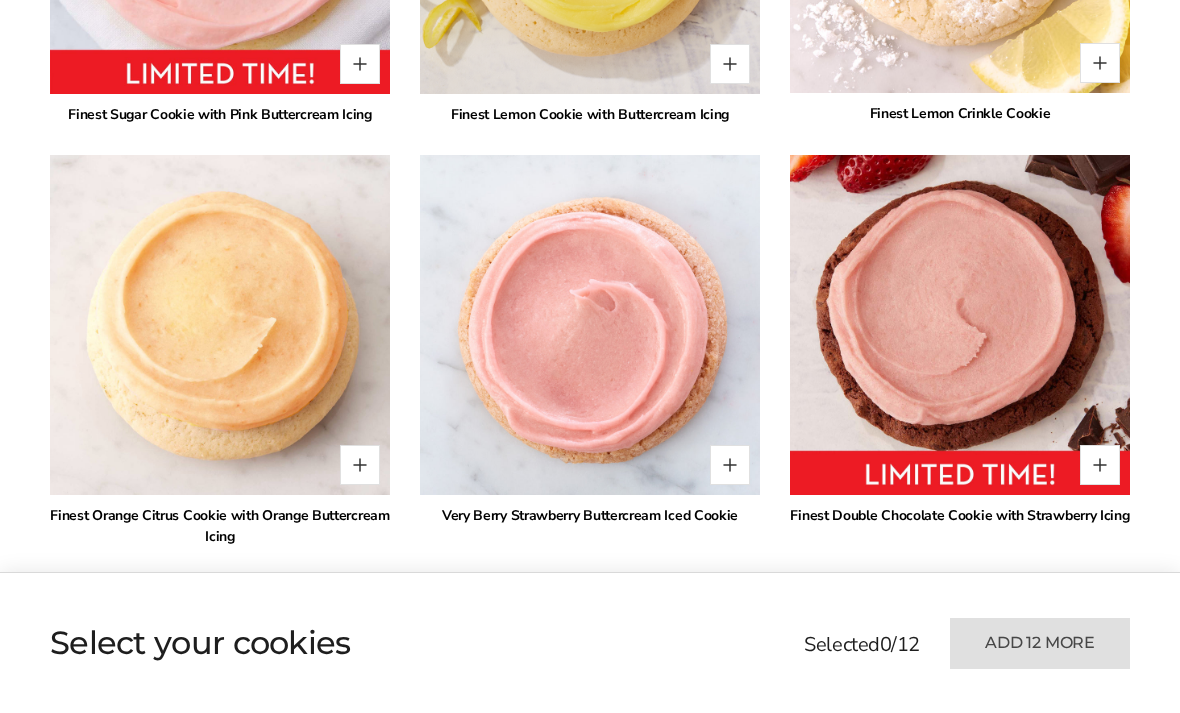 click at bounding box center [360, 465] 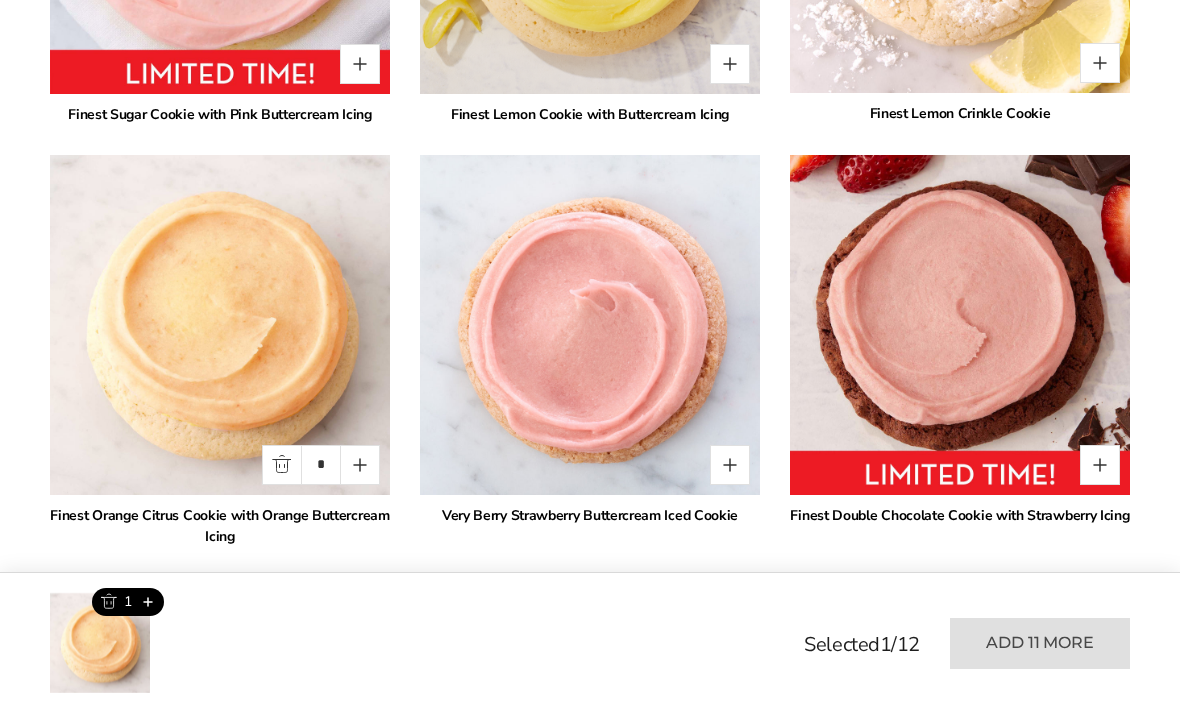 click at bounding box center [360, 465] 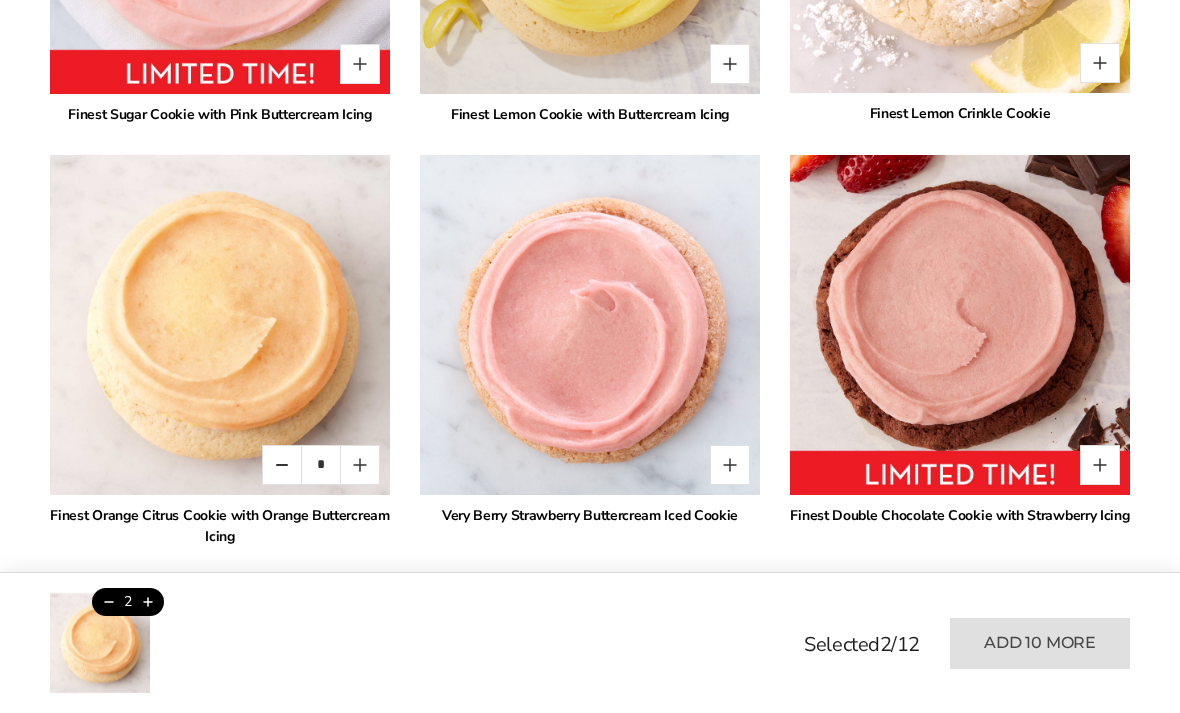 click at bounding box center [360, 465] 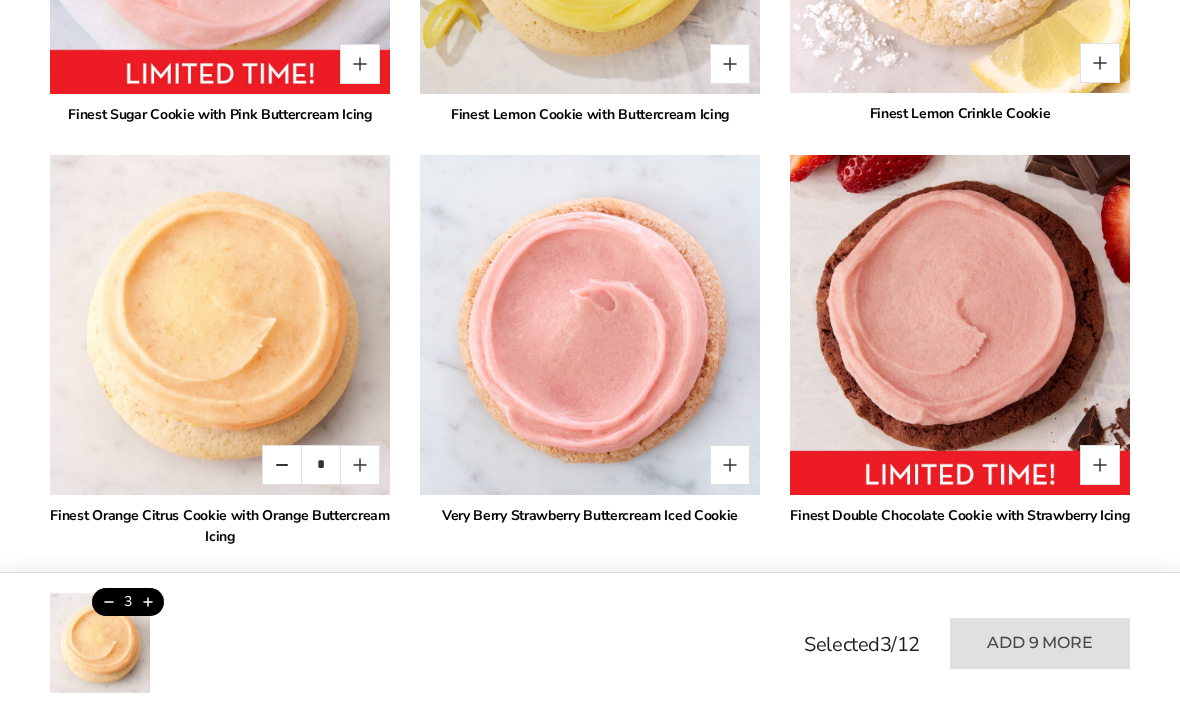 click at bounding box center (360, 465) 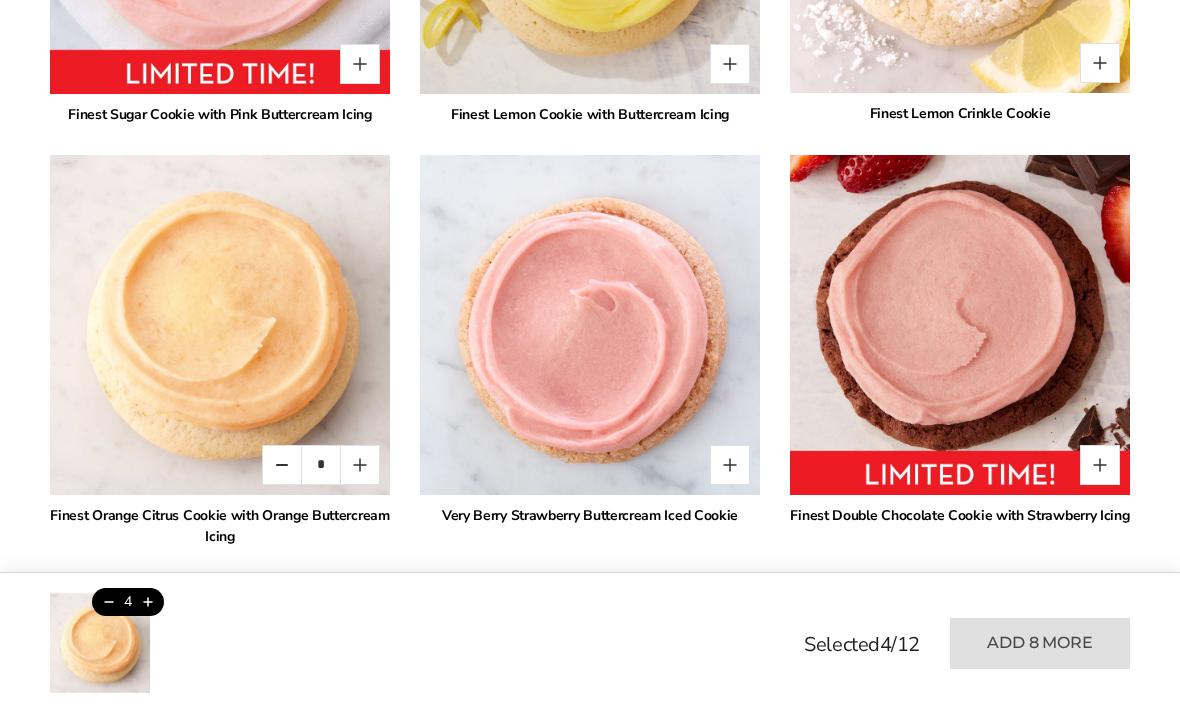 click at bounding box center [220, 325] 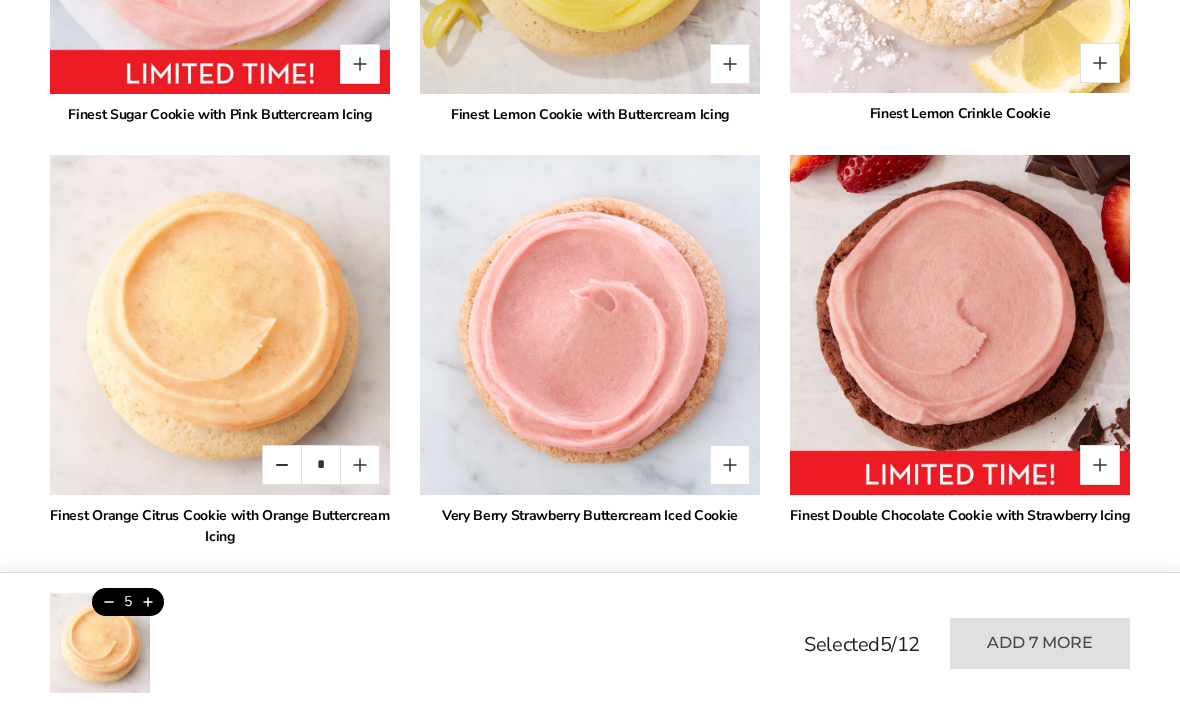 click at bounding box center (360, 465) 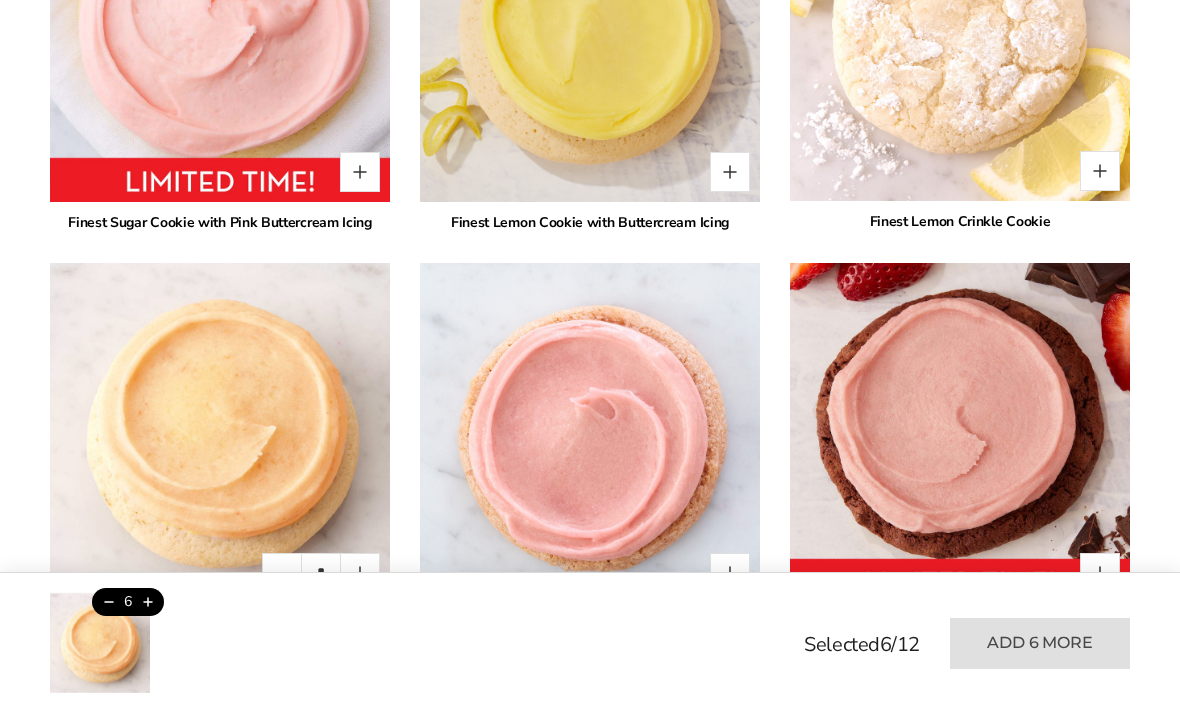 scroll, scrollTop: 1577, scrollLeft: 0, axis: vertical 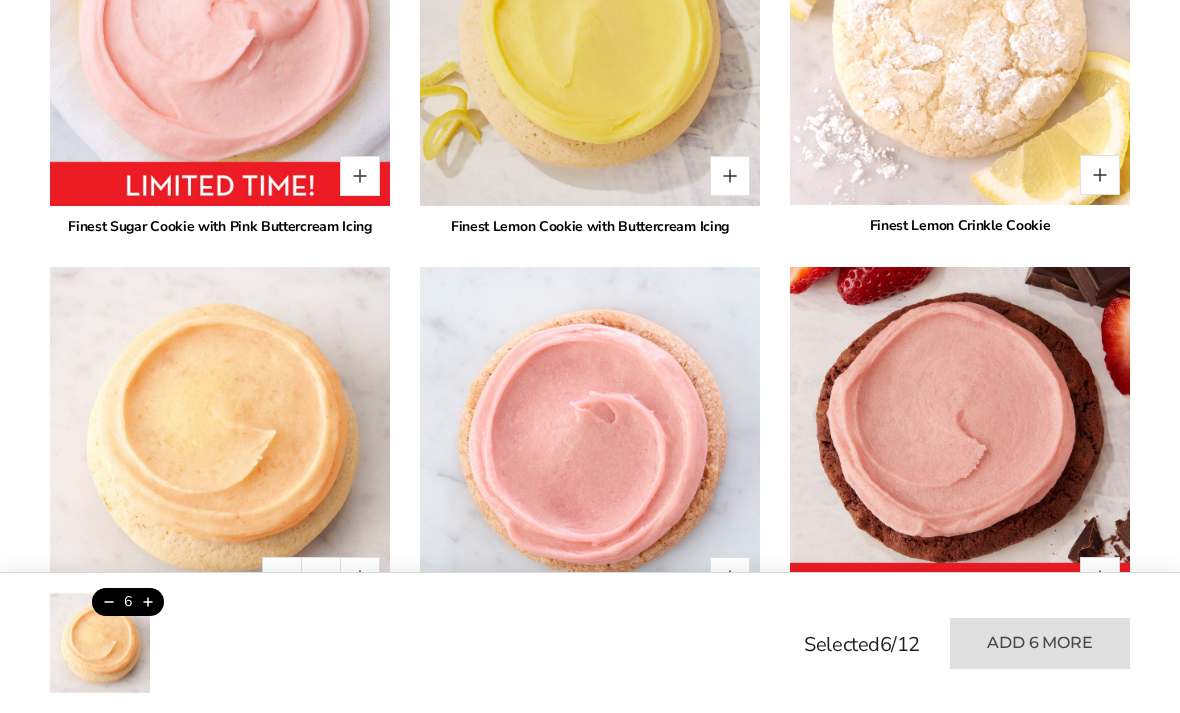 click at bounding box center [730, 176] 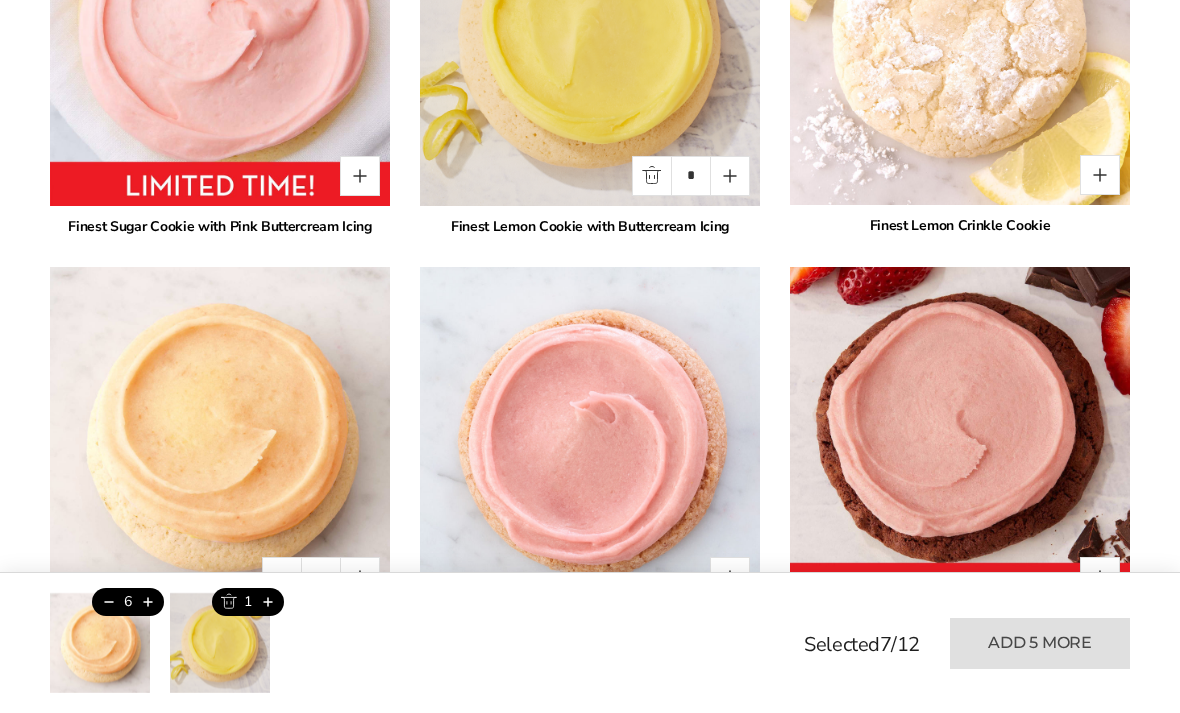 click at bounding box center (730, 176) 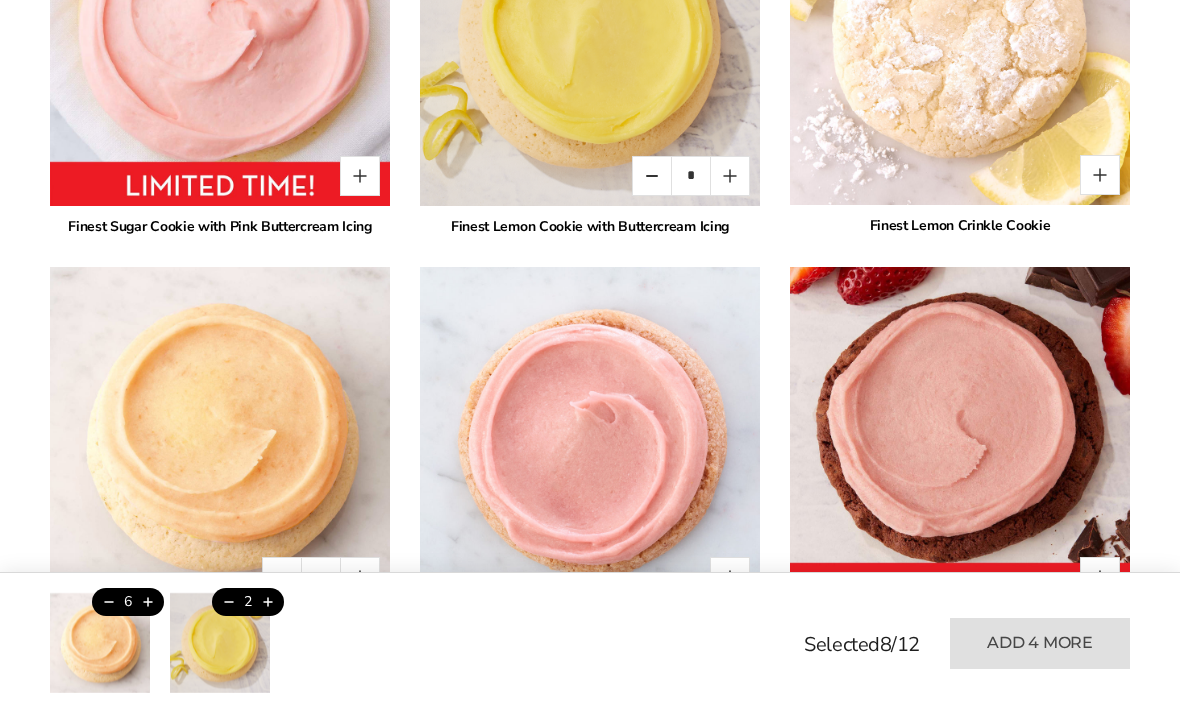 click at bounding box center [730, 176] 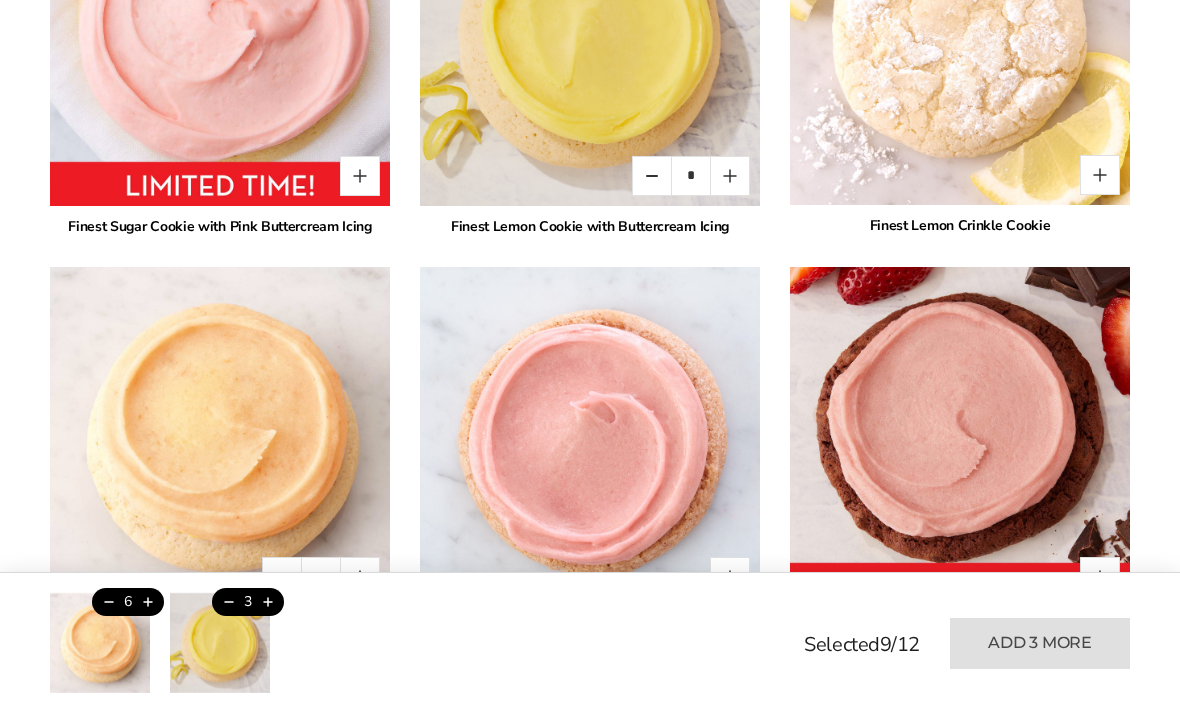 click at bounding box center [730, 176] 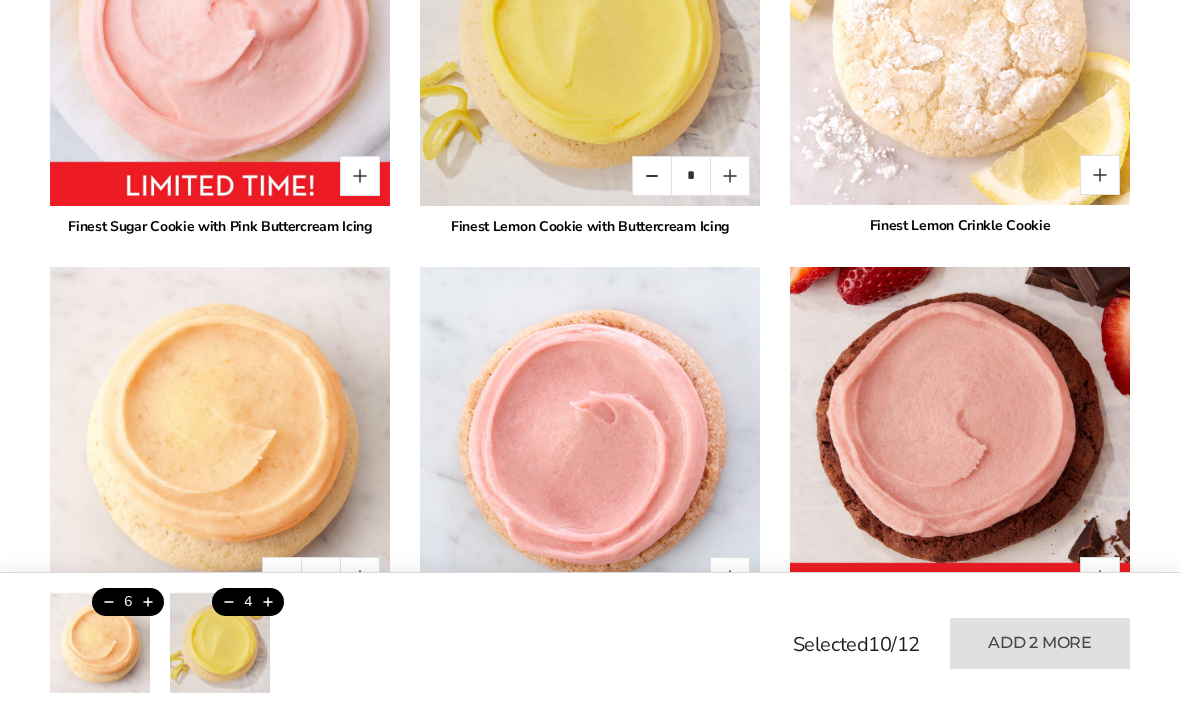 click at bounding box center (652, 176) 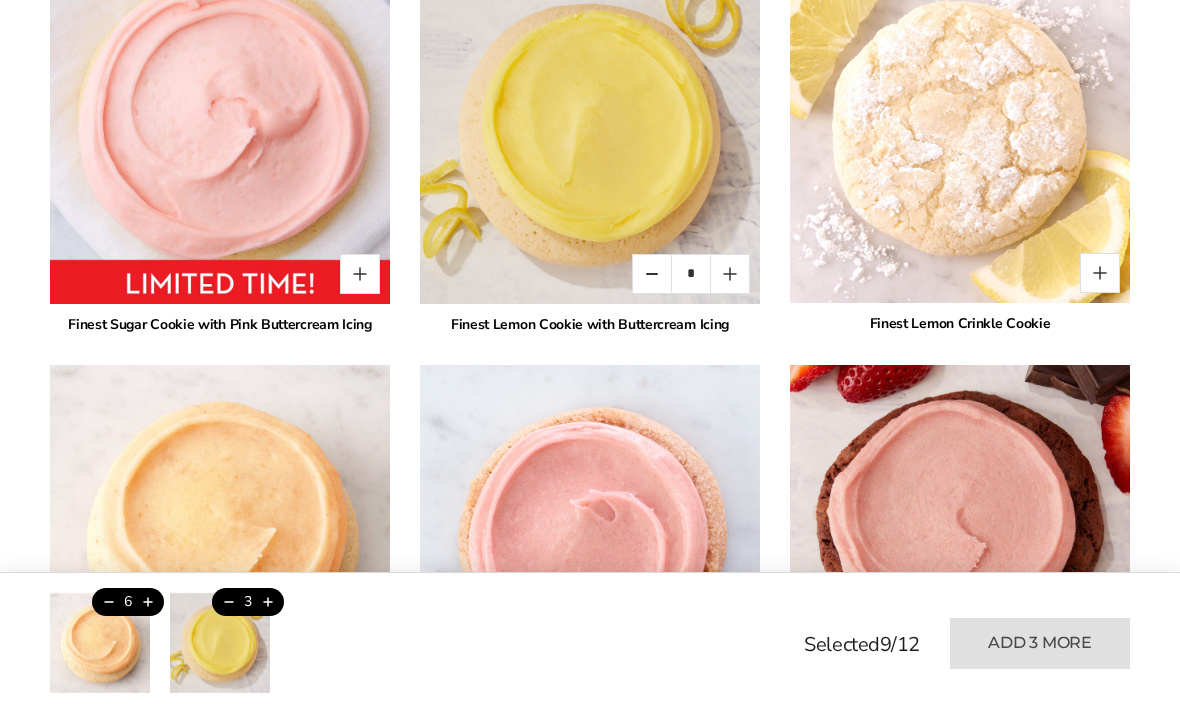 scroll, scrollTop: 1433, scrollLeft: 0, axis: vertical 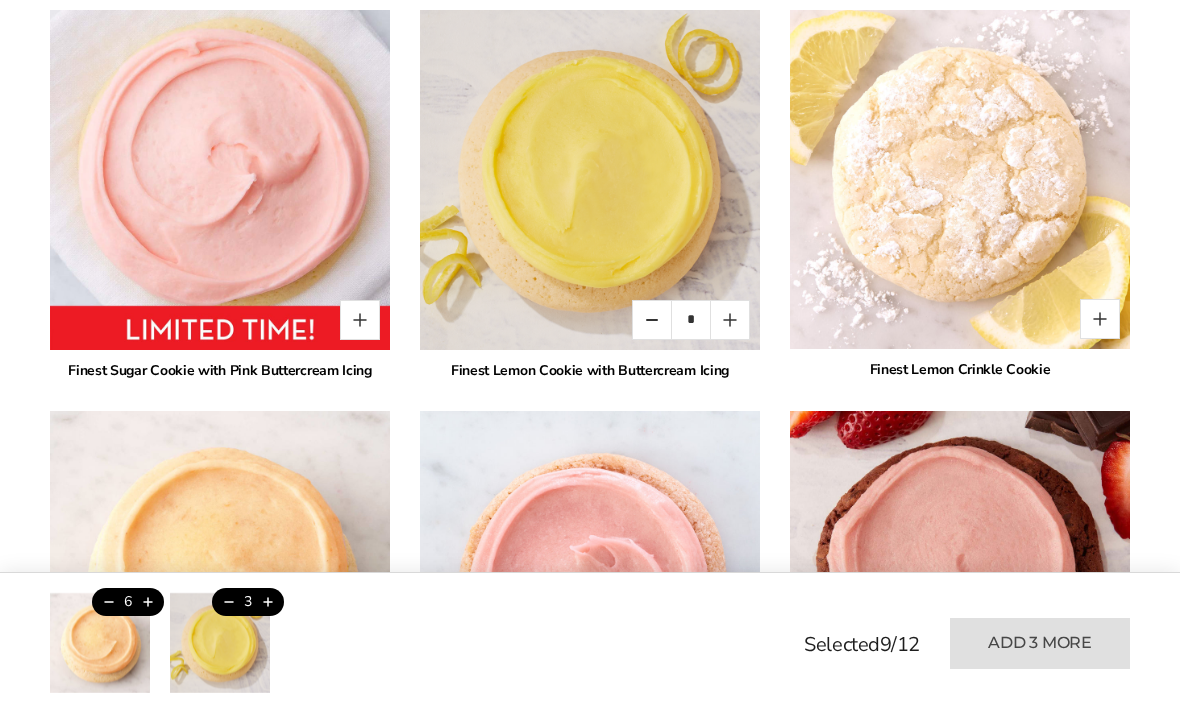 click at bounding box center (730, 320) 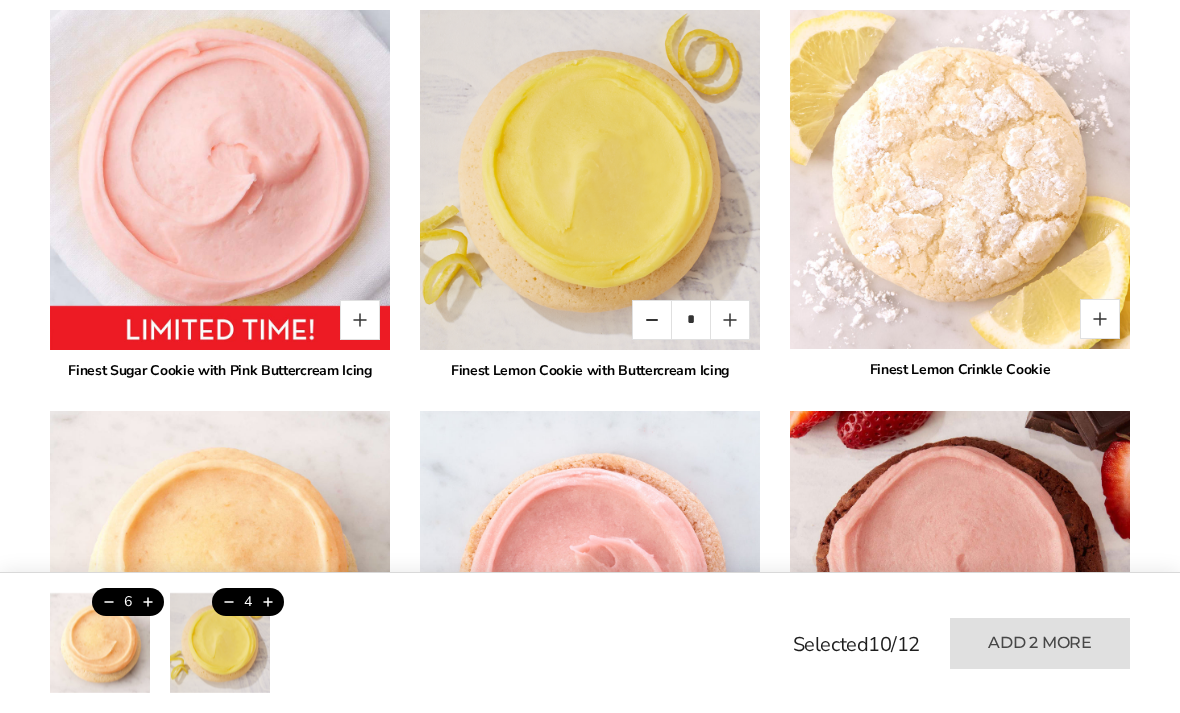 click at bounding box center [730, 320] 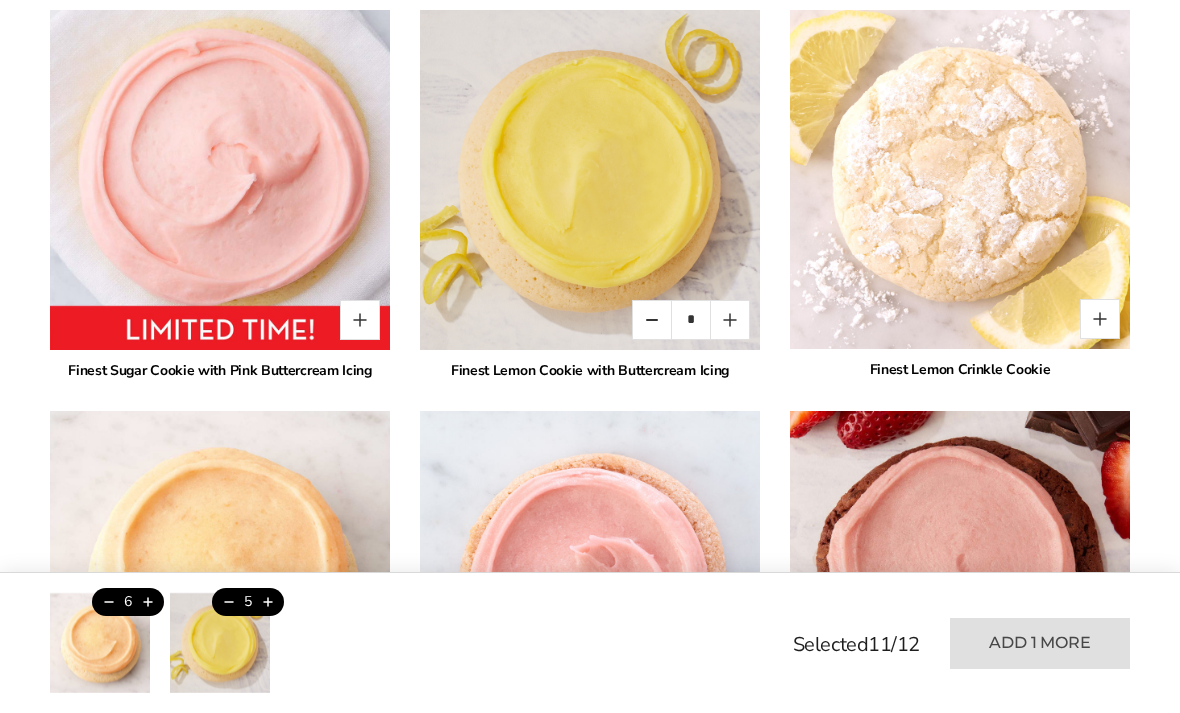 click at bounding box center [730, 320] 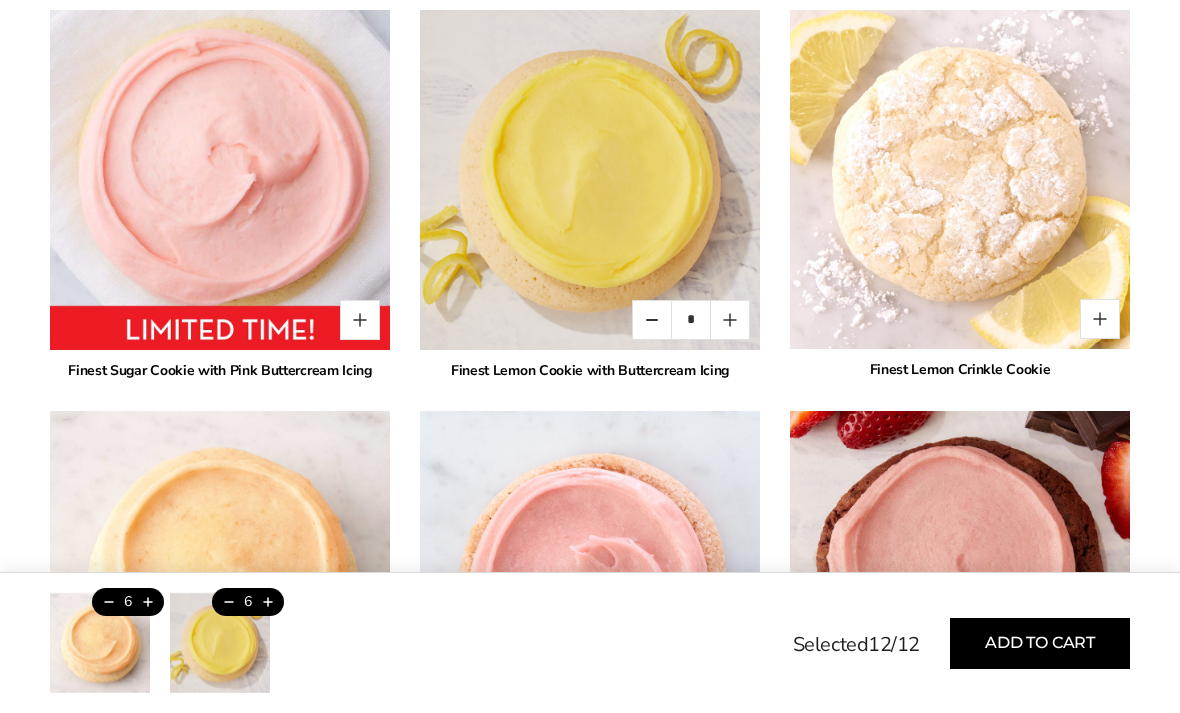 click on "Add to cart" at bounding box center (1040, 643) 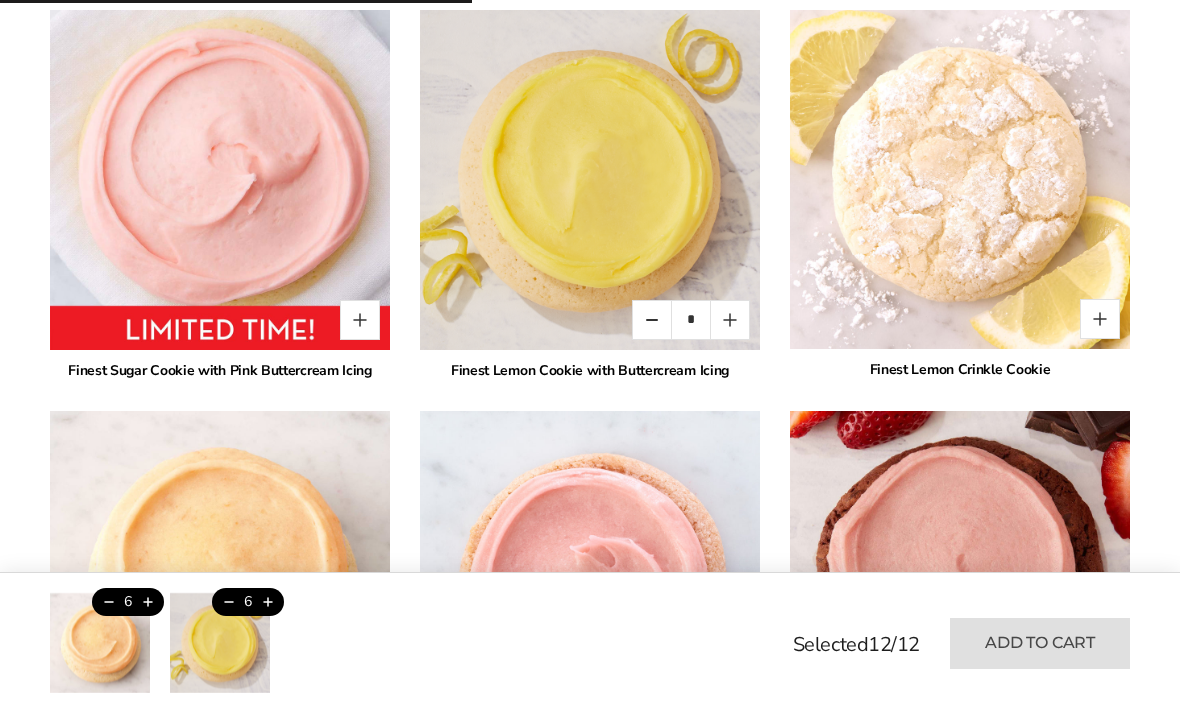 type on "*" 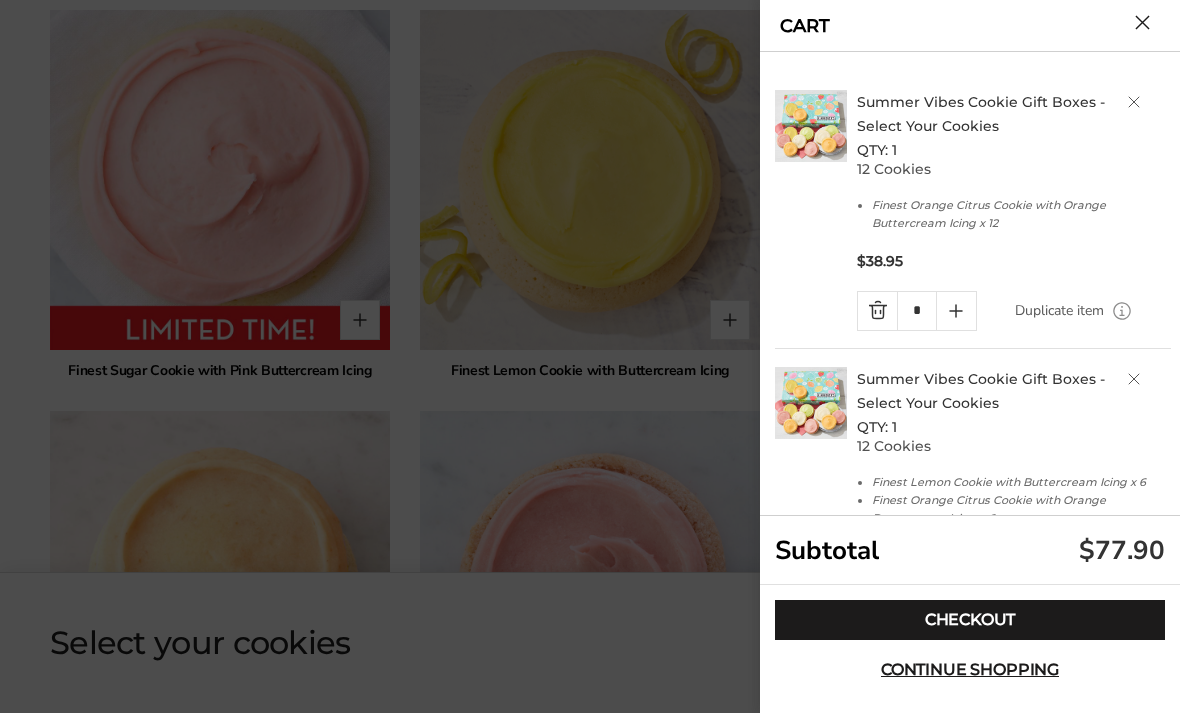 click at bounding box center (877, 311) 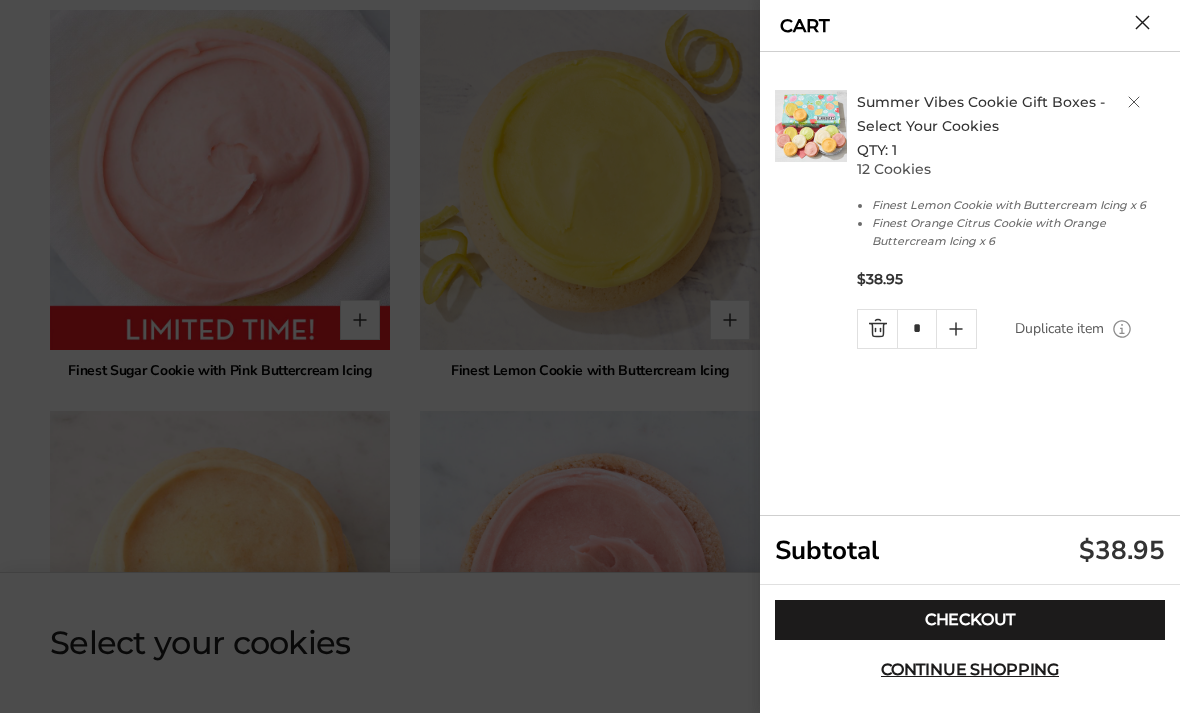 click on "Checkout" at bounding box center (970, 620) 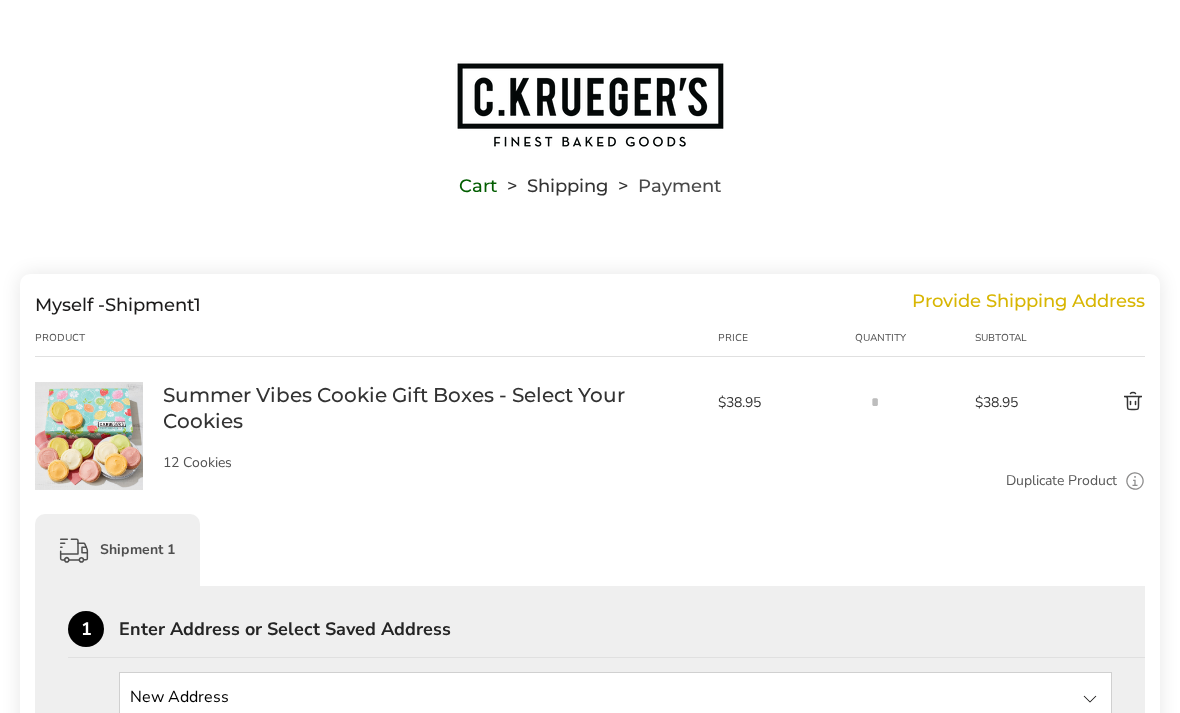 scroll, scrollTop: 0, scrollLeft: 0, axis: both 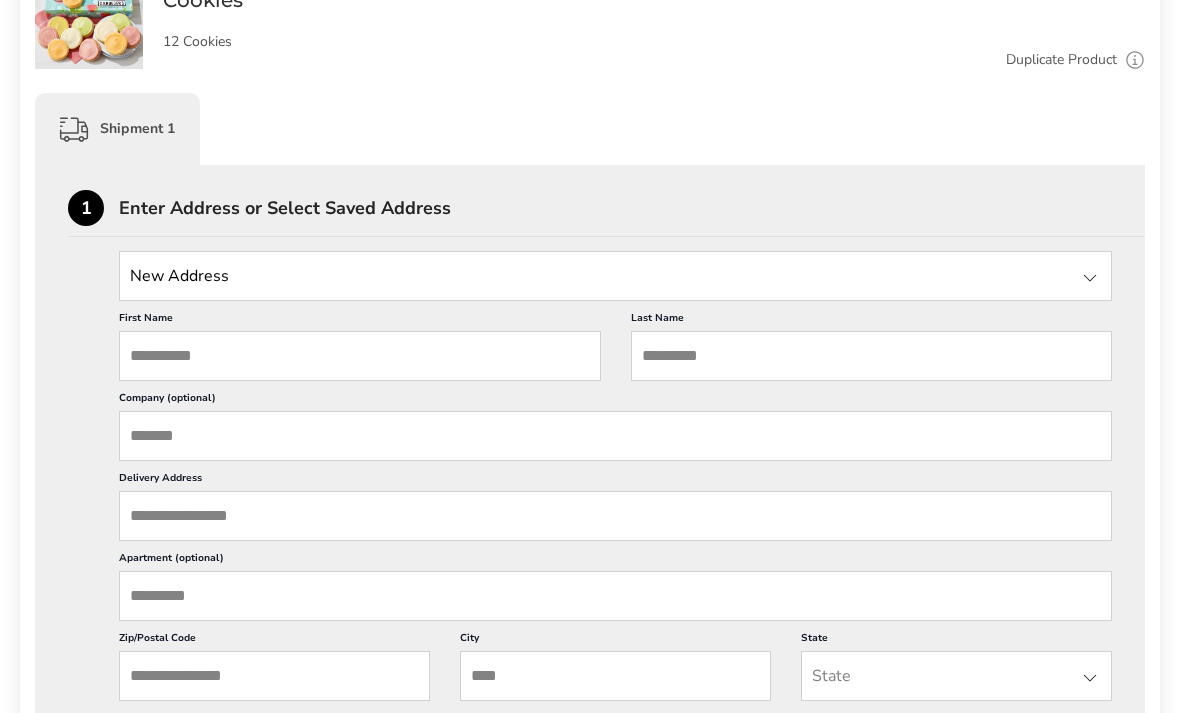 click at bounding box center [1090, 279] 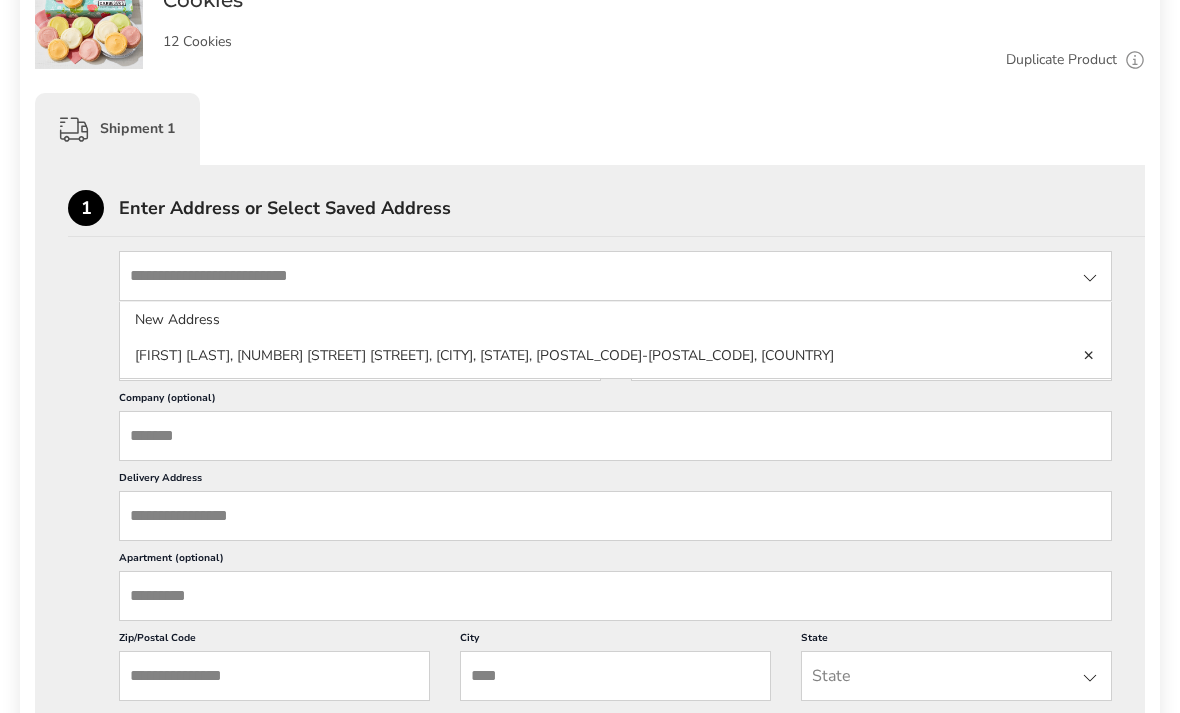 click on "[FIRST]  [LAST], [NUMBER] [STREET] [STREET],  [CITY], [STATE], [POSTAL_CODE]-[POSTAL_CODE], [COUNTRY]" 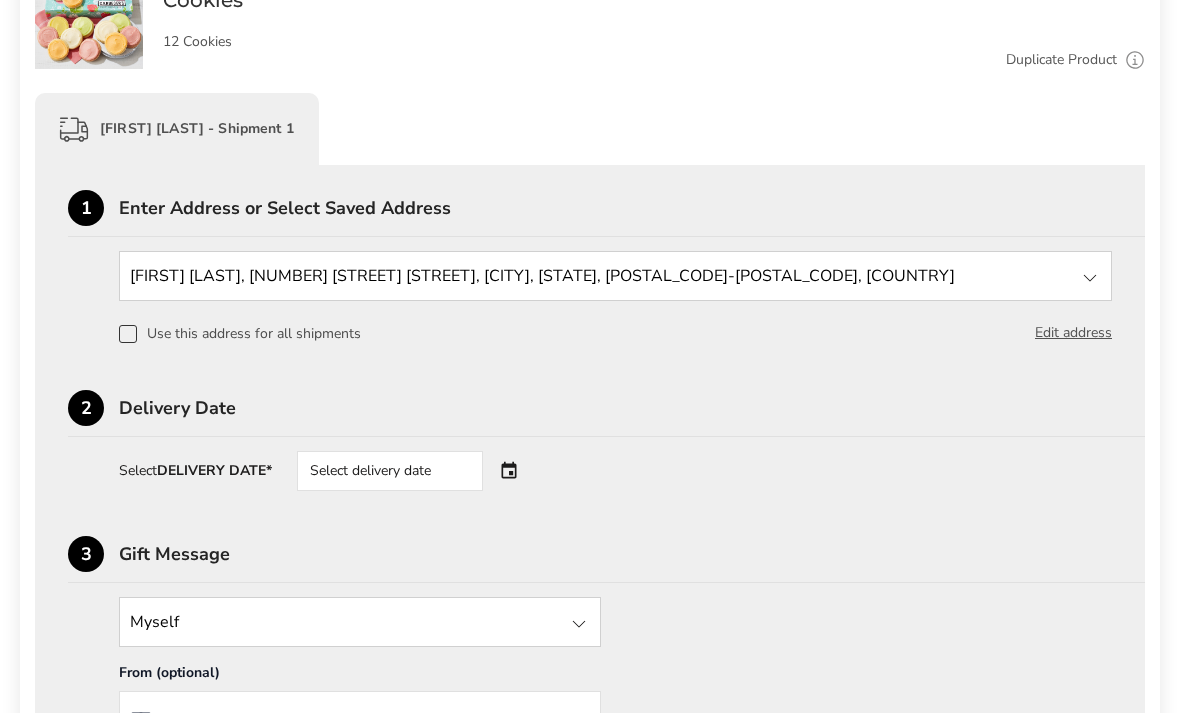 click on "Select delivery date" at bounding box center (390, 471) 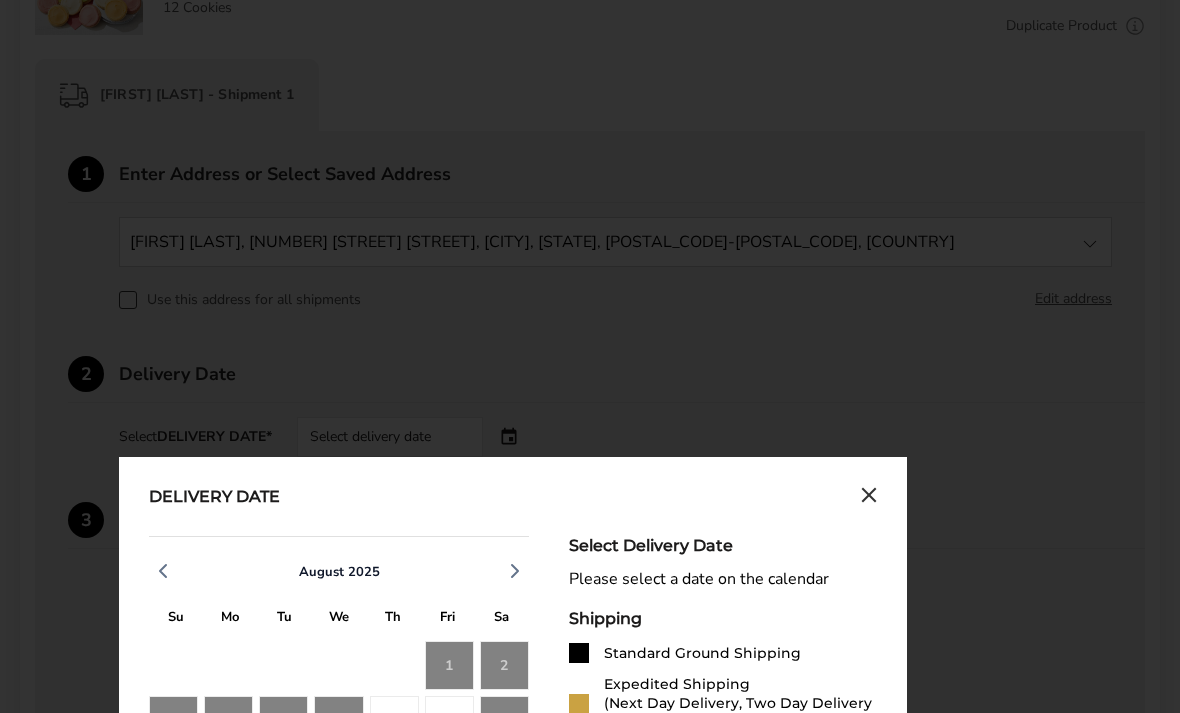 scroll, scrollTop: 633, scrollLeft: 0, axis: vertical 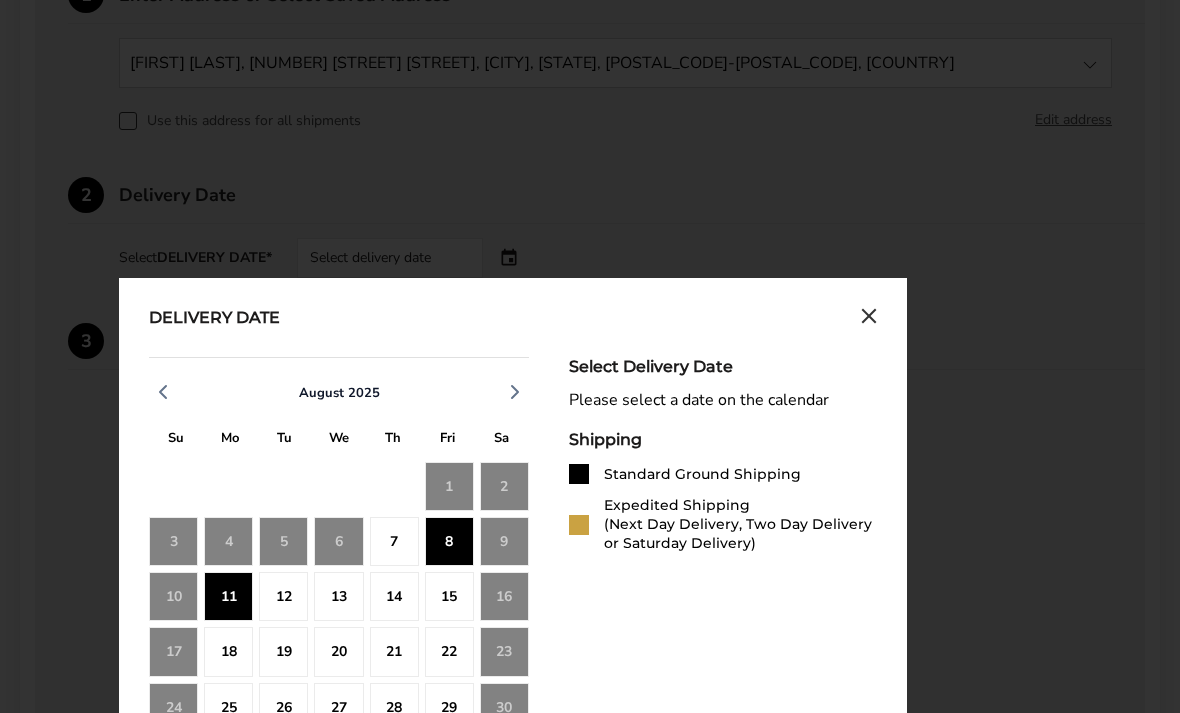 click on "11" 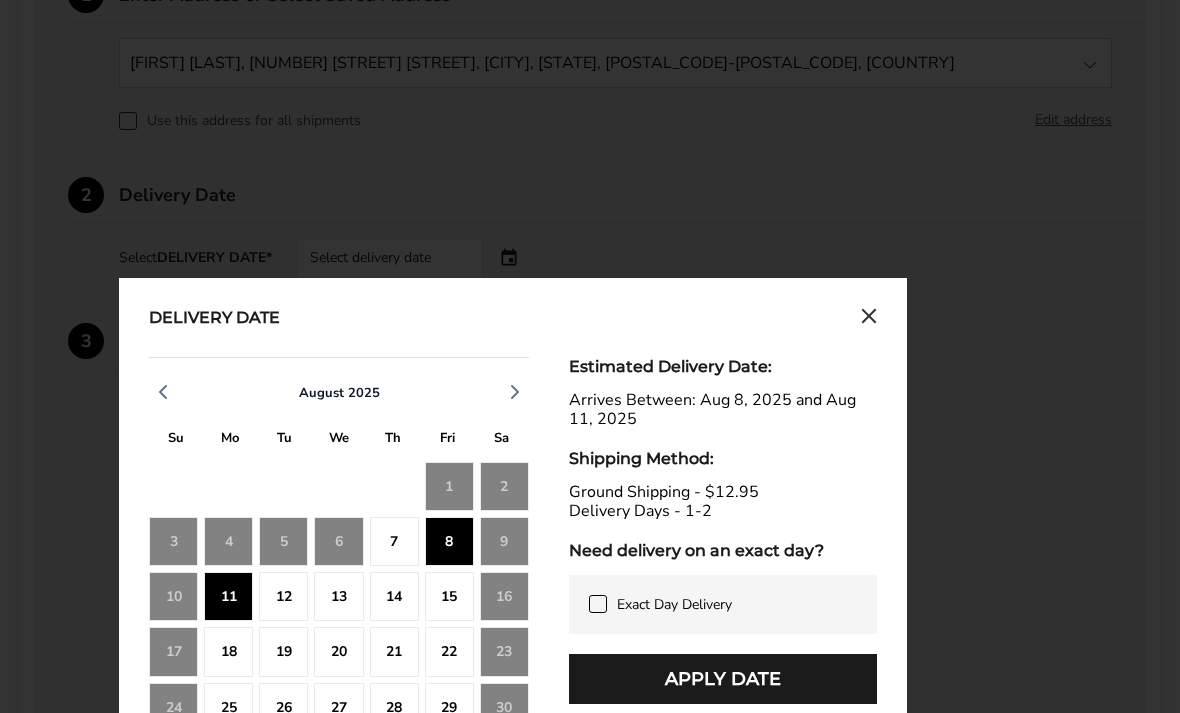 click on "Apply Date" at bounding box center [723, 679] 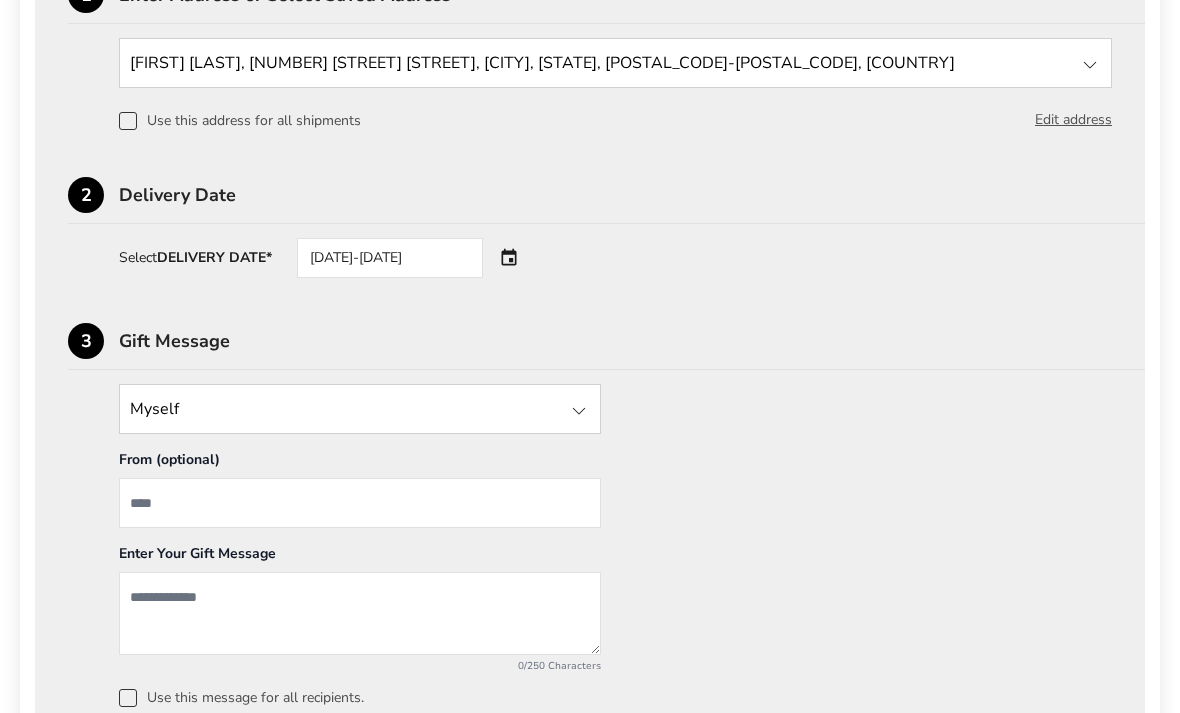 click at bounding box center [579, 411] 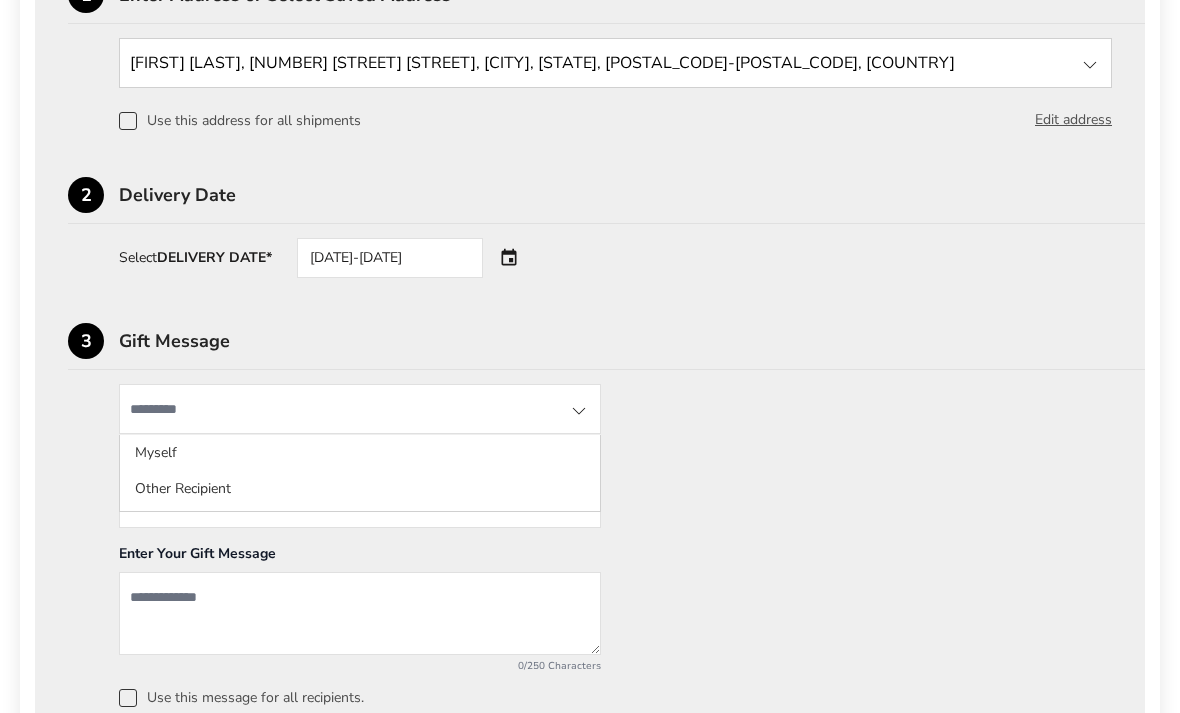 click on "Other Recipient" 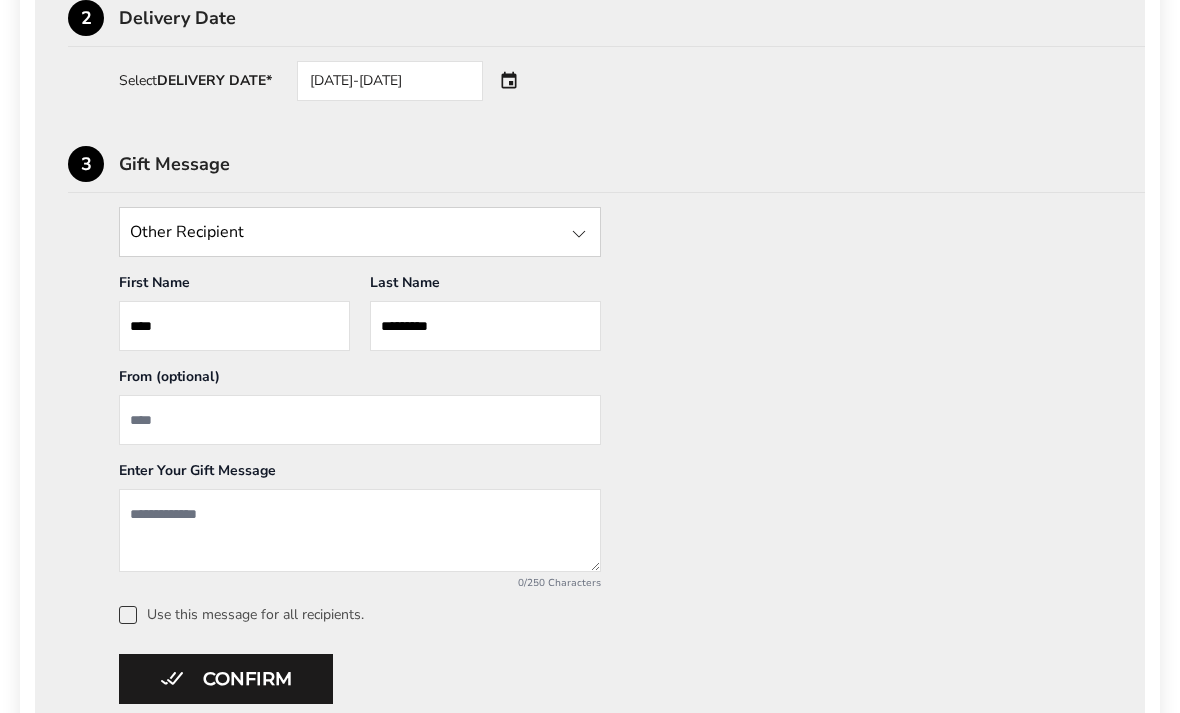 click at bounding box center (360, 421) 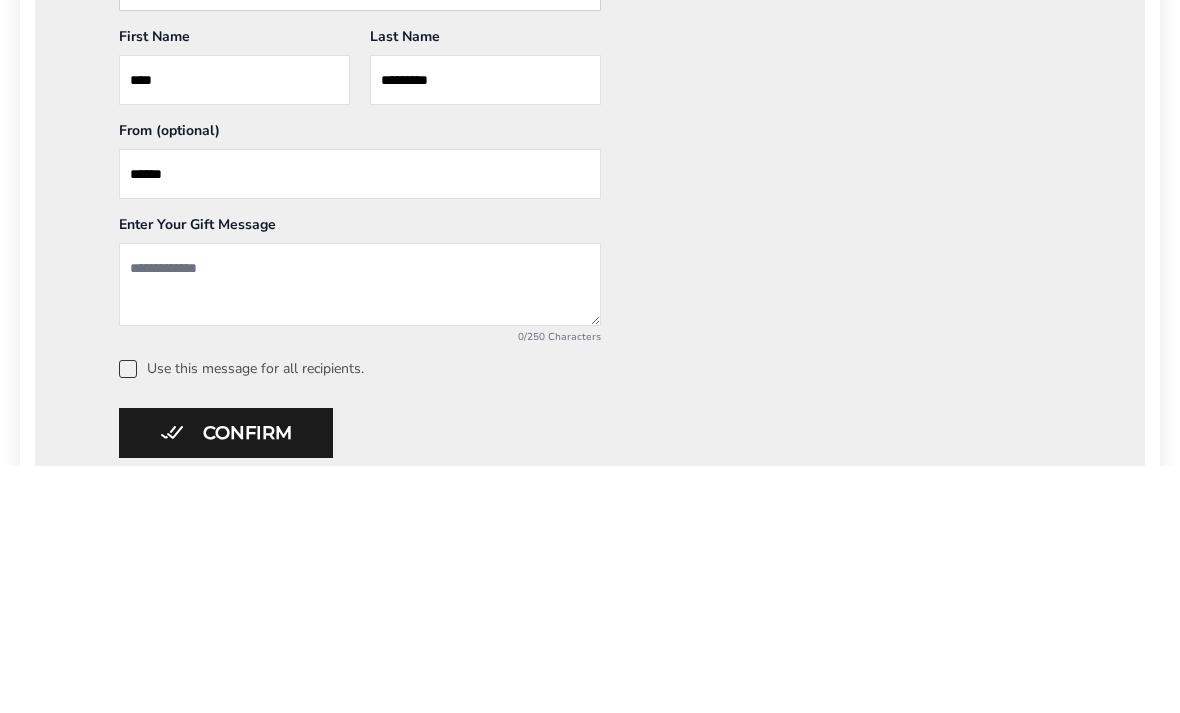 type on "*****" 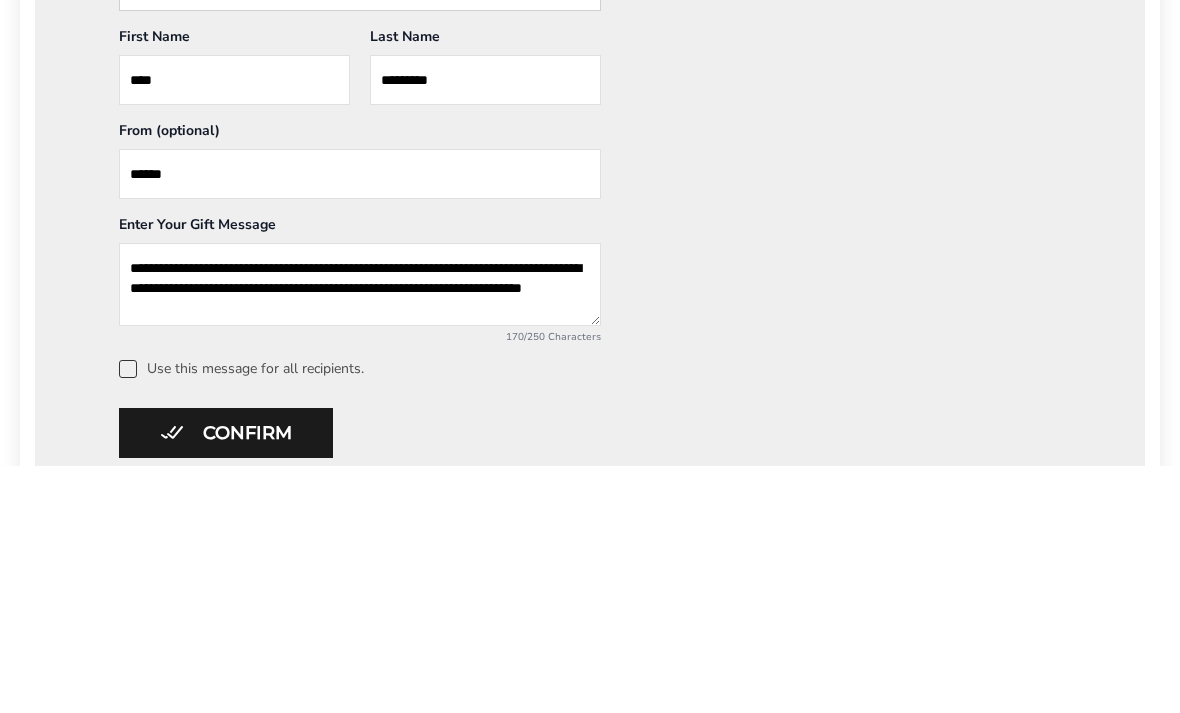 type on "**********" 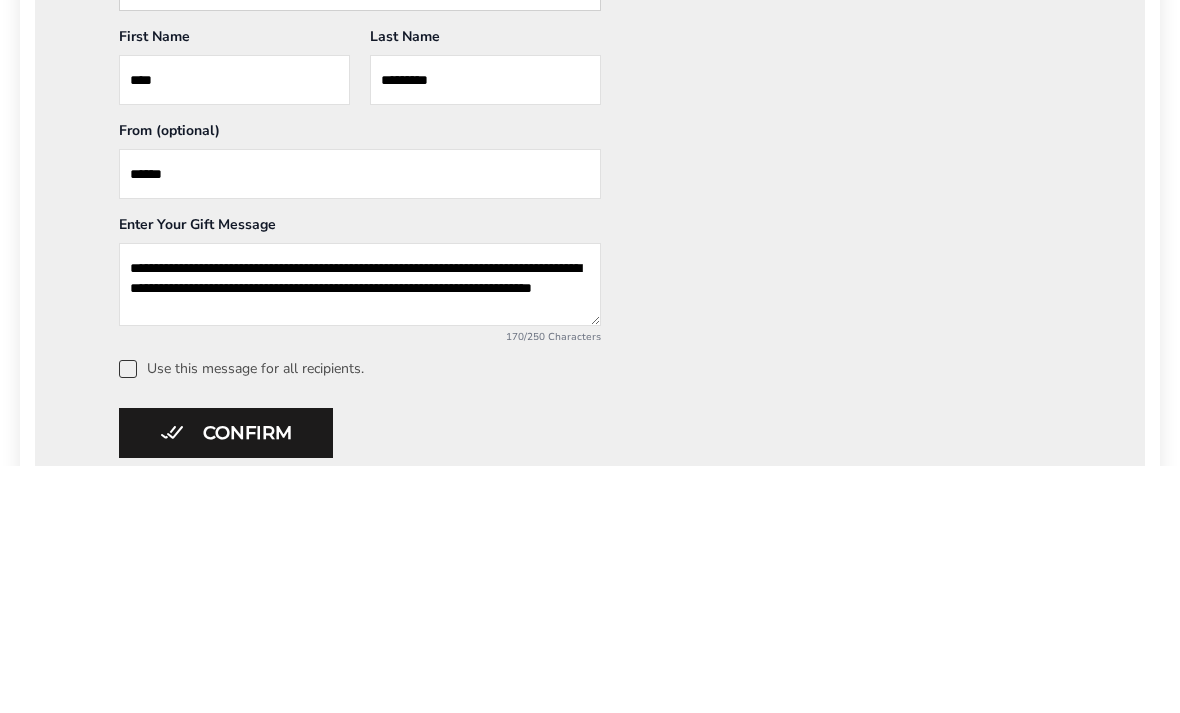 scroll, scrollTop: 1058, scrollLeft: 0, axis: vertical 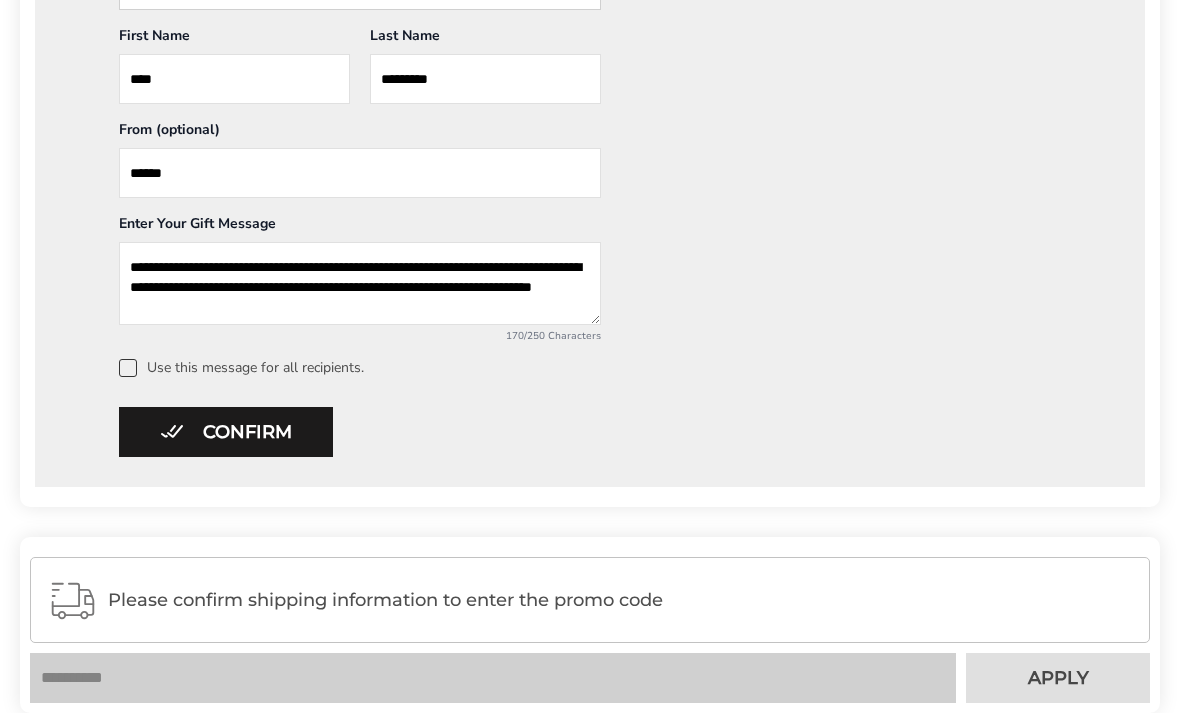 click on "Confirm" at bounding box center [226, 432] 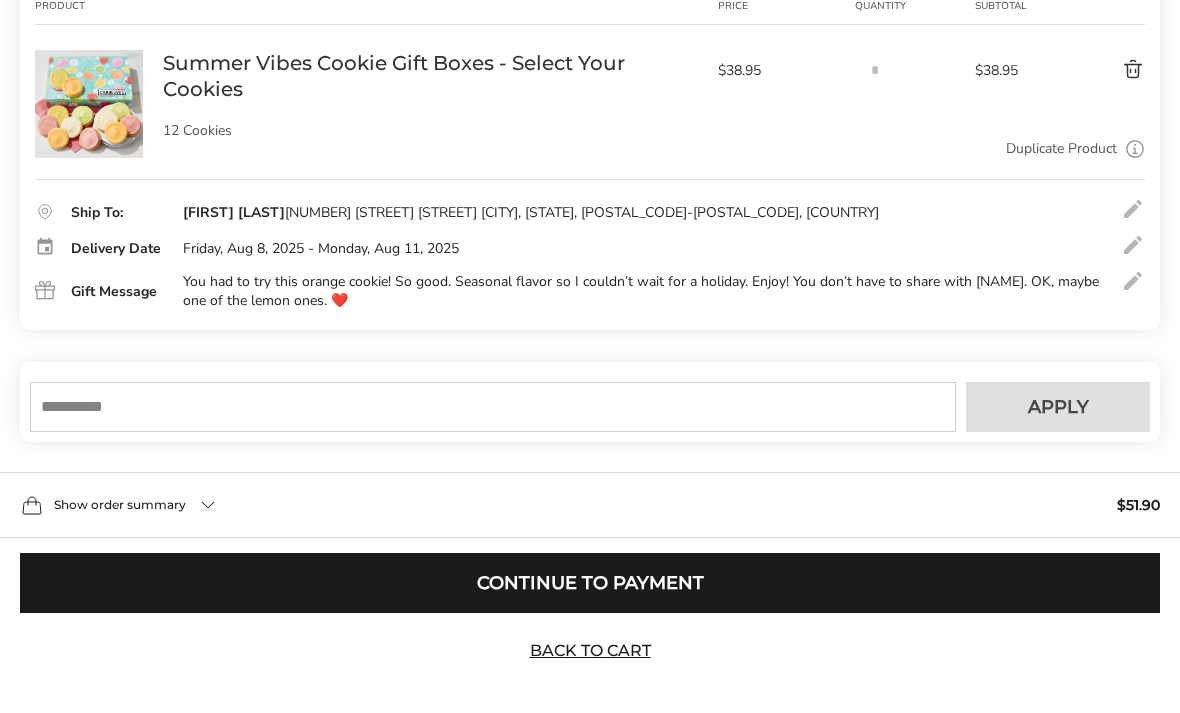 click on "Continue to Payment" at bounding box center [590, 583] 